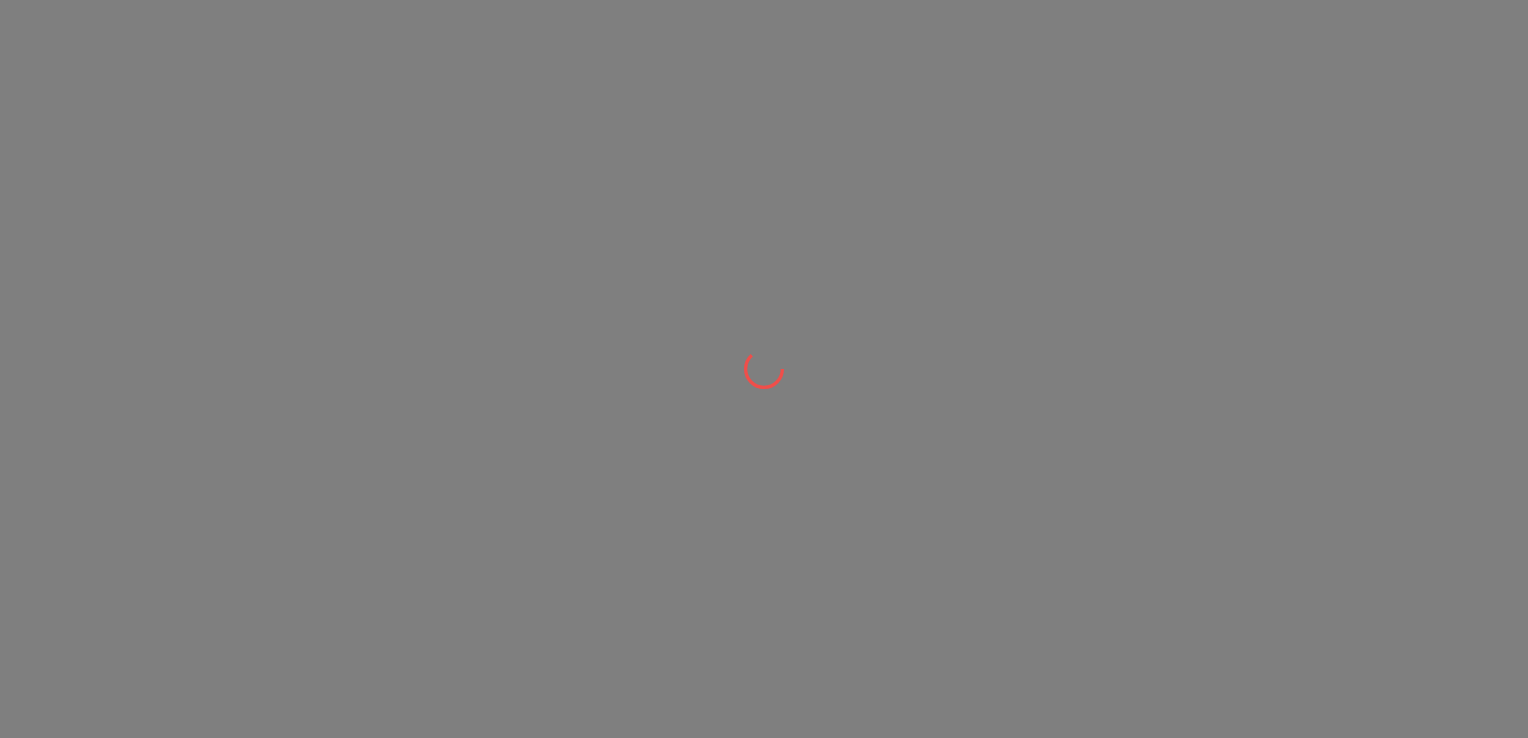 scroll, scrollTop: 0, scrollLeft: 0, axis: both 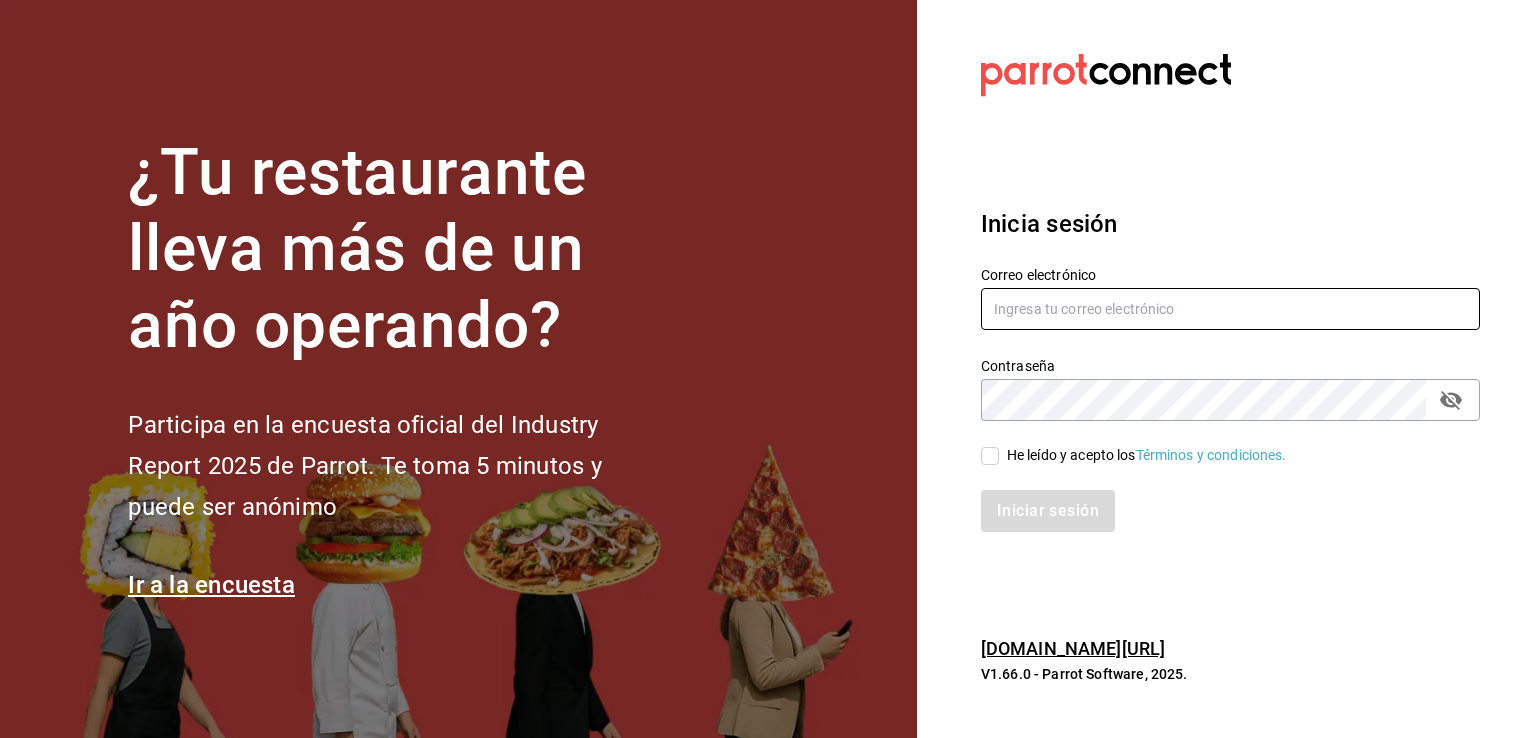 click at bounding box center (1230, 309) 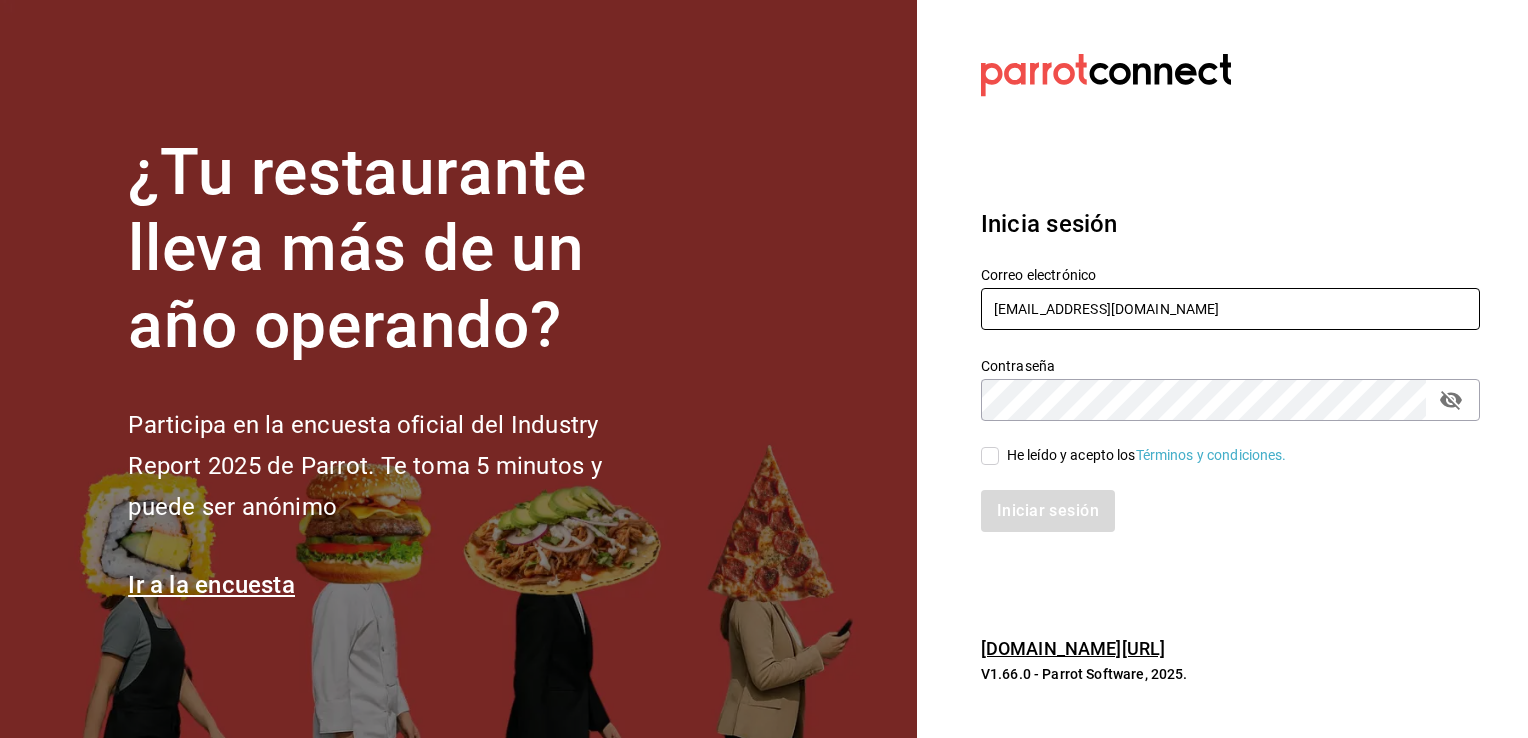 type on "[EMAIL_ADDRESS][DOMAIN_NAME]" 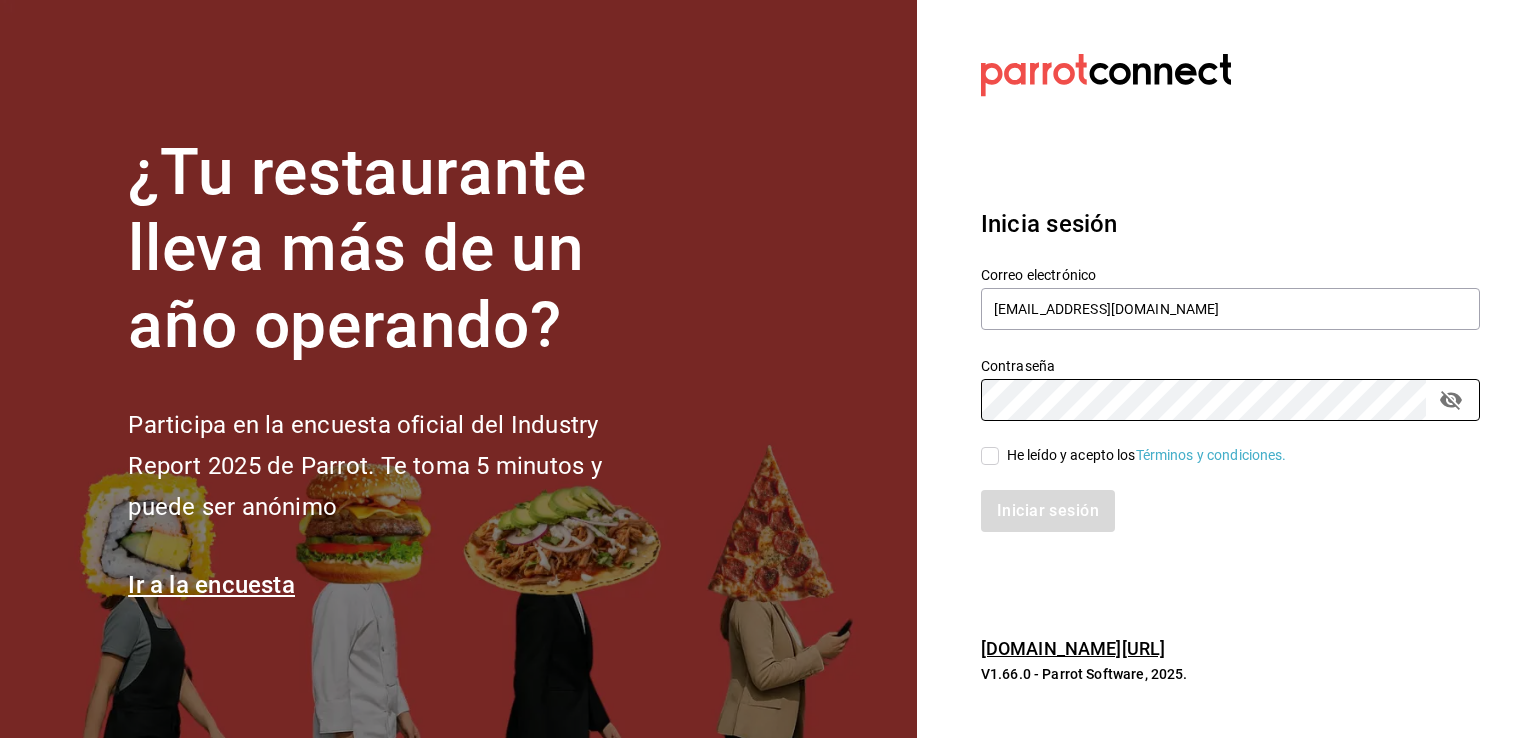 click on "He leído y acepto los  Términos y condiciones." at bounding box center [990, 456] 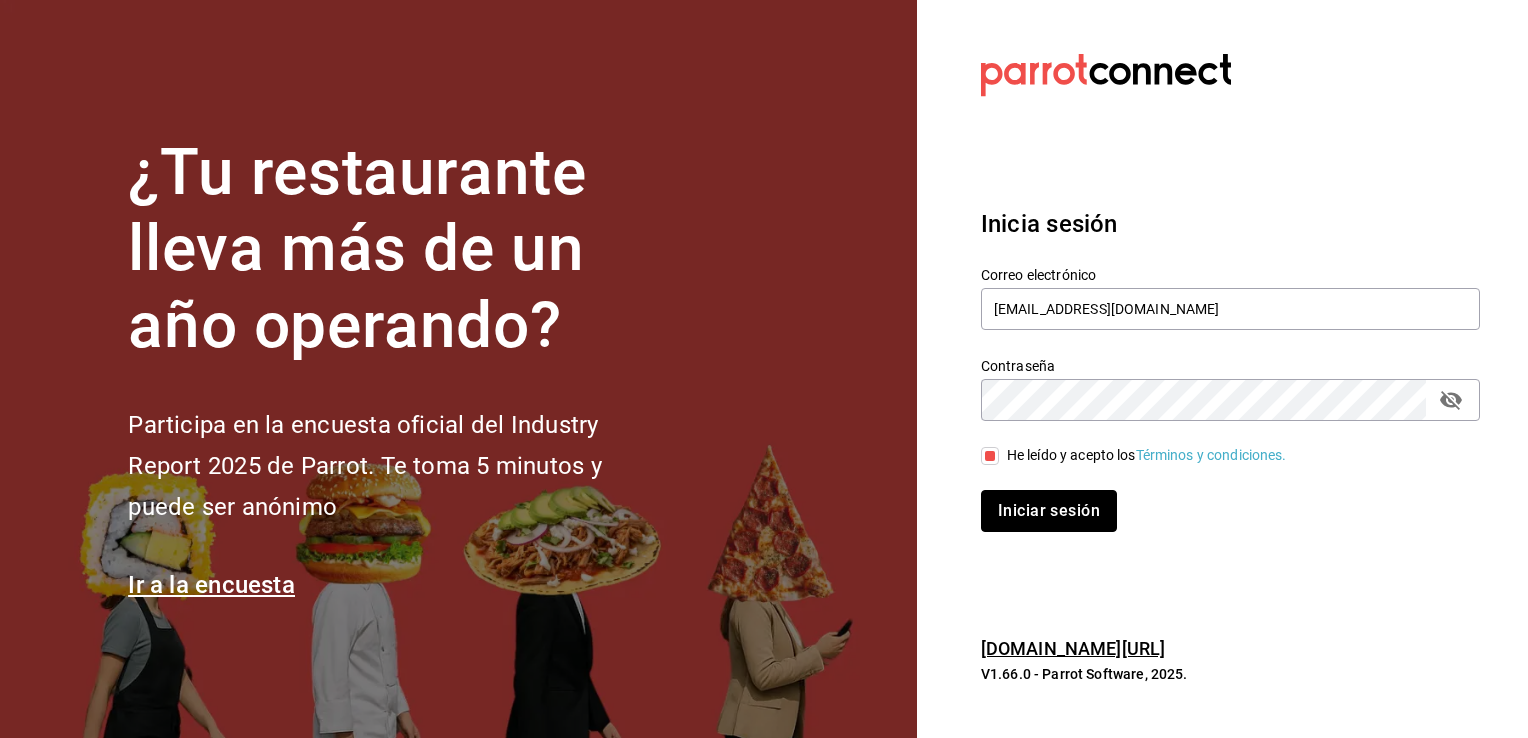 click on "Iniciar sesión" at bounding box center [1049, 511] 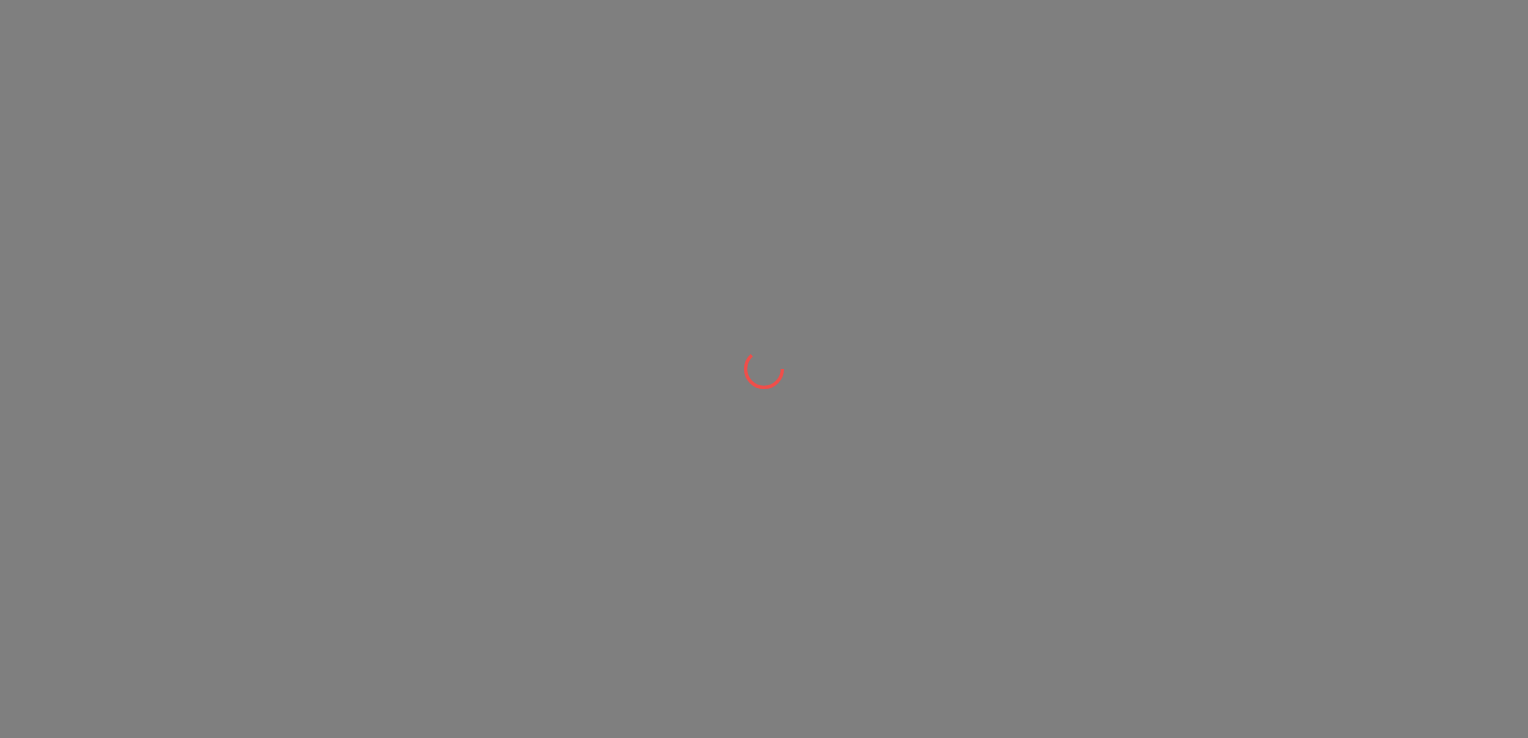 scroll, scrollTop: 0, scrollLeft: 0, axis: both 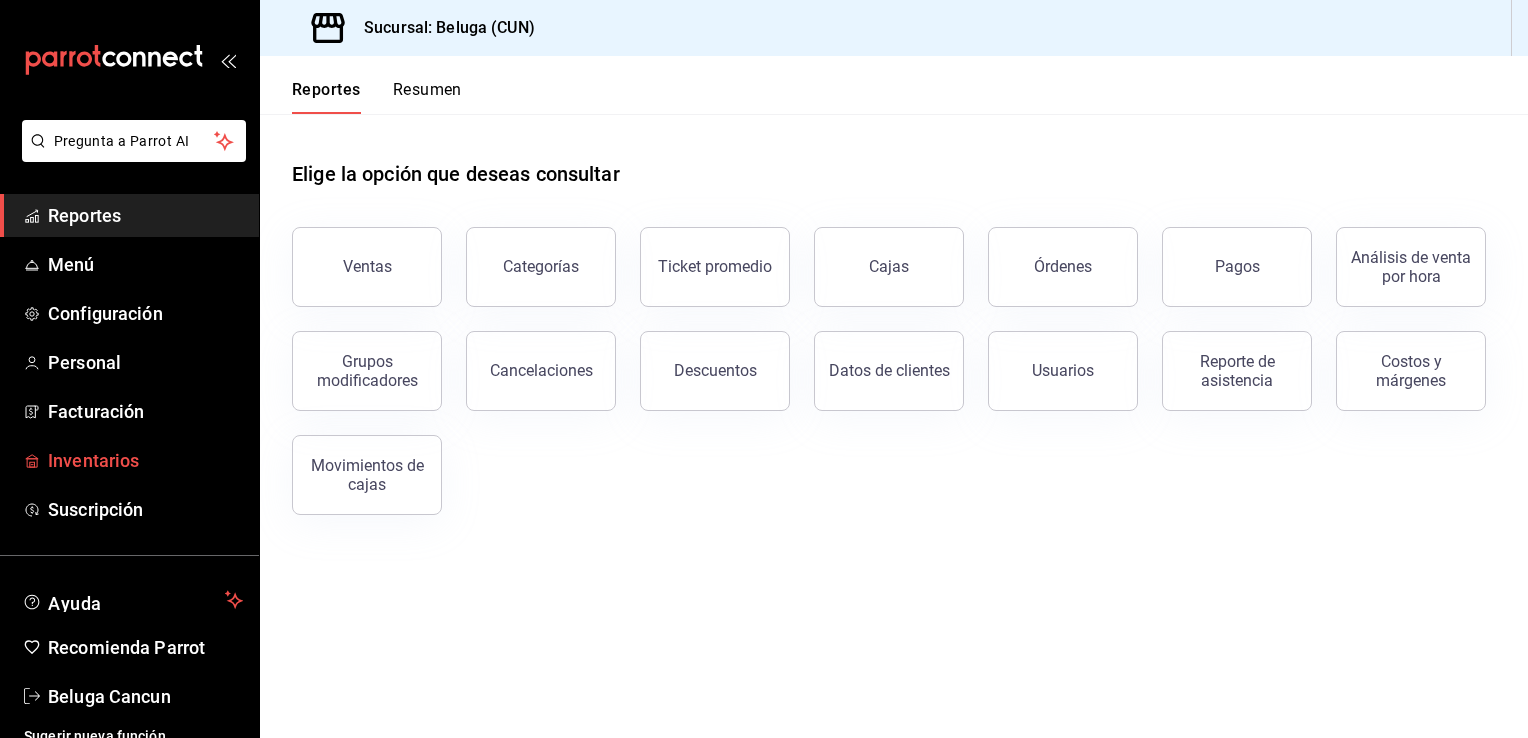 click on "Inventarios" at bounding box center [145, 460] 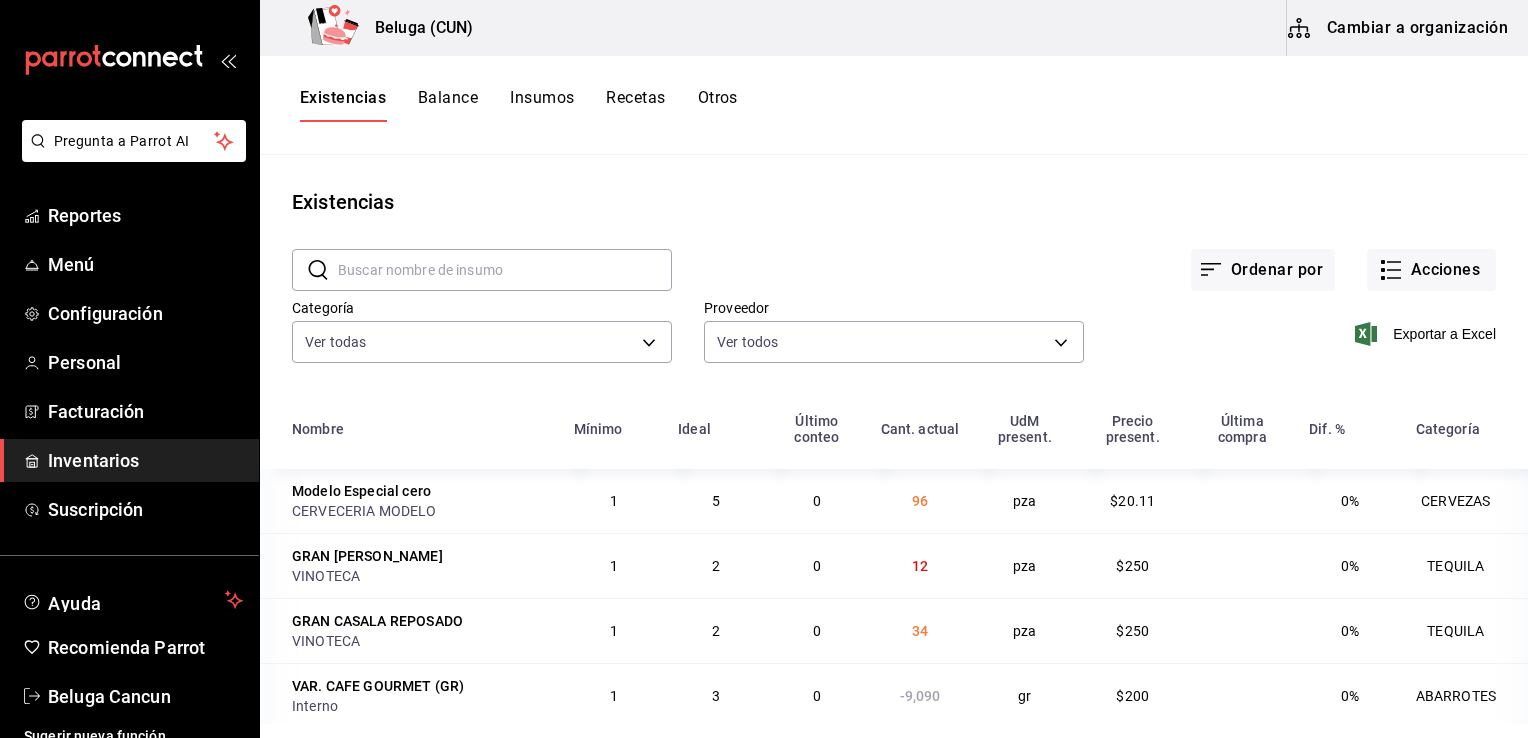 click on "Reportes   Menú   Configuración   Personal   Facturación   Inventarios   Suscripción" at bounding box center [129, 362] 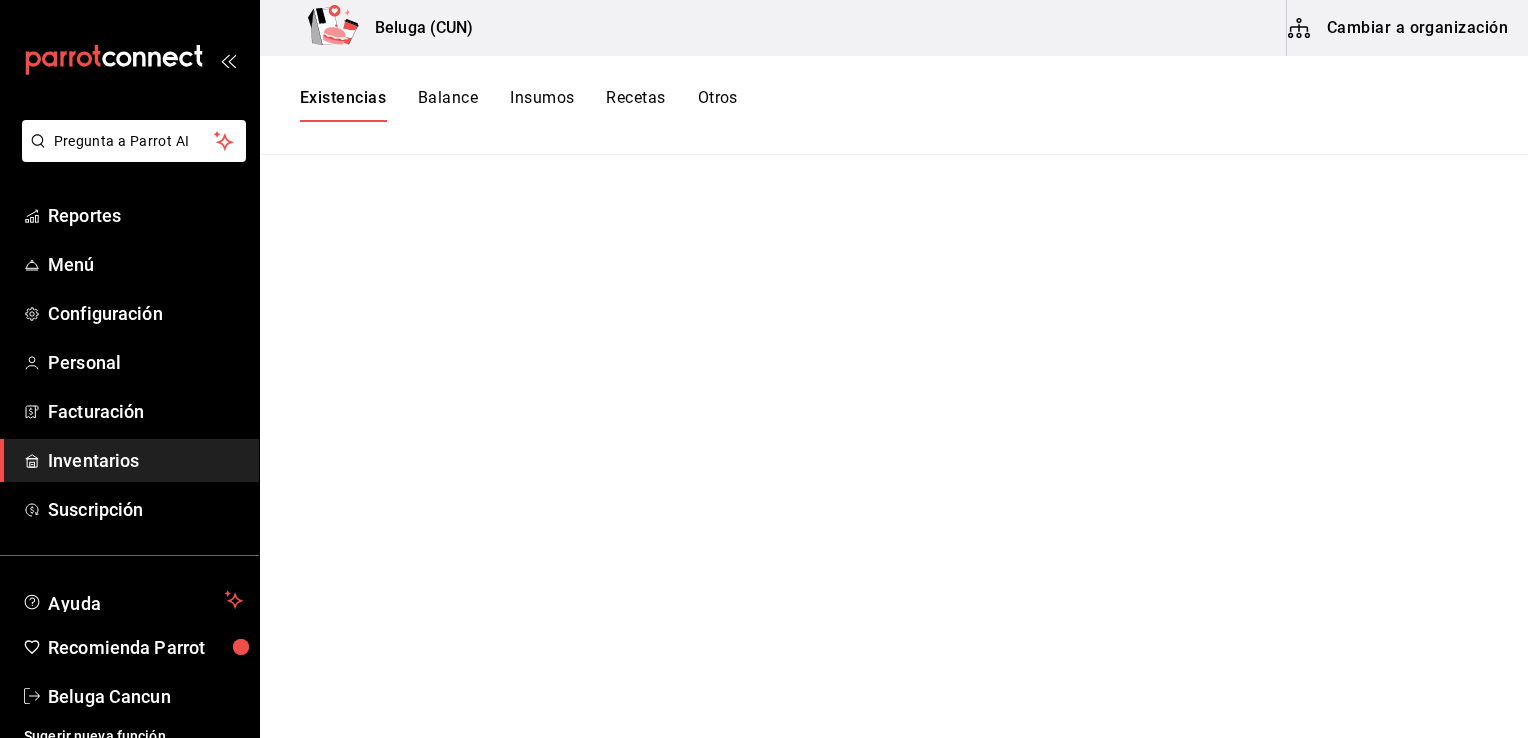 click on "Inventarios" at bounding box center [145, 460] 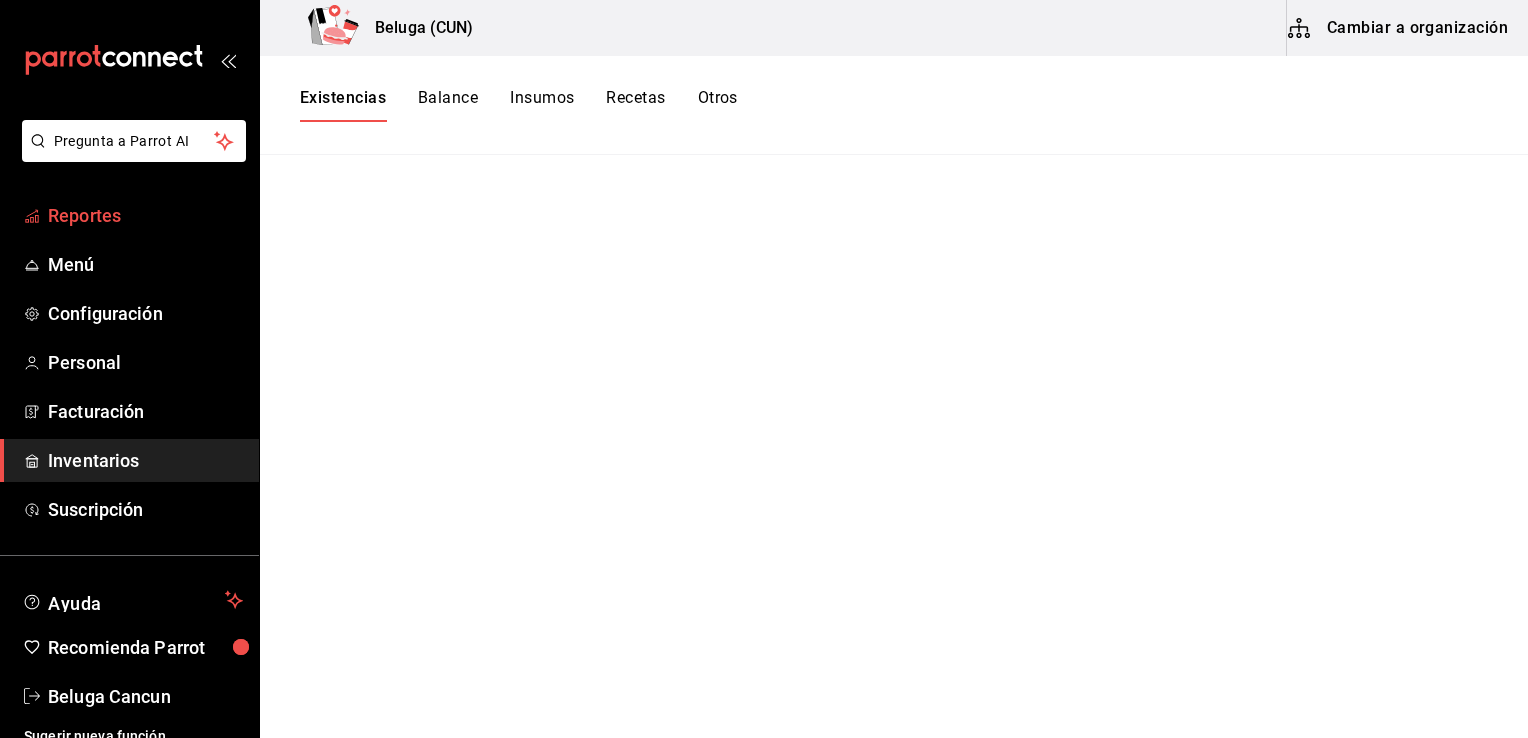 click on "Reportes" at bounding box center (145, 215) 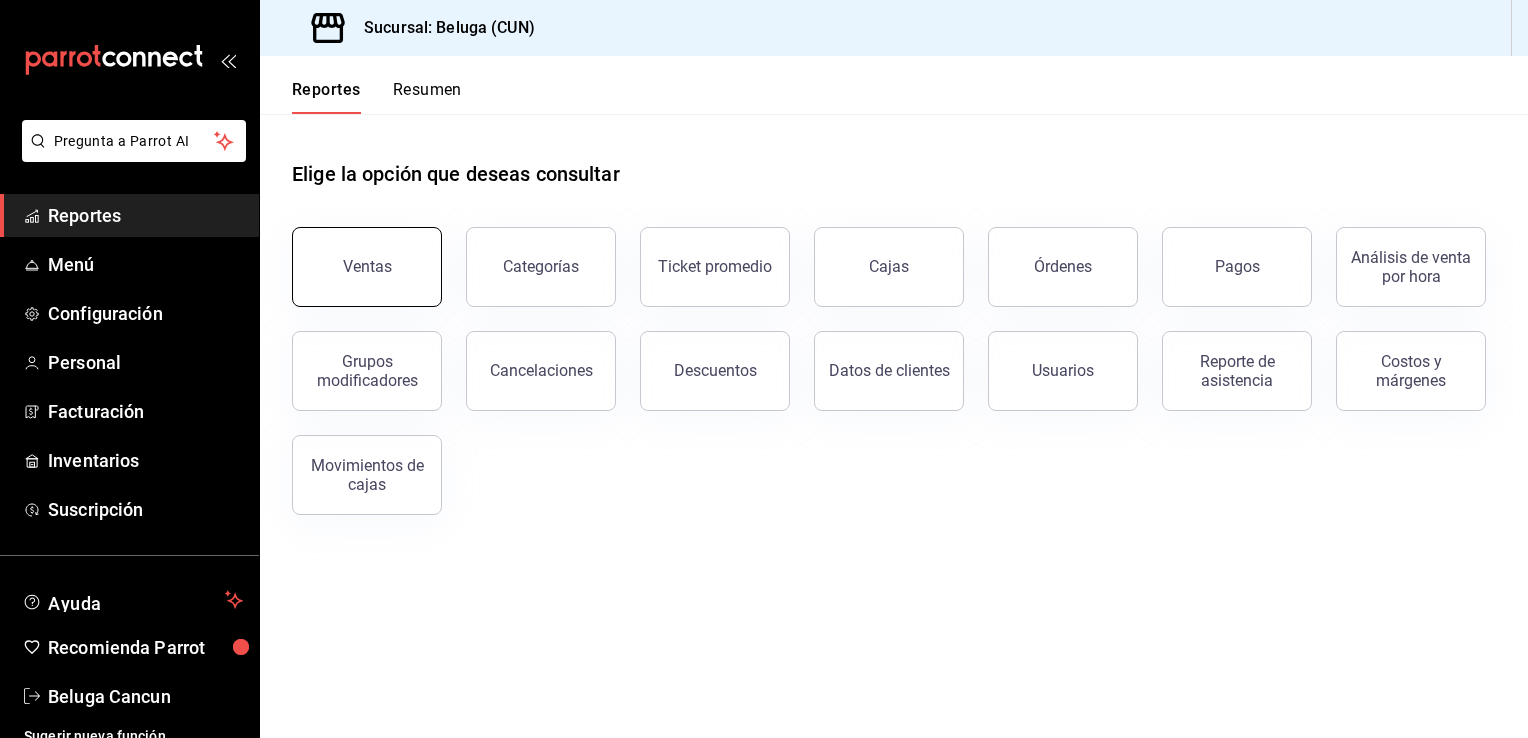 click on "Ventas" at bounding box center (367, 267) 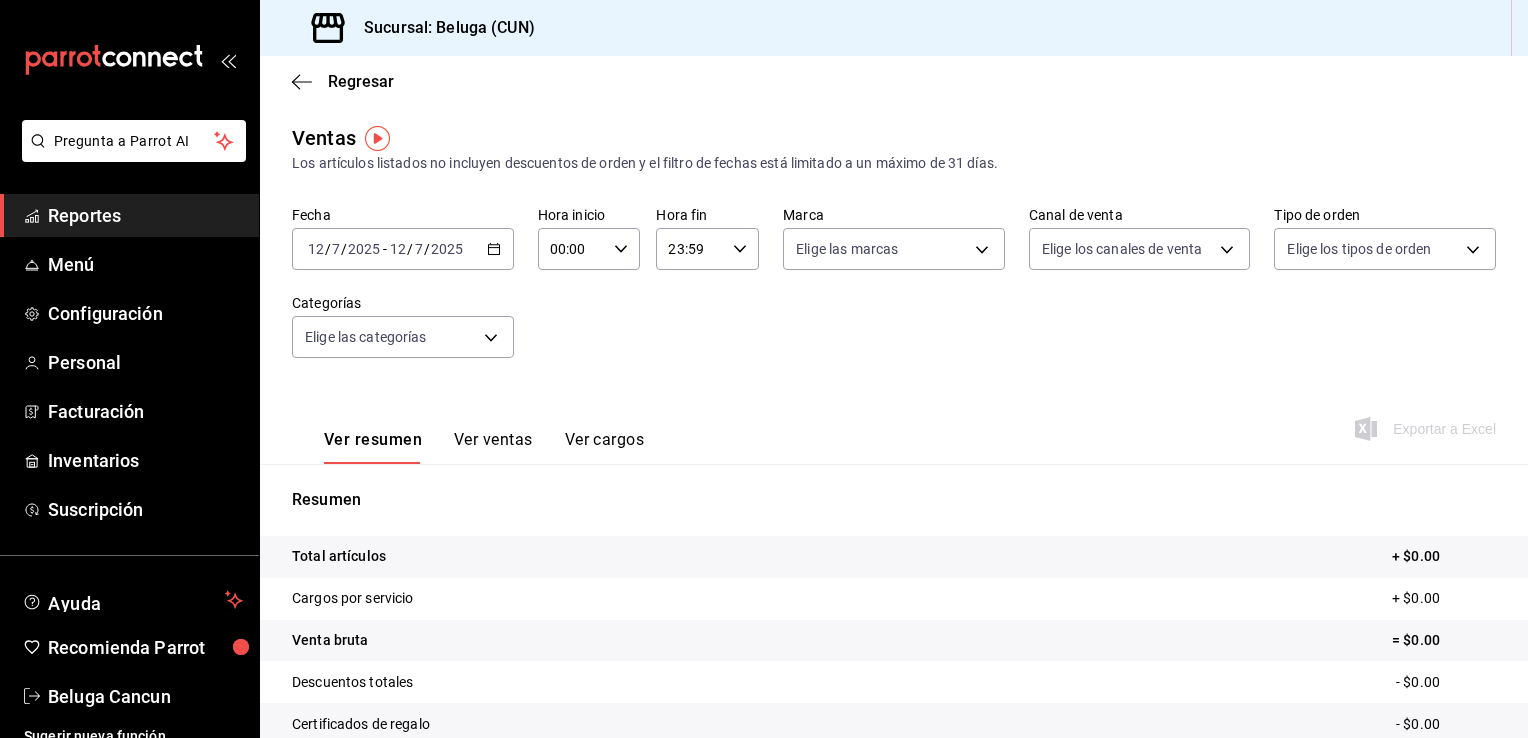click on "2025-07-12 12 / 7 / 2025 - 2025-07-12 12 / 7 / 2025" at bounding box center [403, 249] 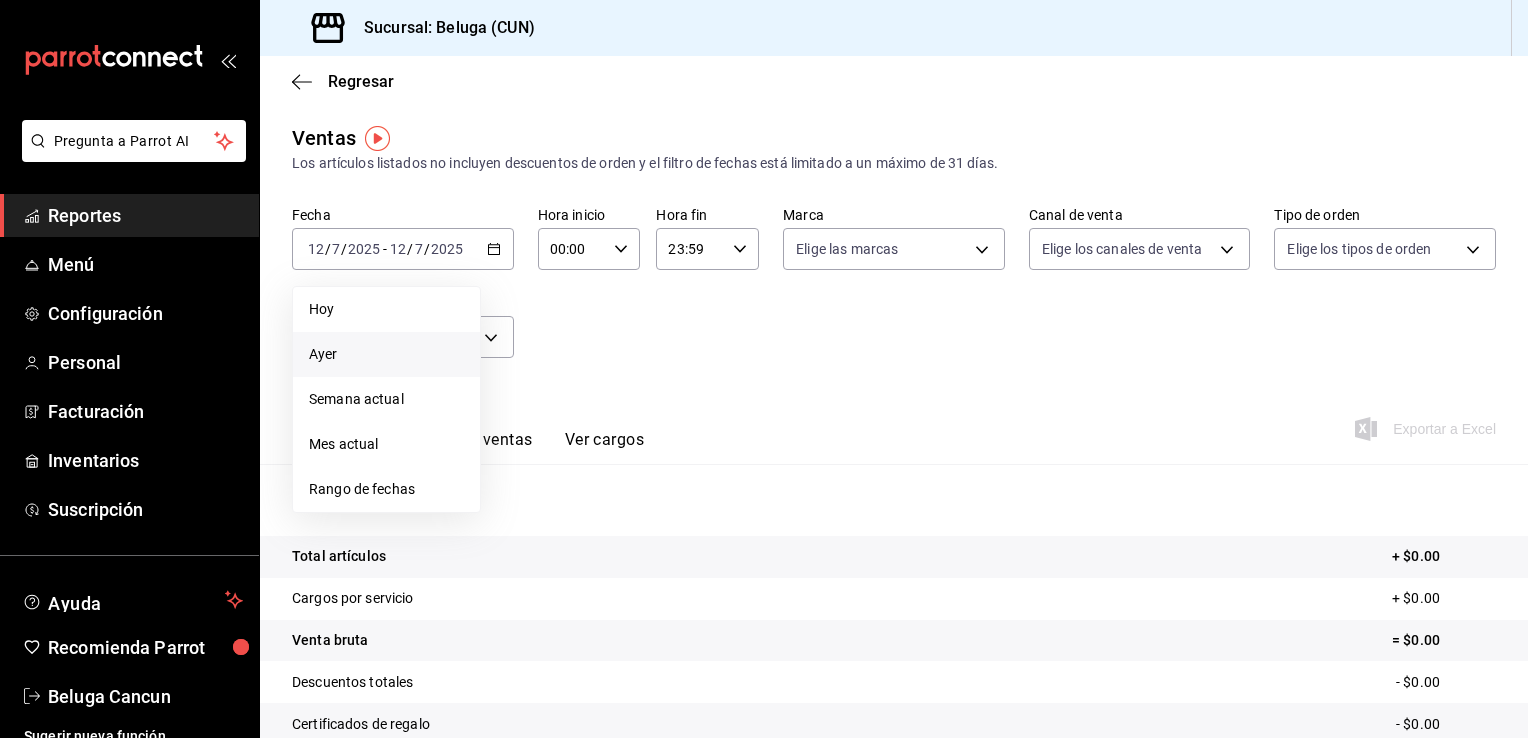 click on "Ayer" at bounding box center [386, 354] 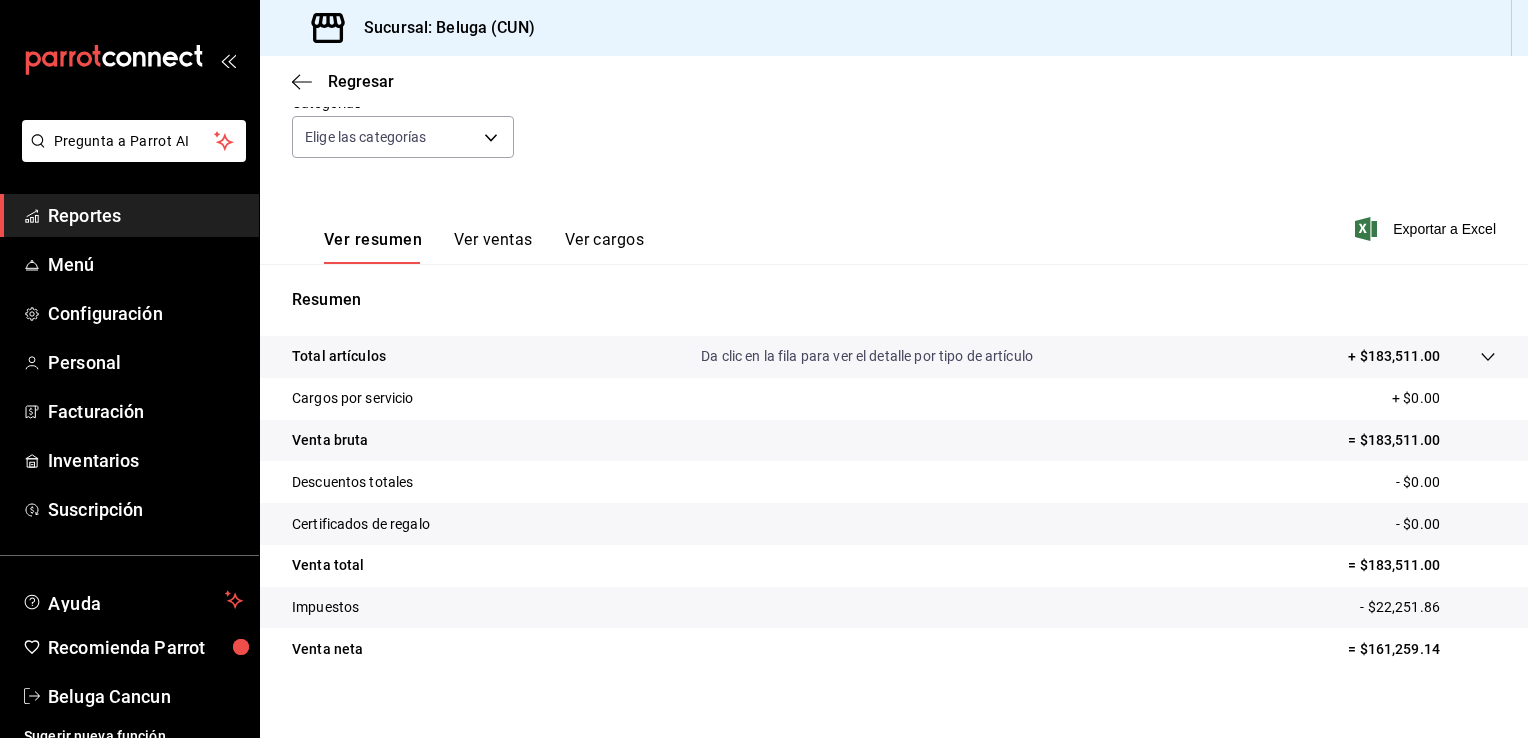 scroll, scrollTop: 220, scrollLeft: 0, axis: vertical 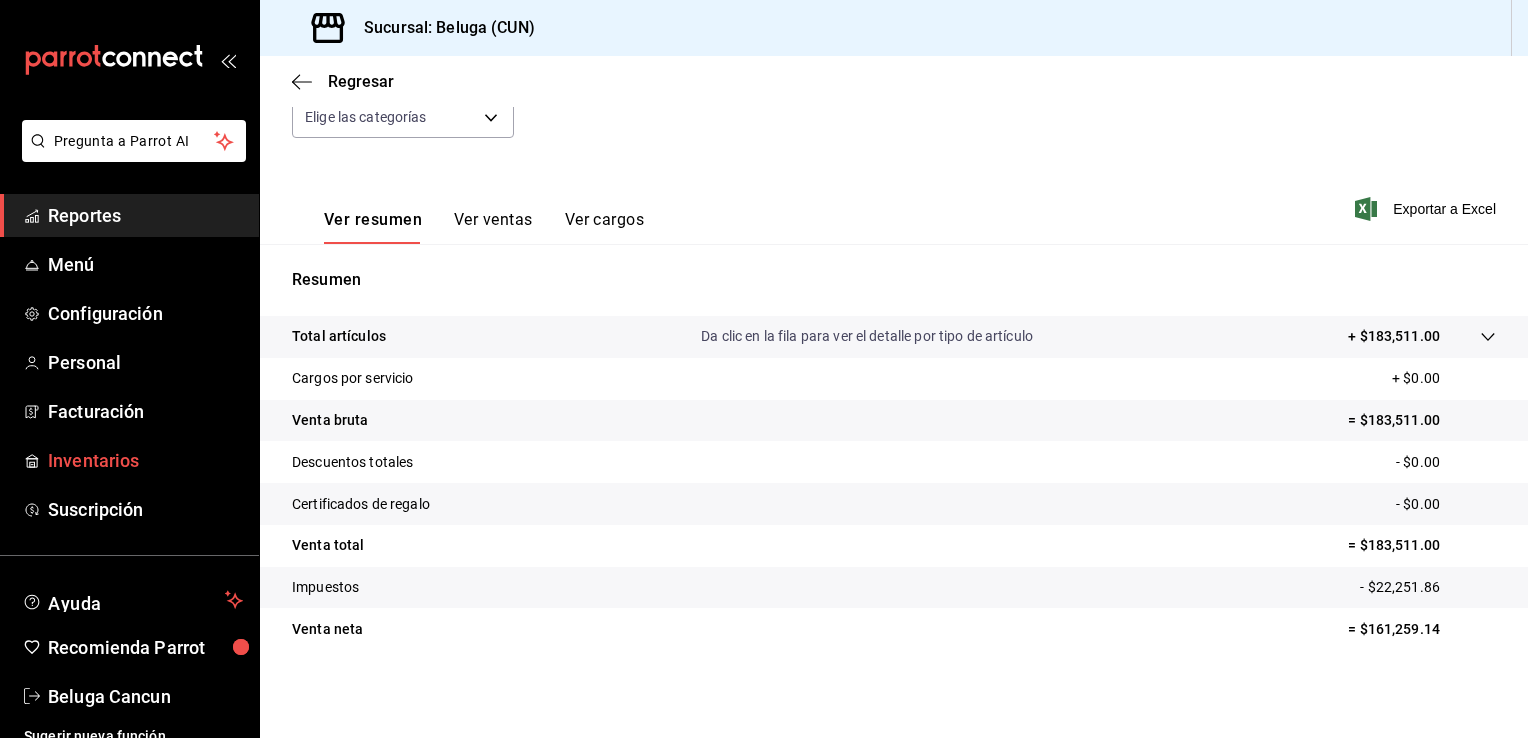click on "Inventarios" at bounding box center [129, 460] 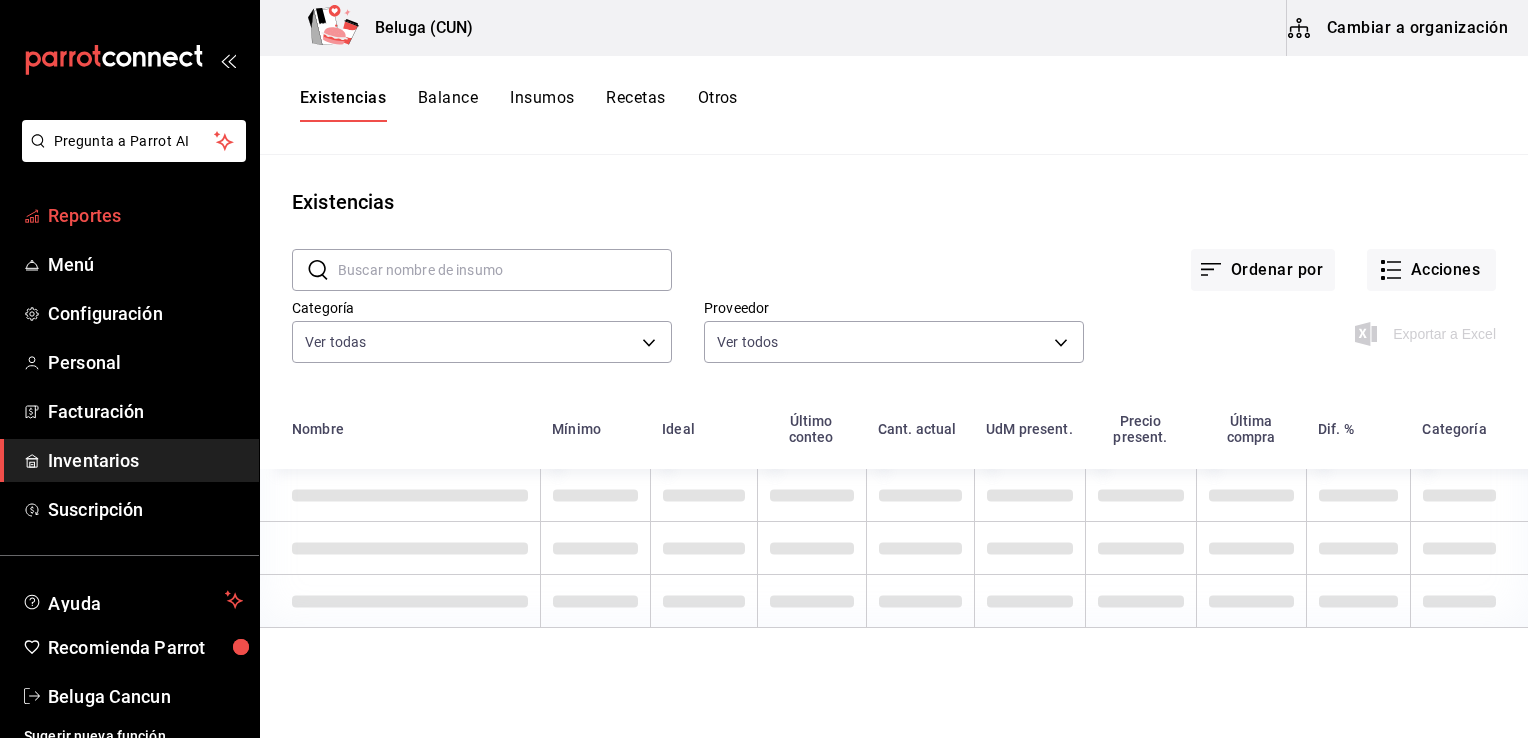 click on "Reportes" at bounding box center (145, 215) 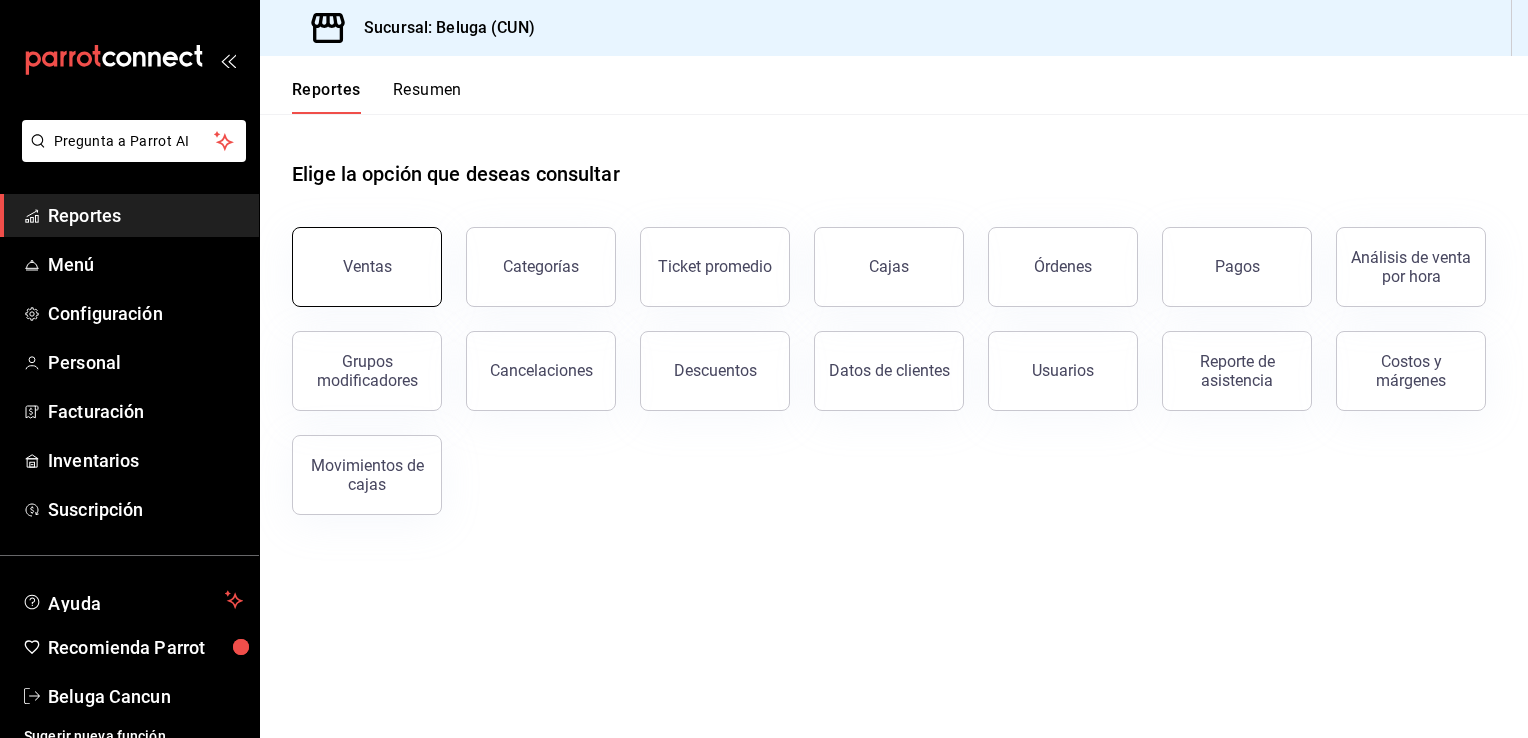 click on "Ventas" at bounding box center (367, 267) 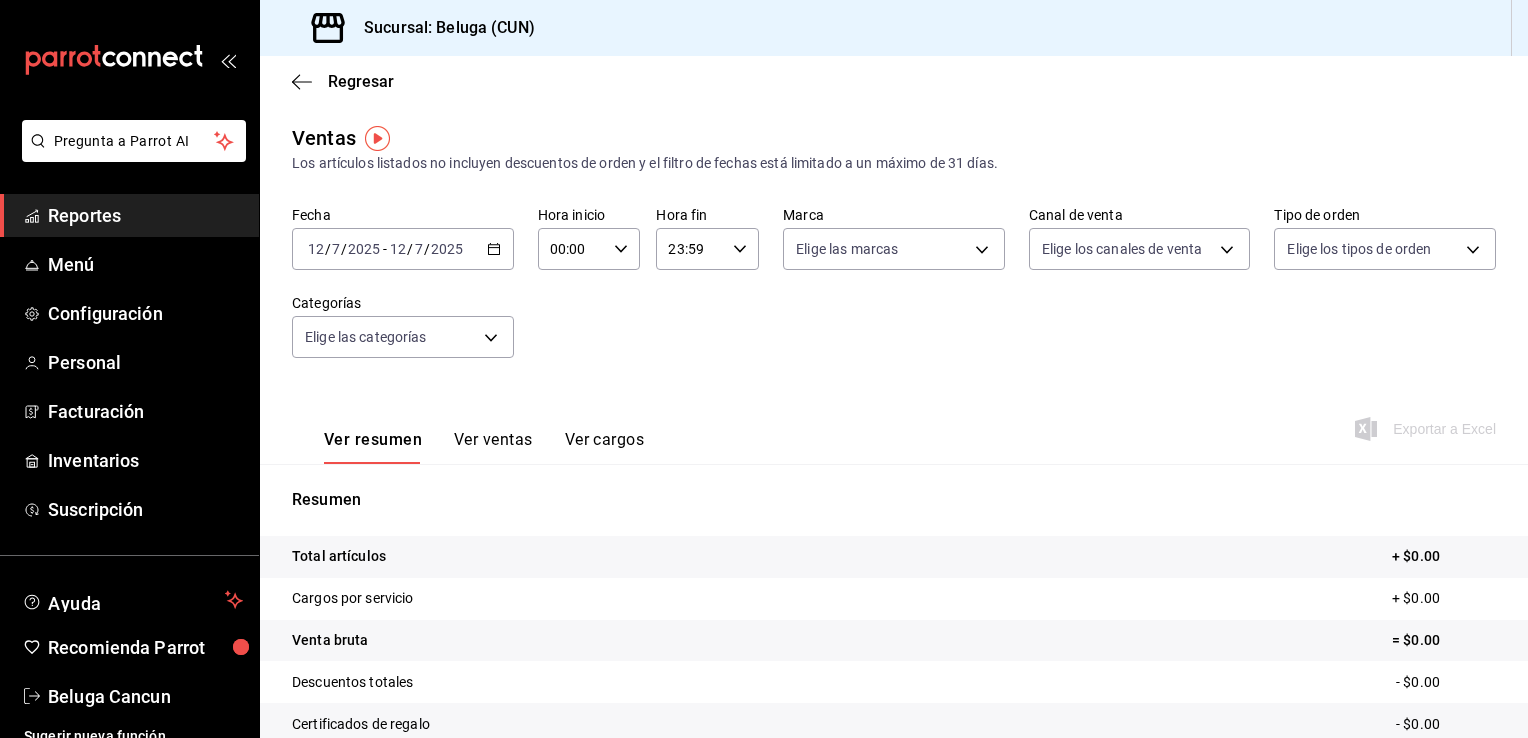 click 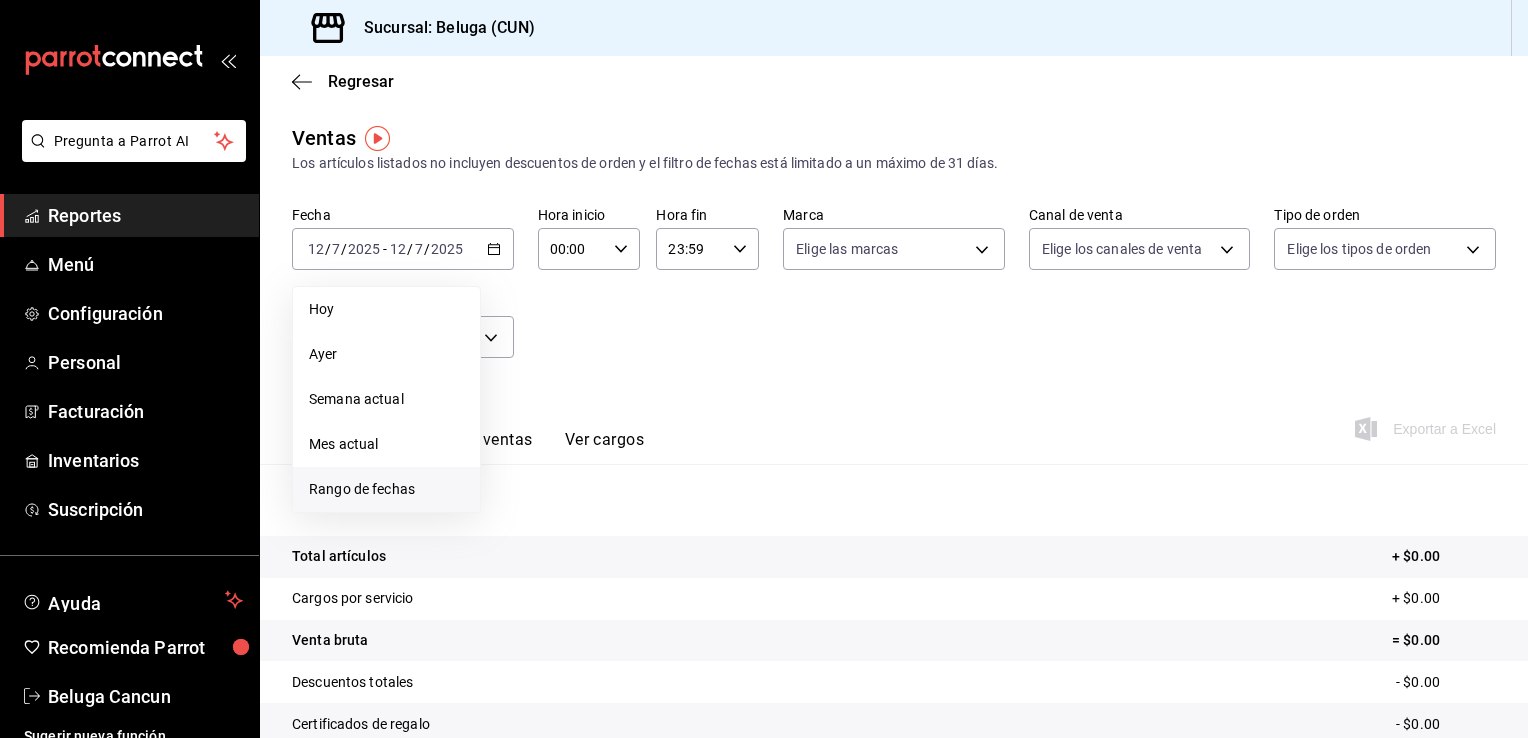 click on "Rango de fechas" at bounding box center [386, 489] 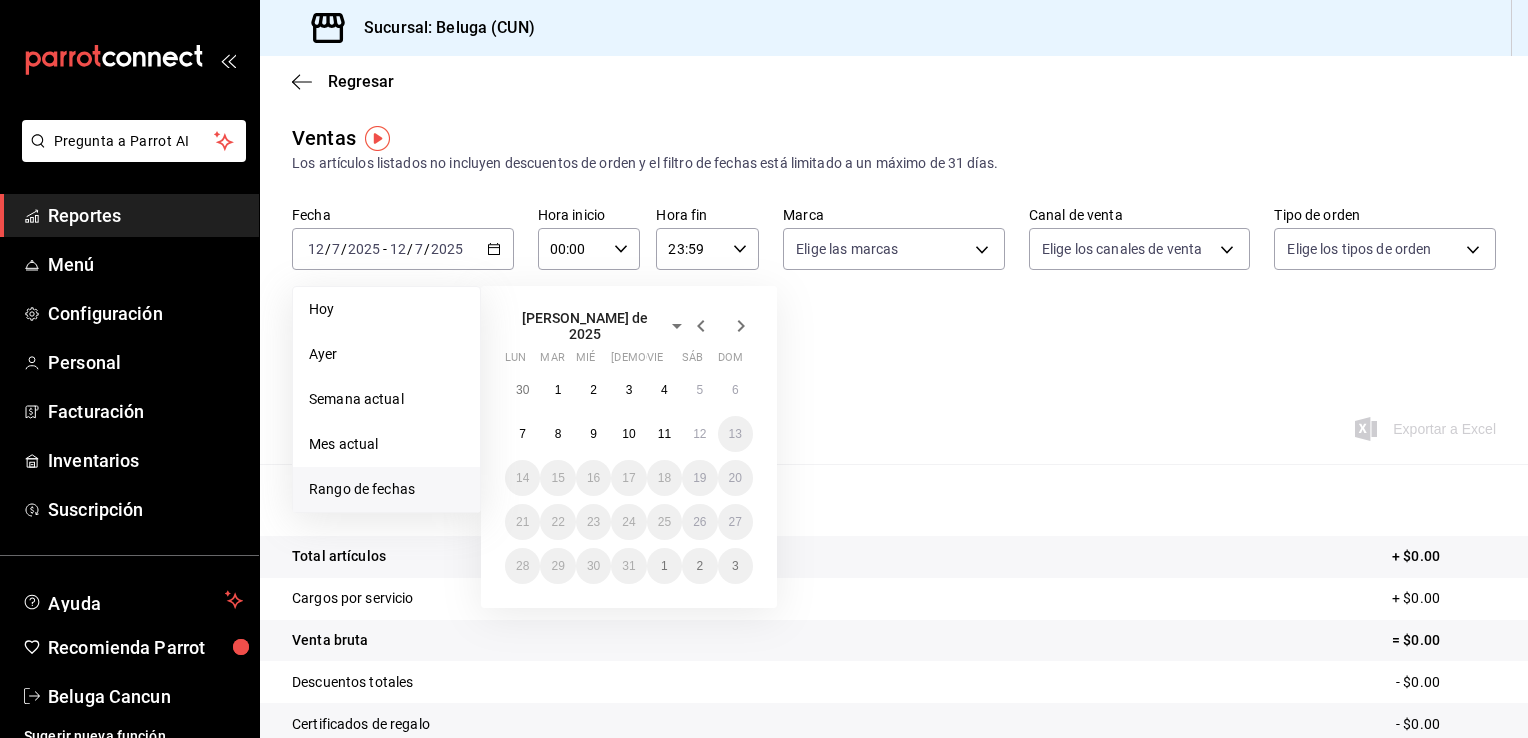 click on "Rango de fechas" at bounding box center [386, 489] 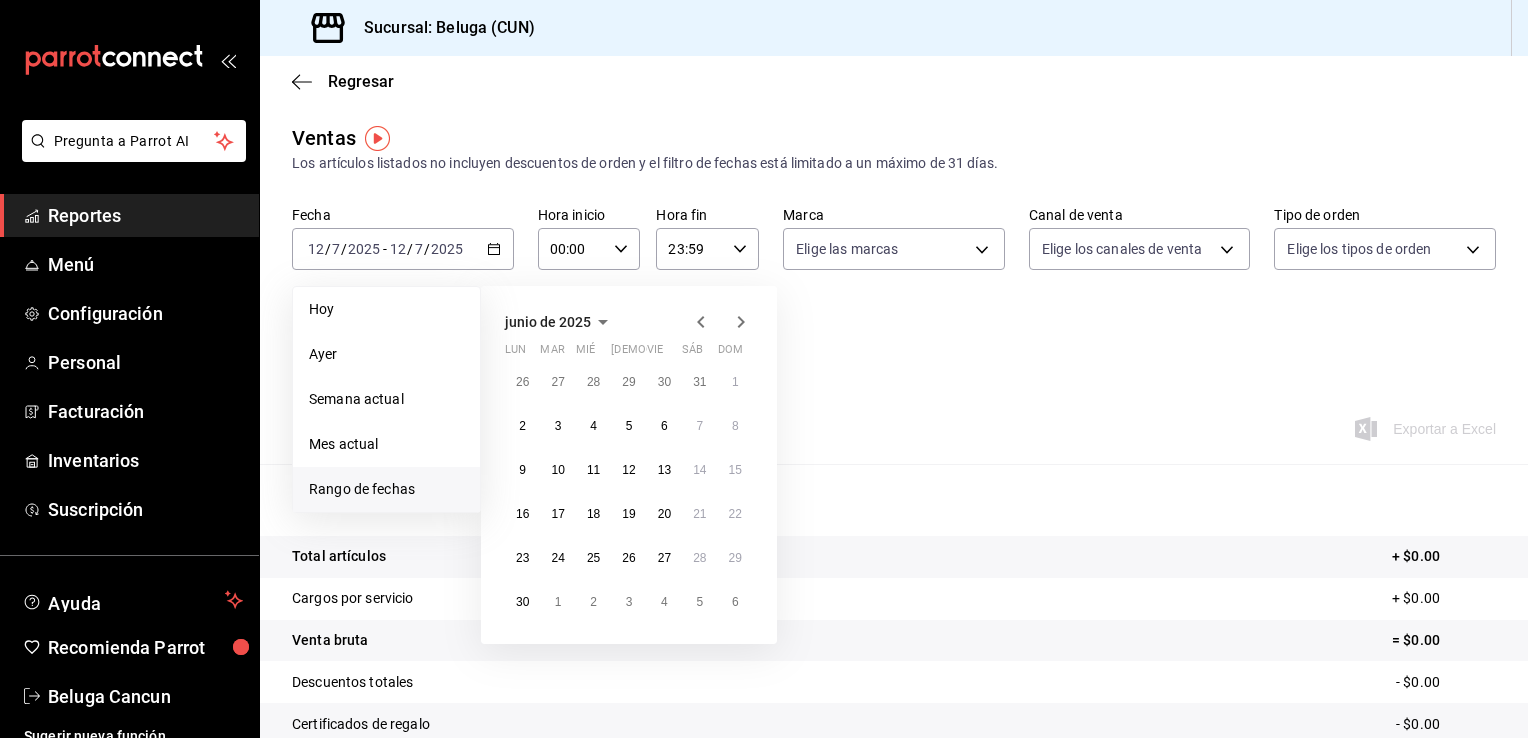 click 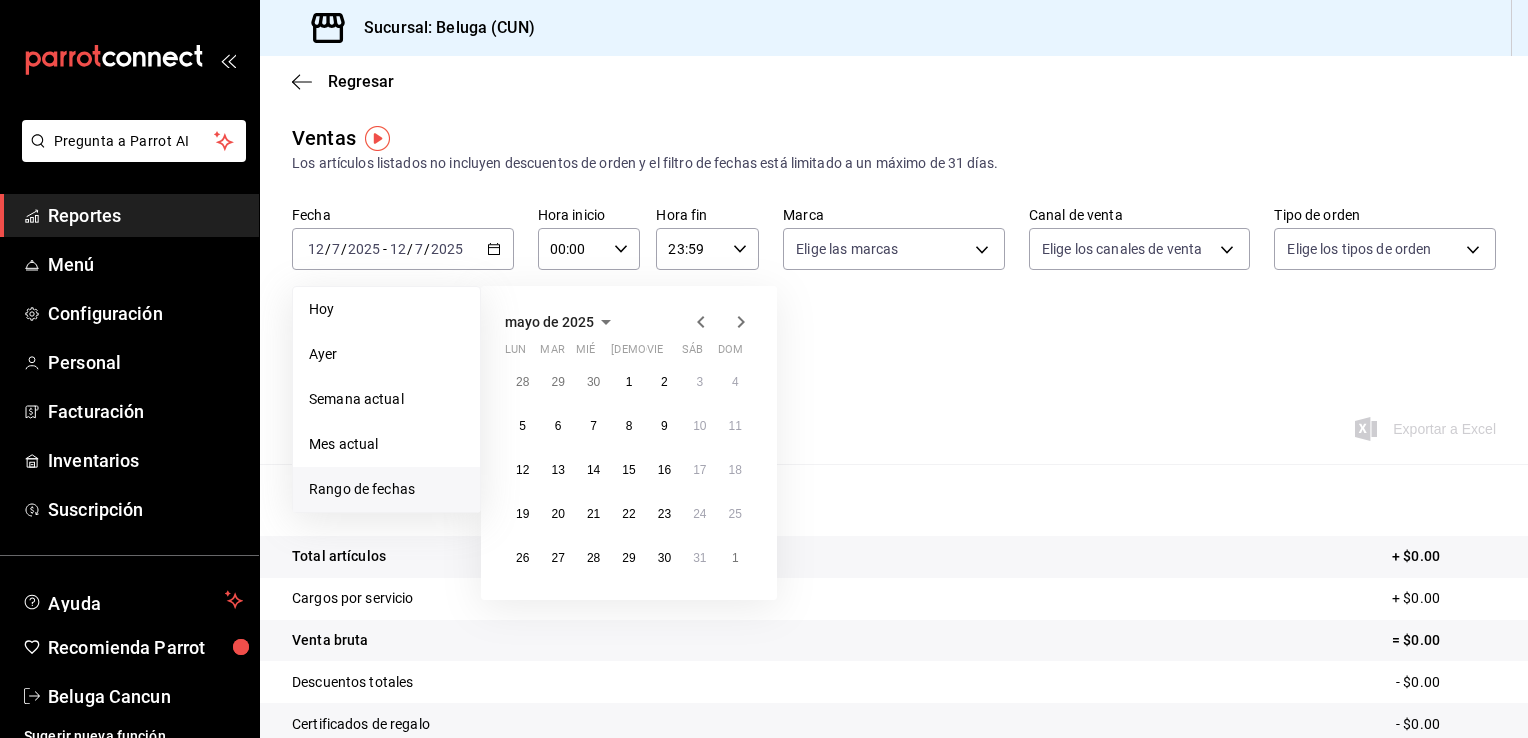 click 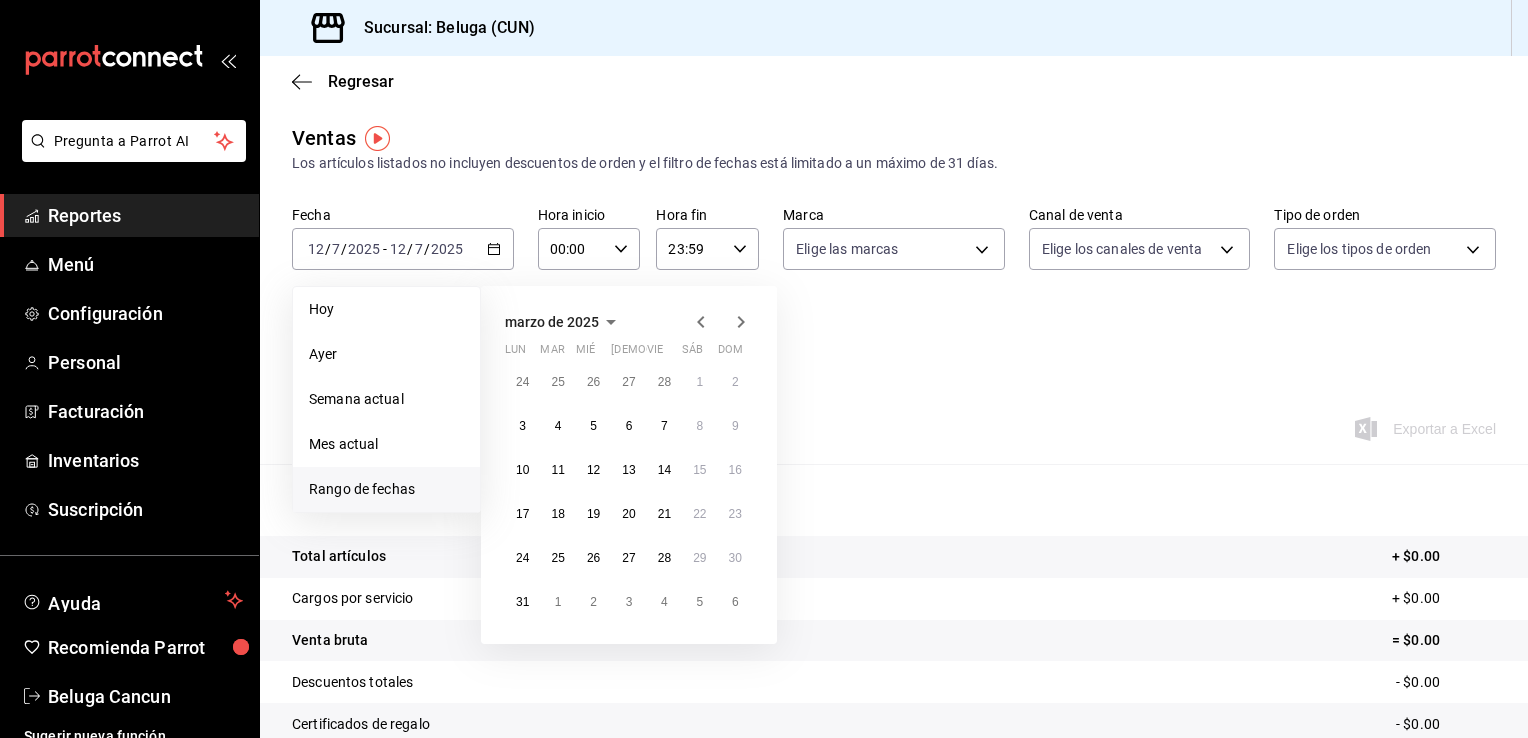 click 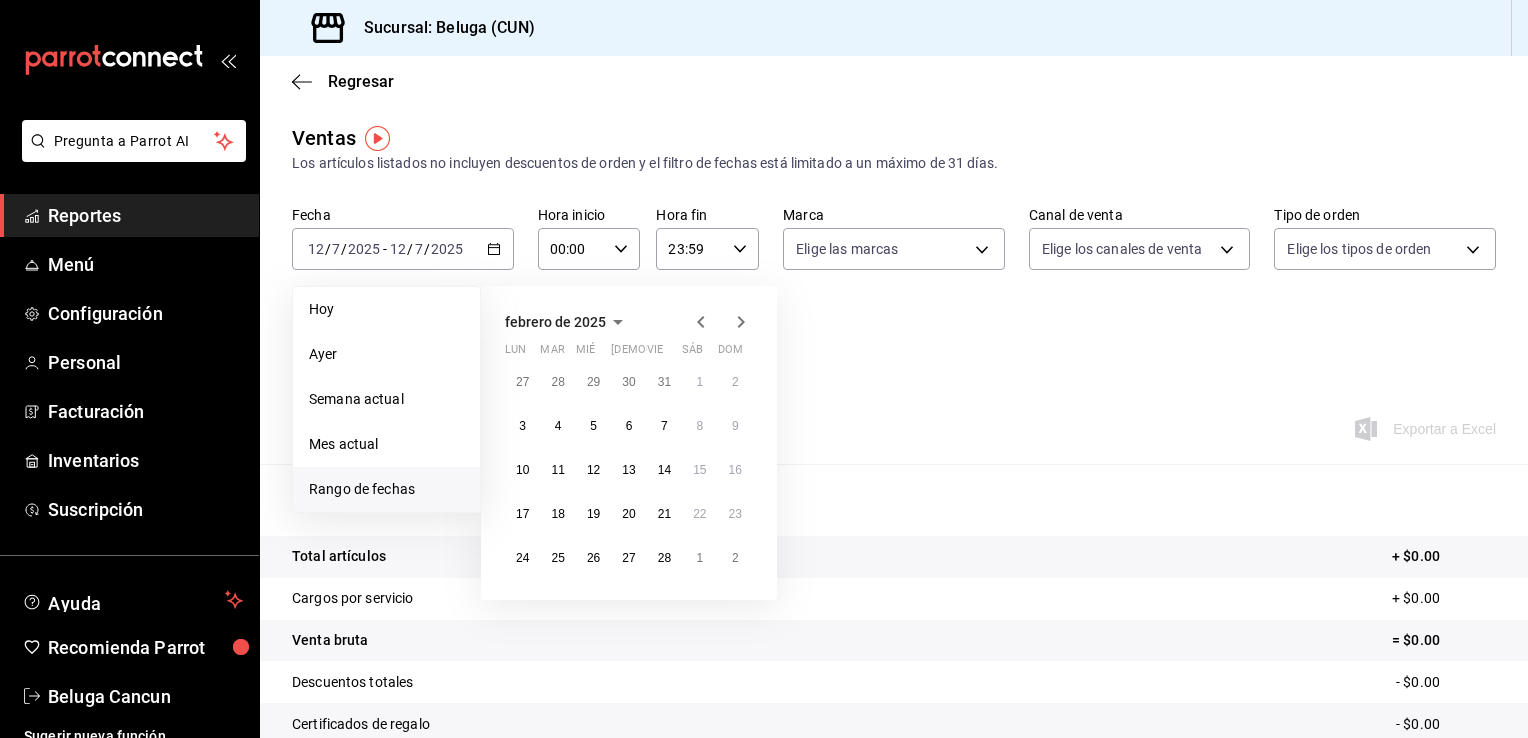 click 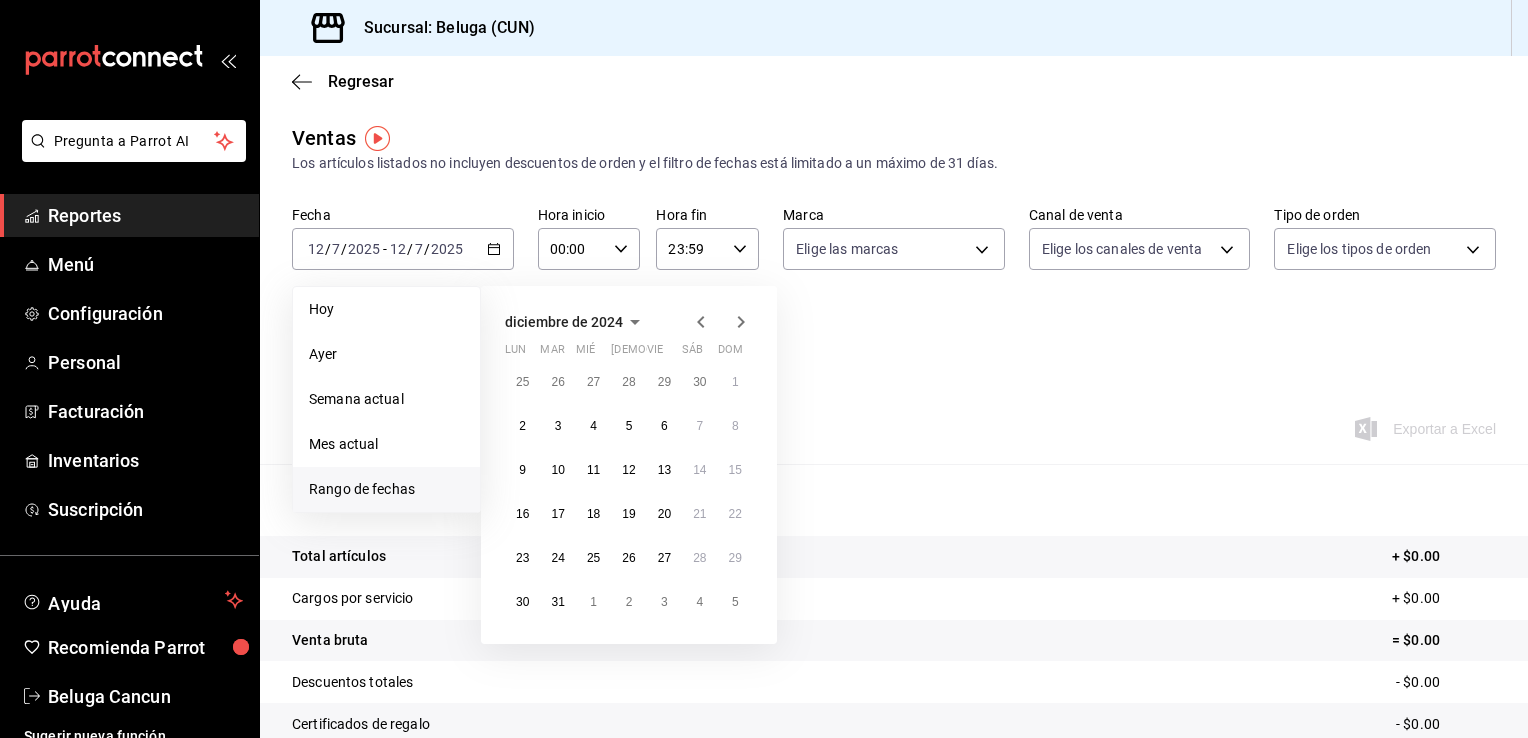 click 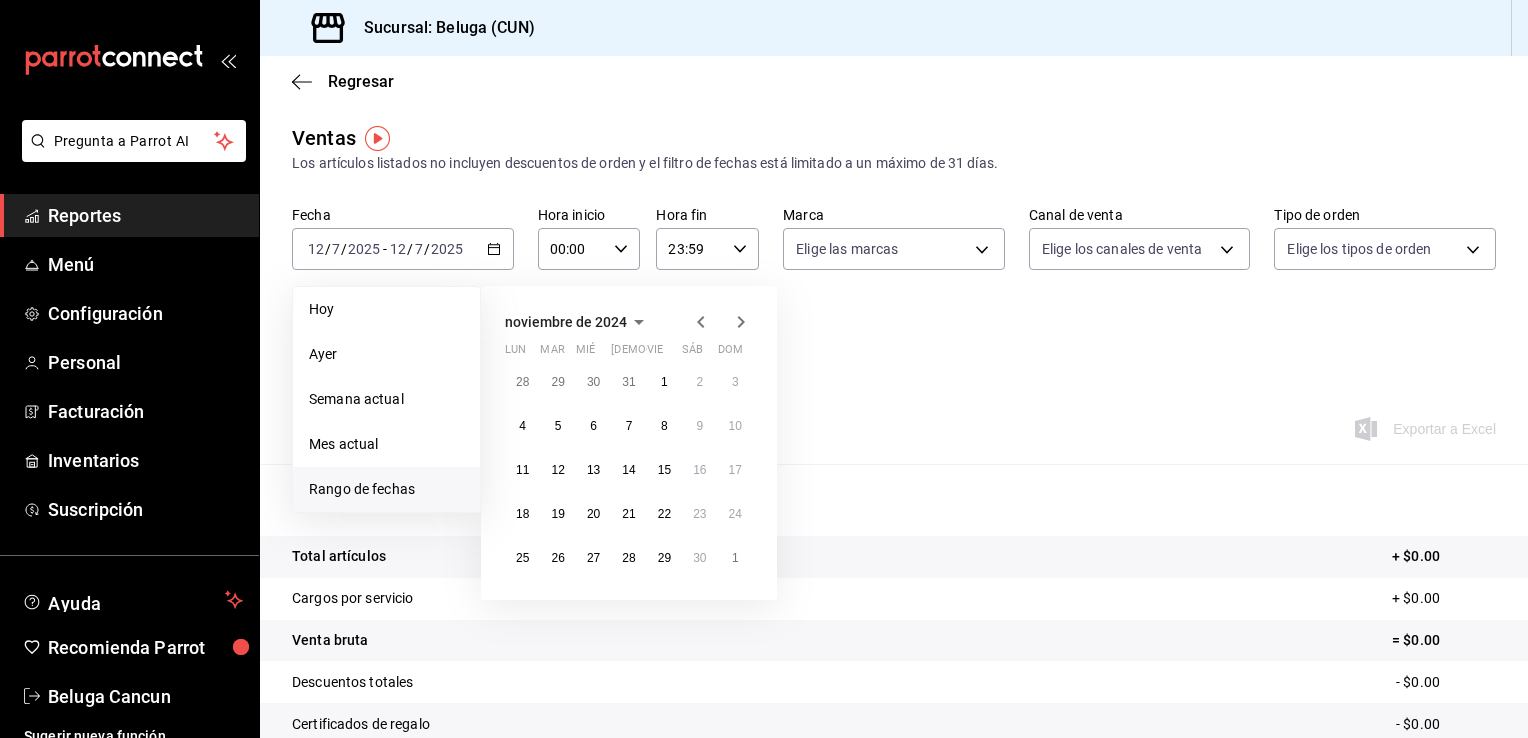 click 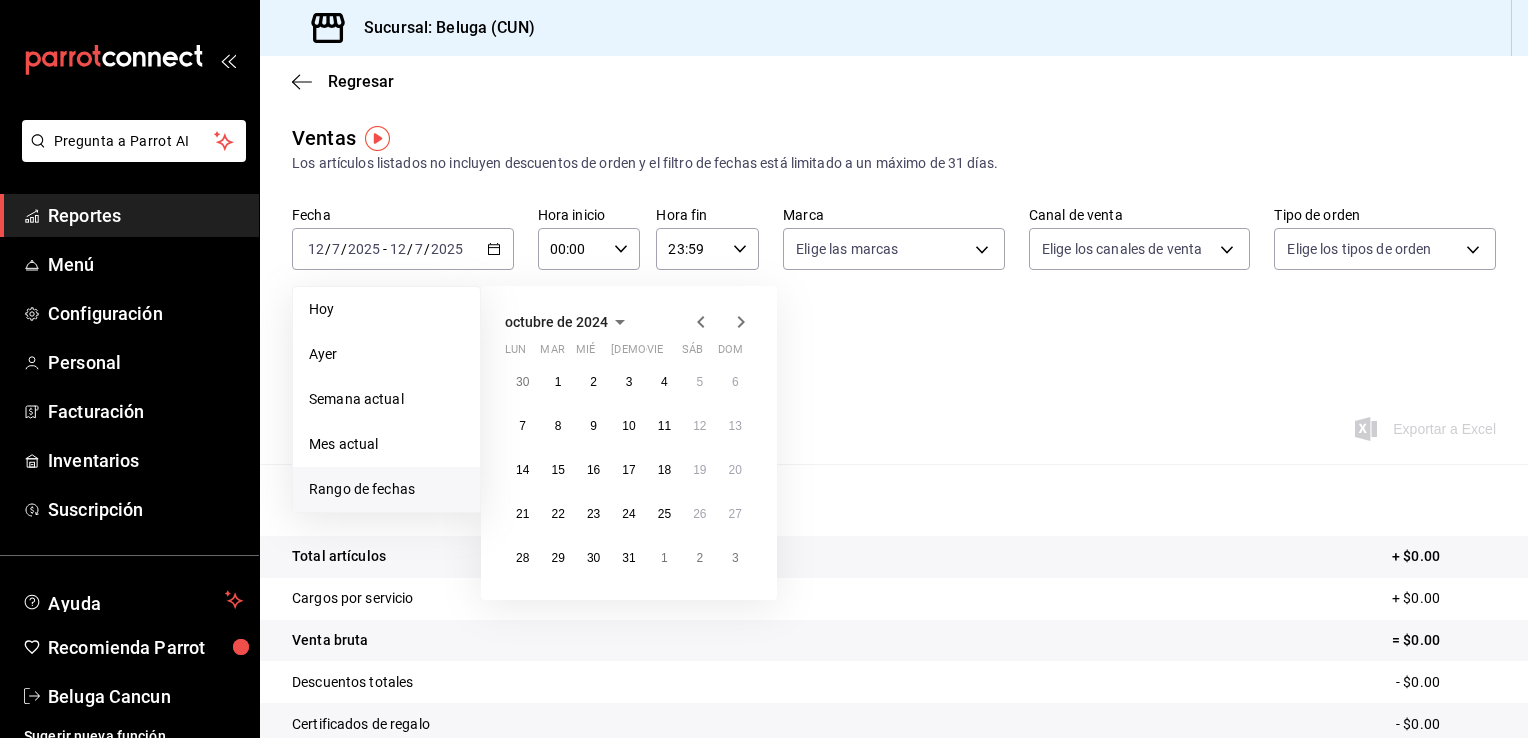 click 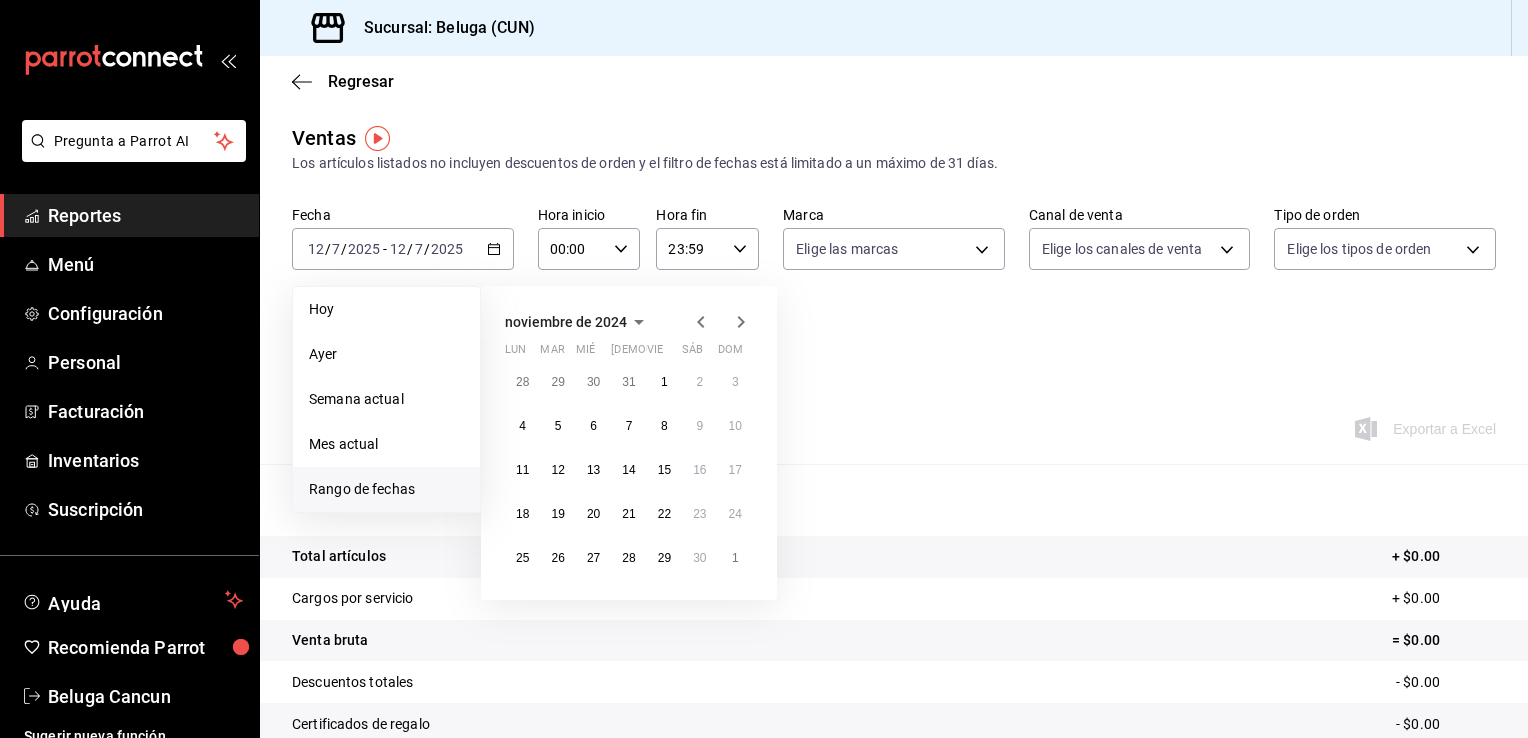 click 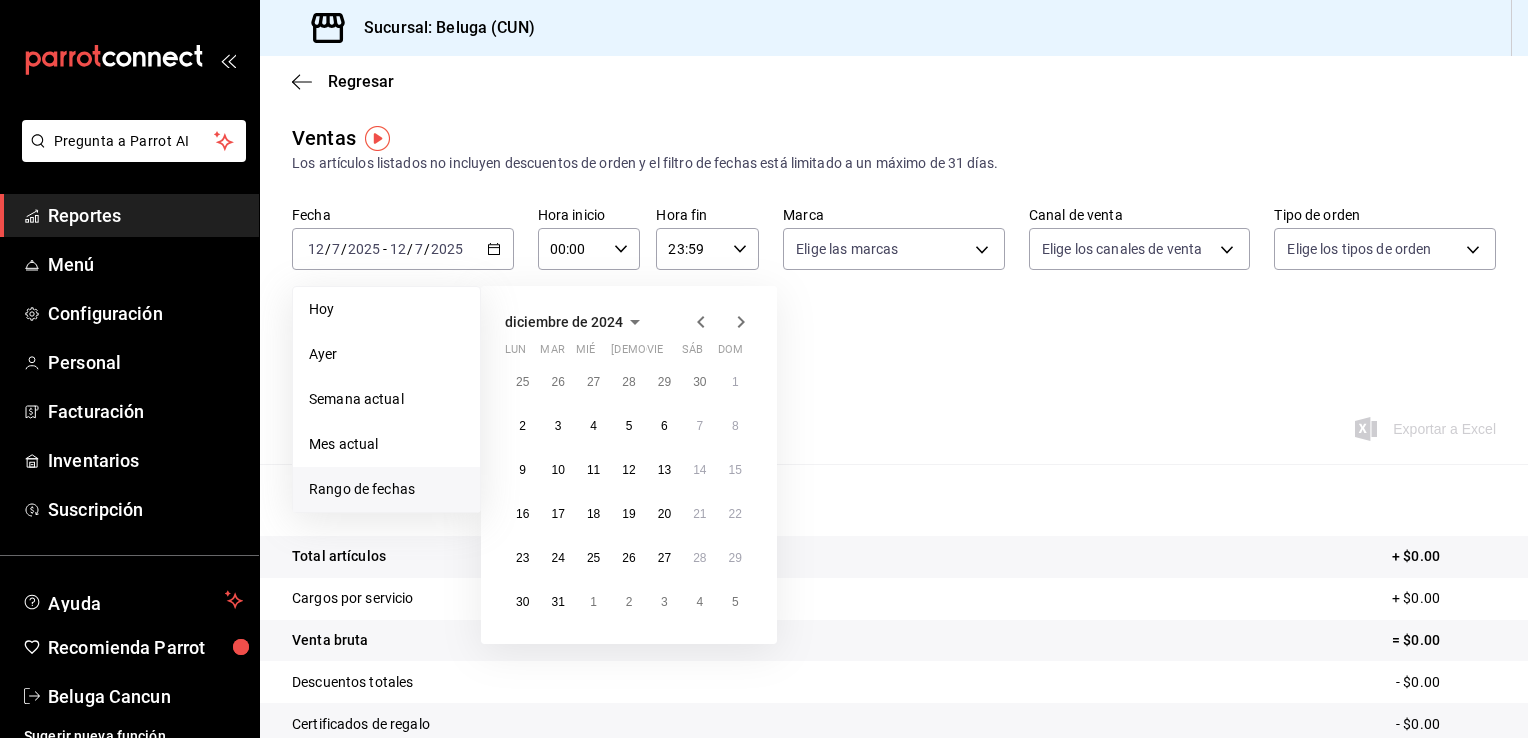 click 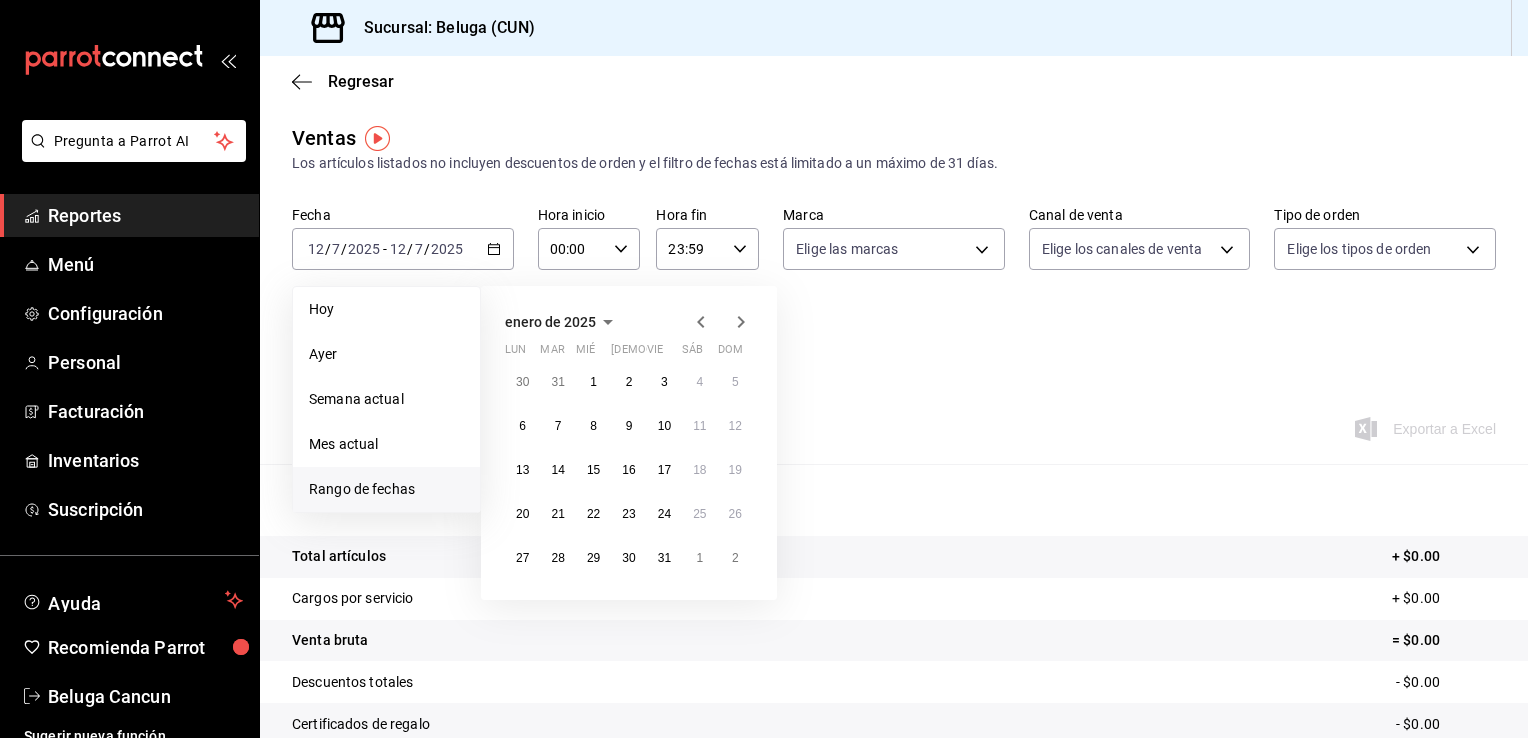 click 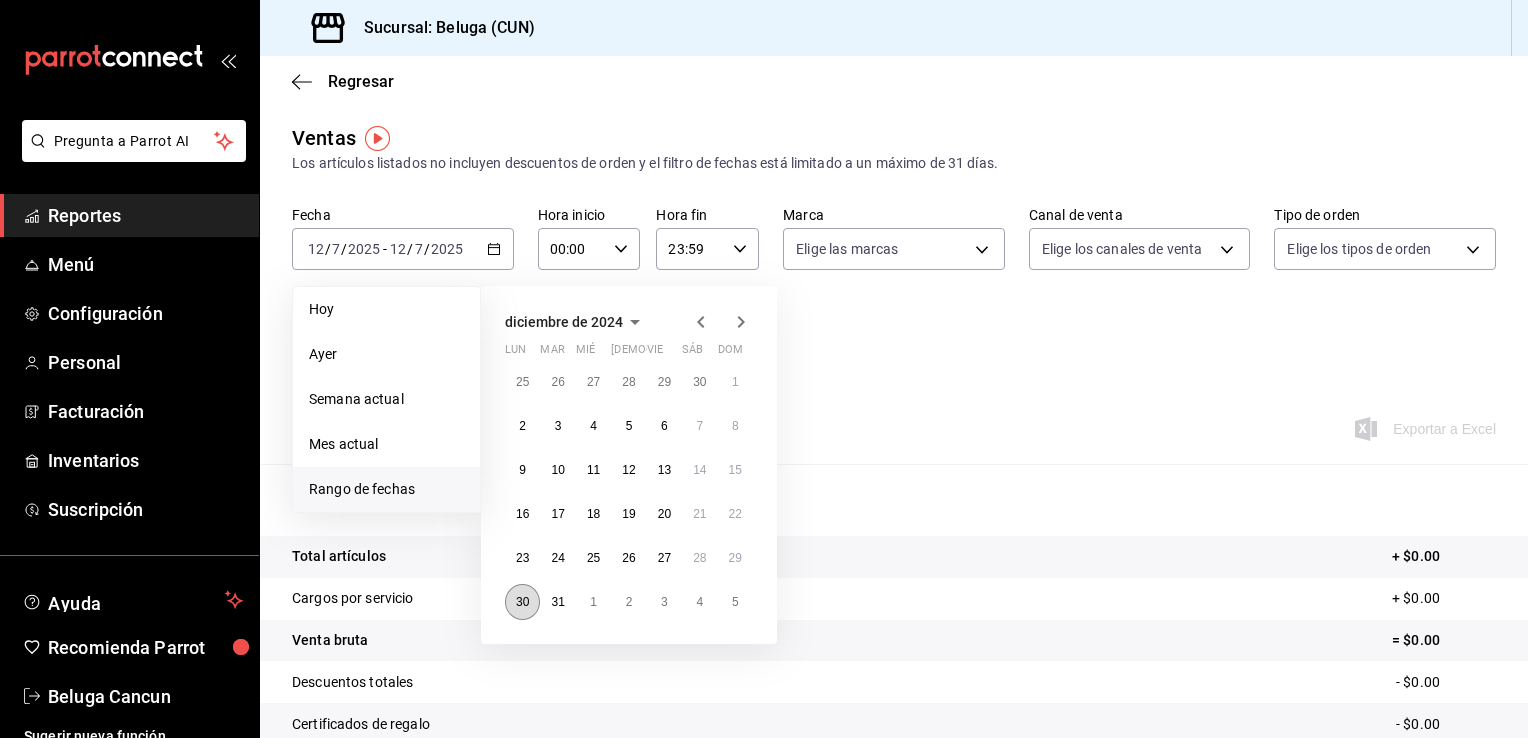 click on "30" at bounding box center [522, 602] 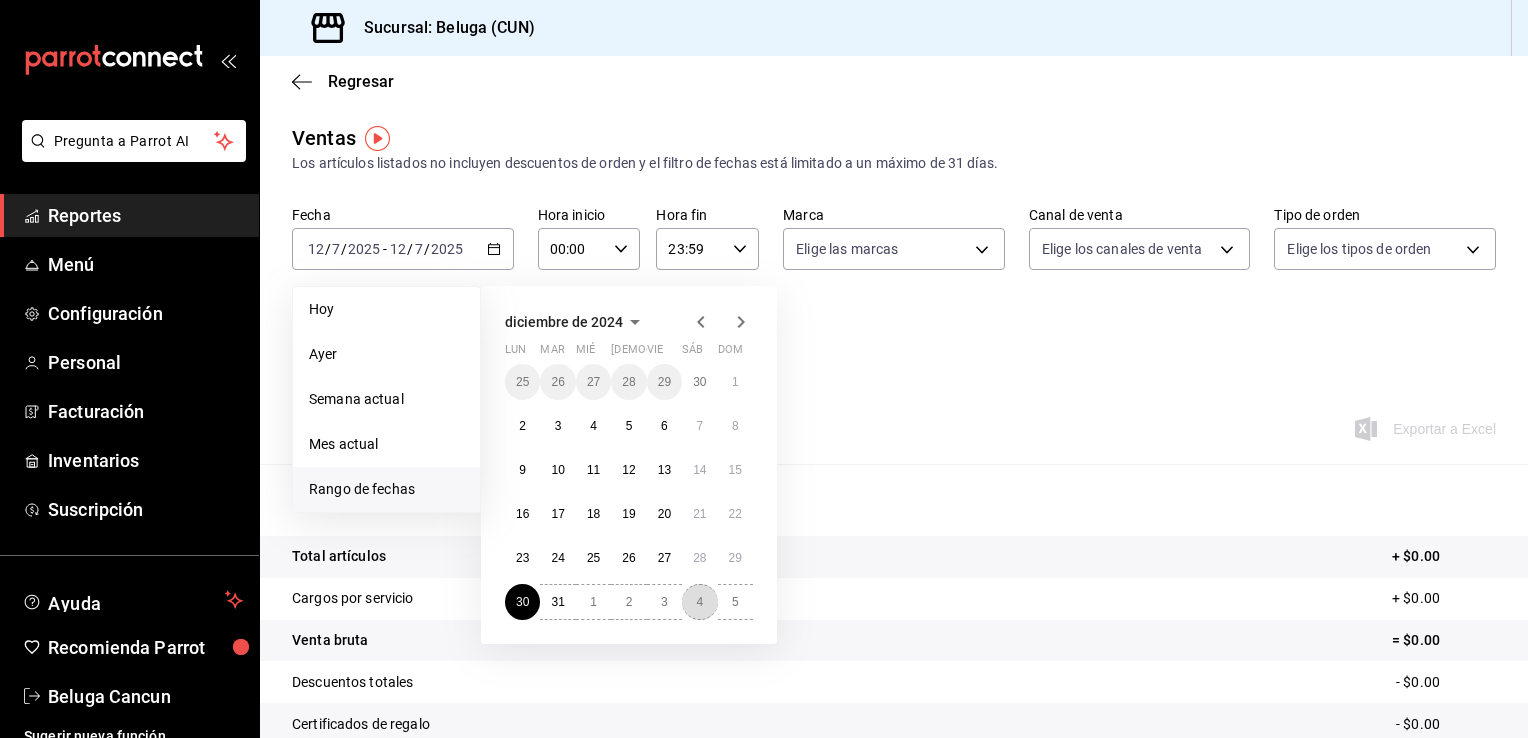 click on "4" at bounding box center [699, 602] 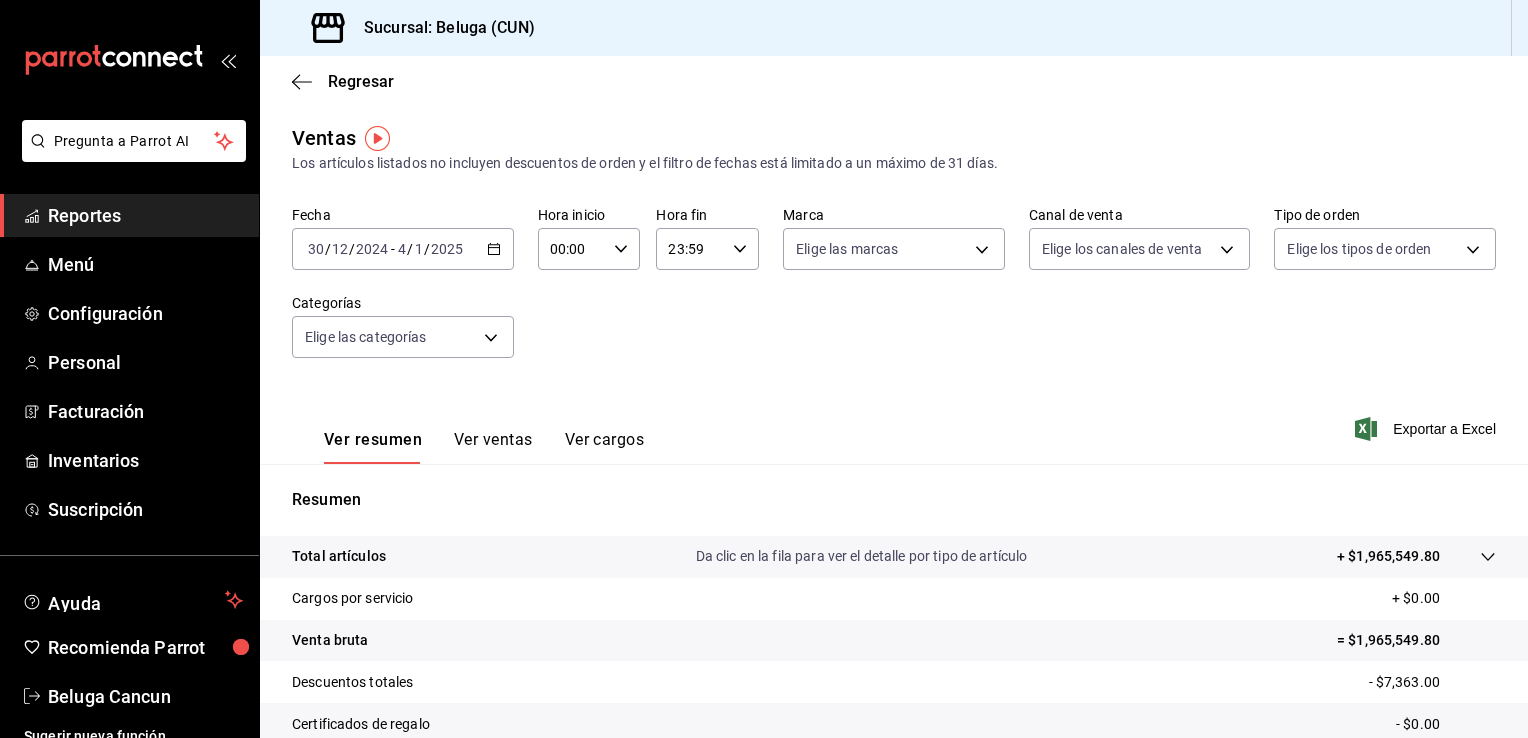 click 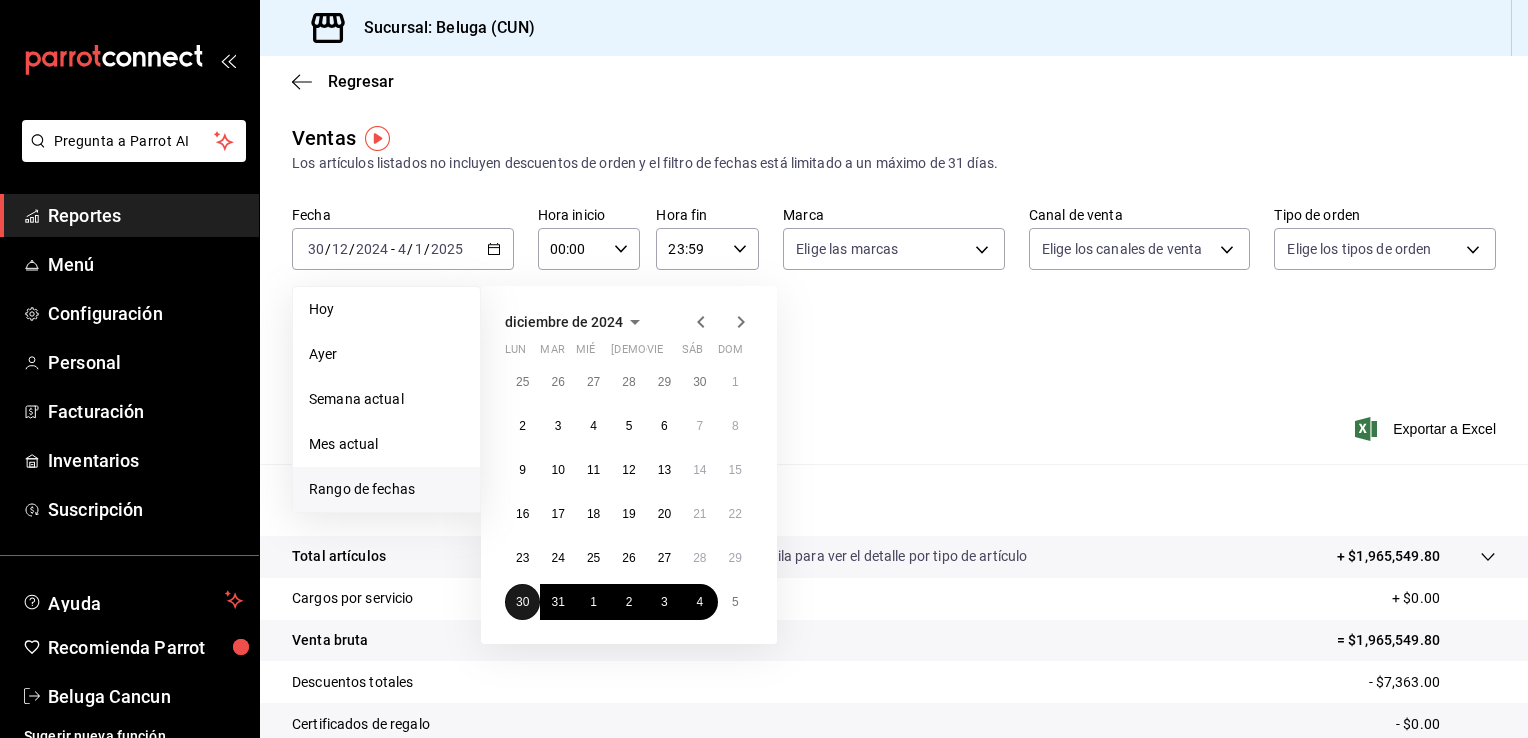 click on "30" at bounding box center (522, 602) 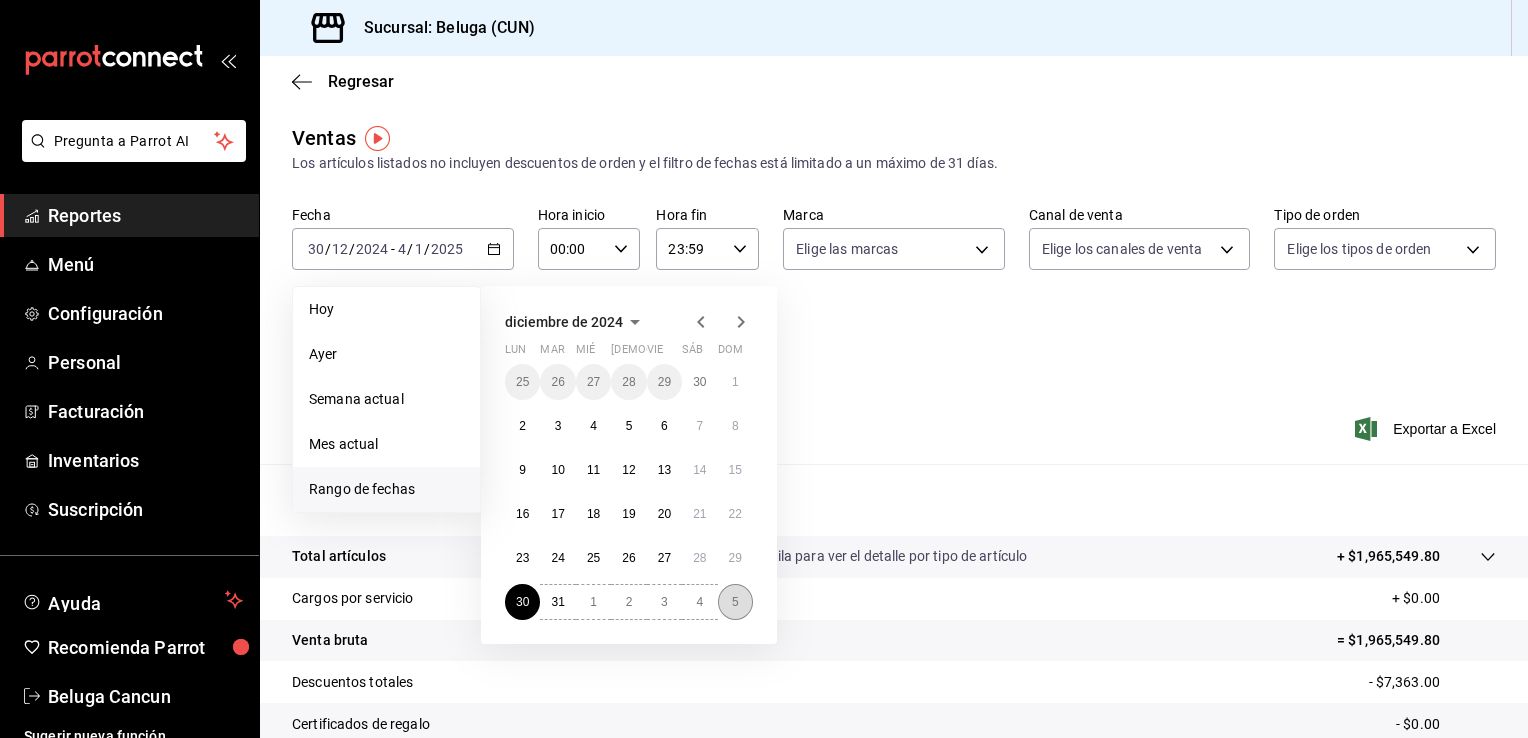 click on "5" at bounding box center [735, 602] 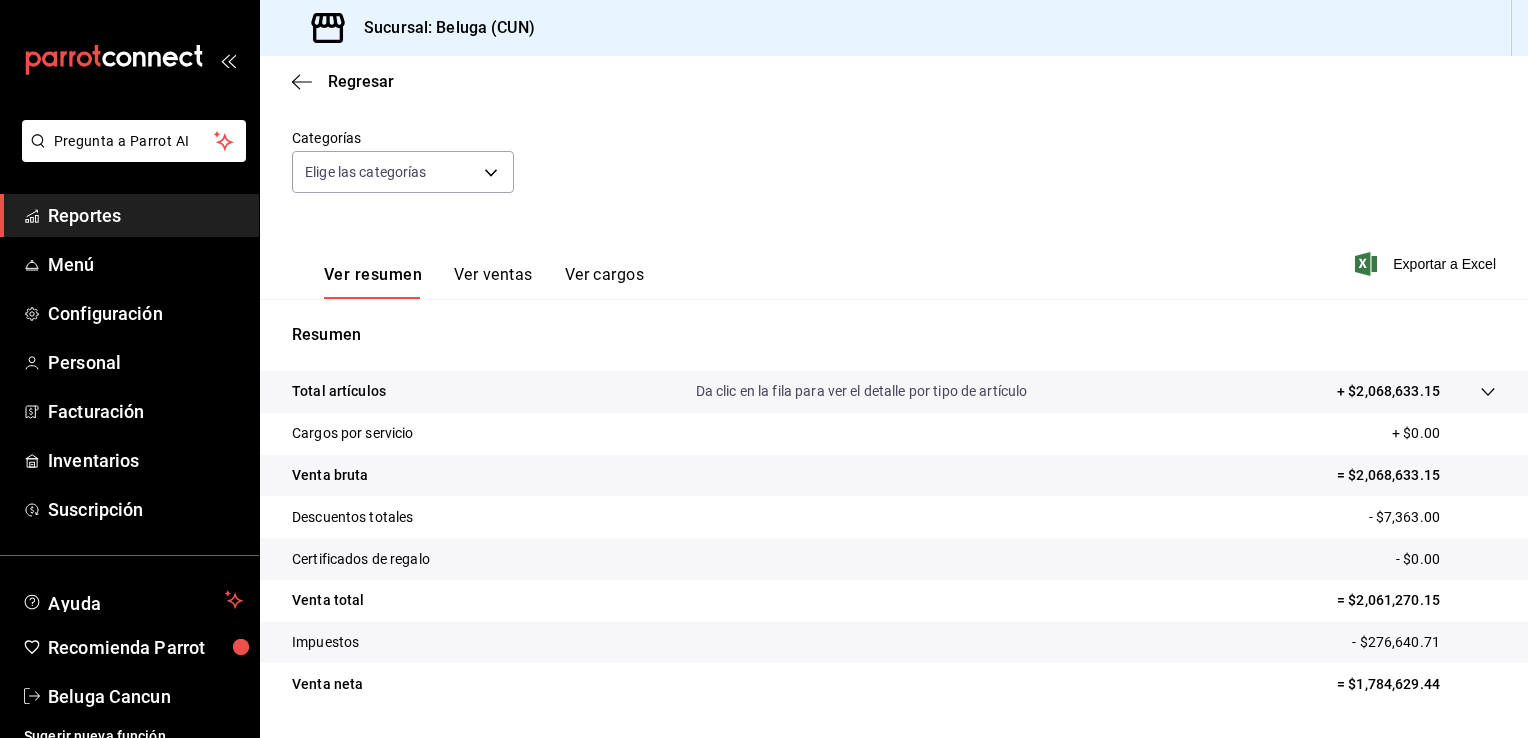 scroll, scrollTop: 200, scrollLeft: 0, axis: vertical 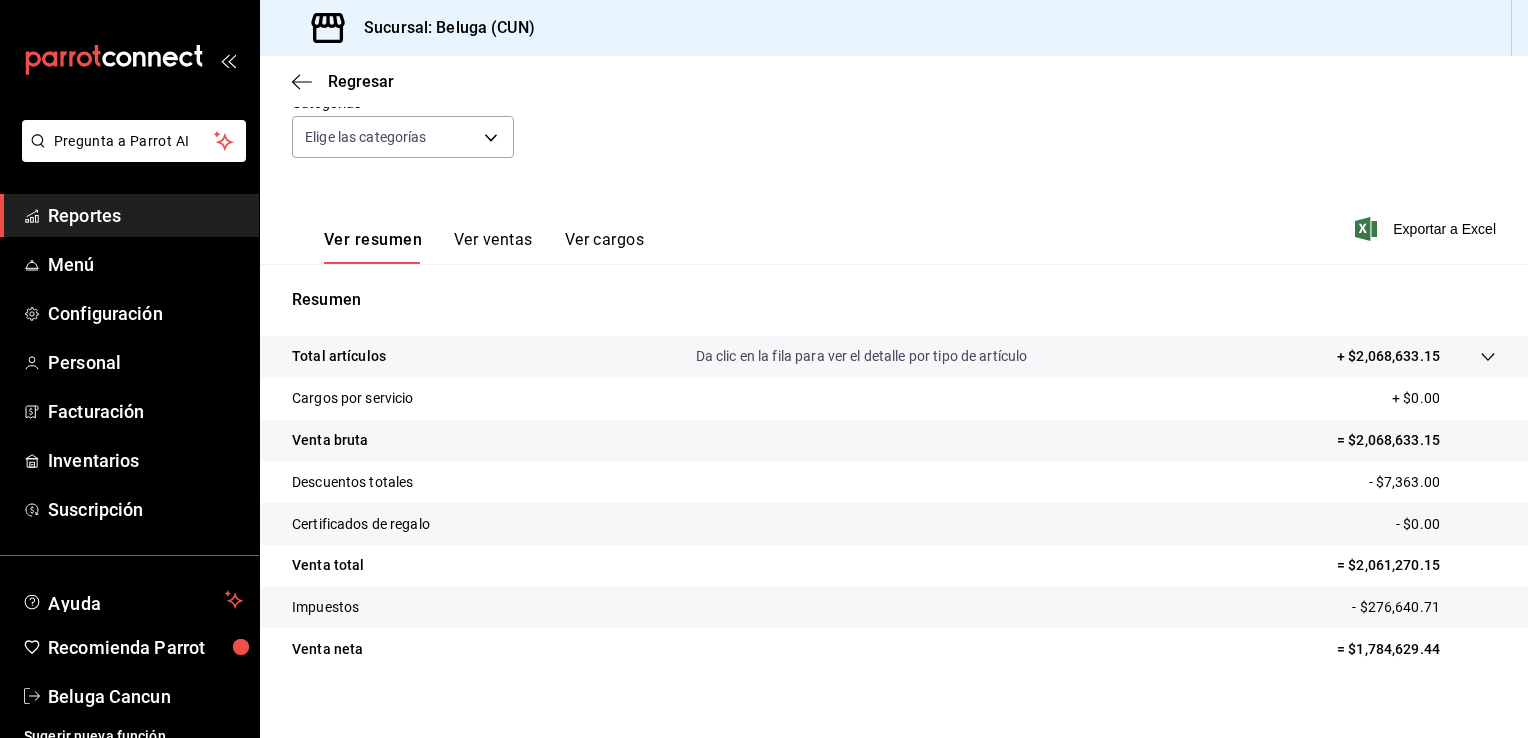 click on "Ver ventas" at bounding box center (493, 247) 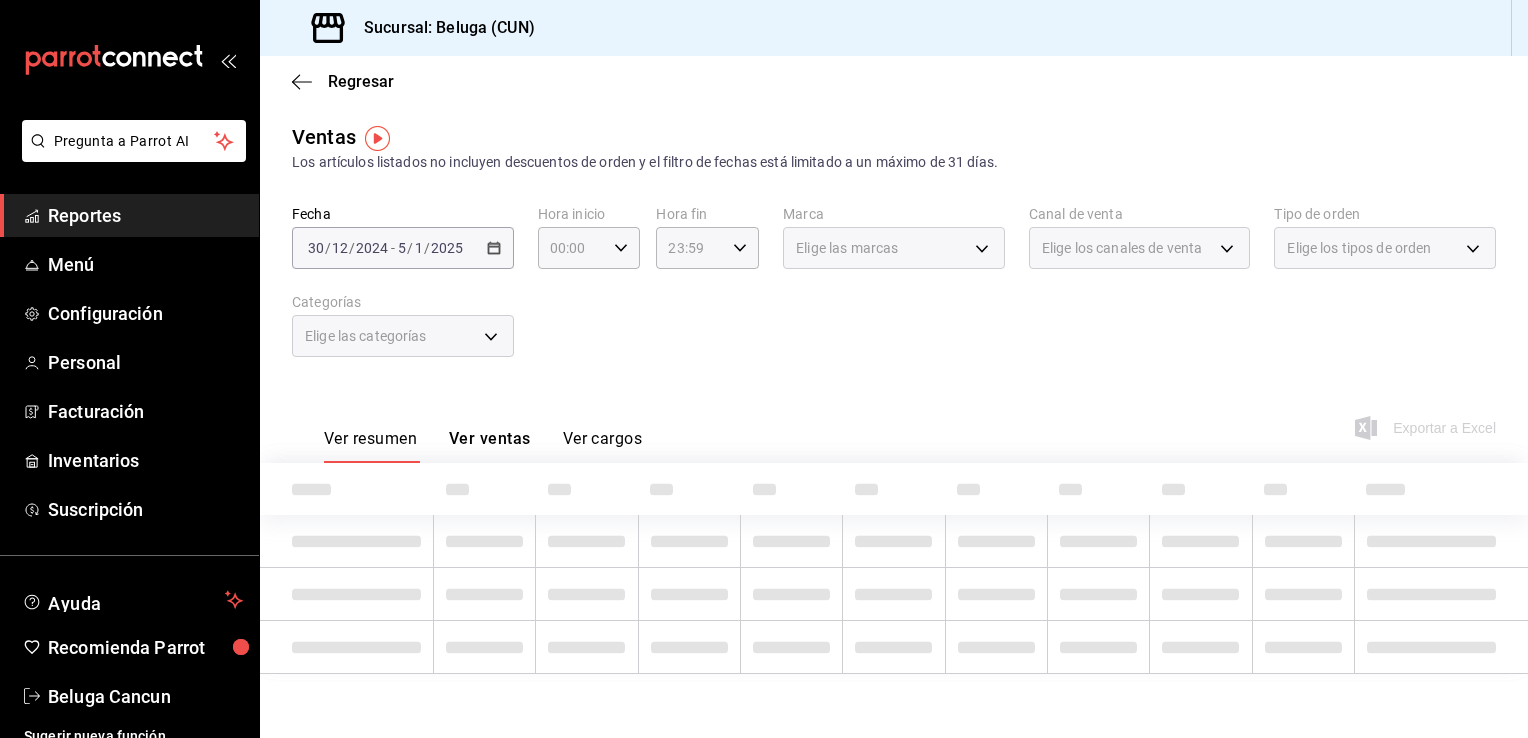 scroll, scrollTop: 0, scrollLeft: 0, axis: both 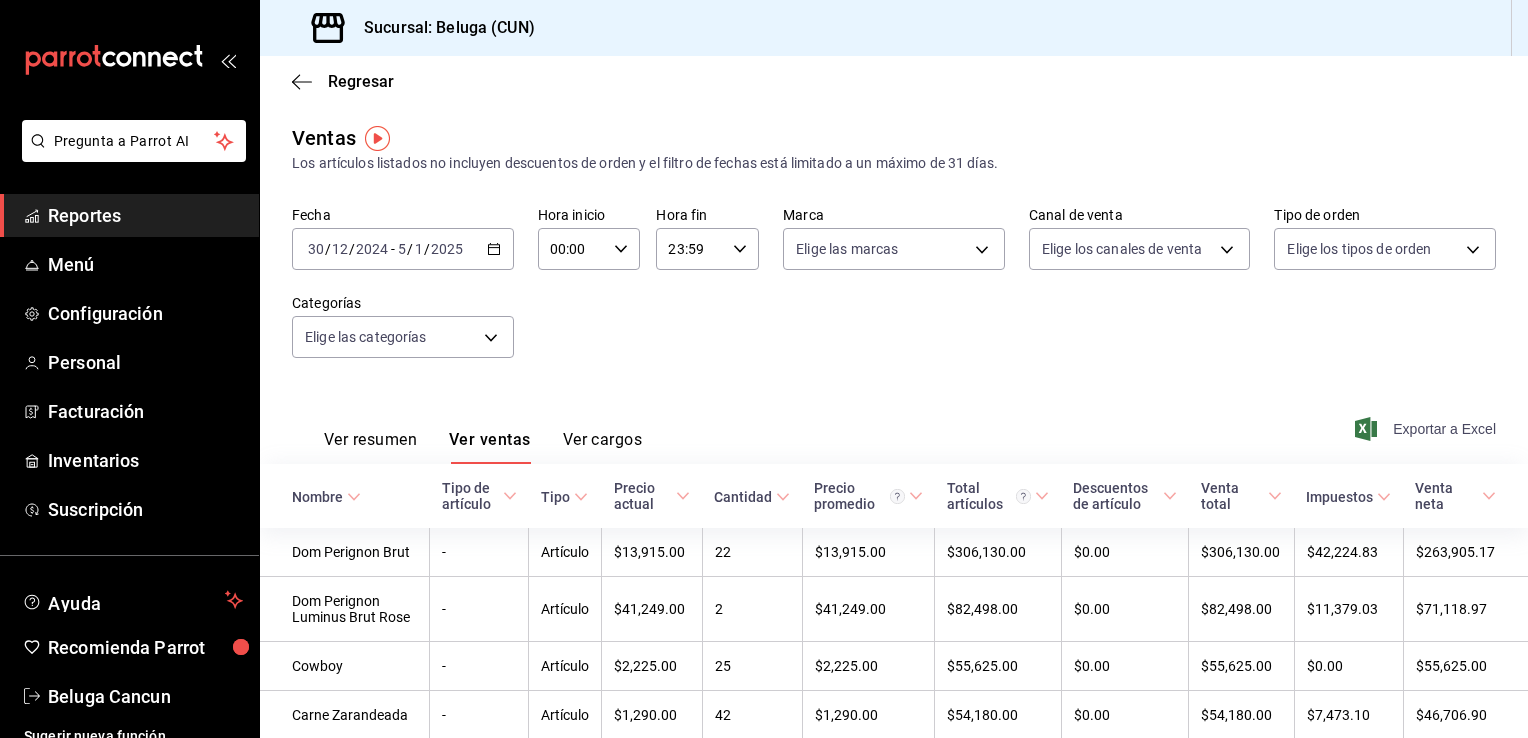 click on "Exportar a Excel" at bounding box center [1427, 429] 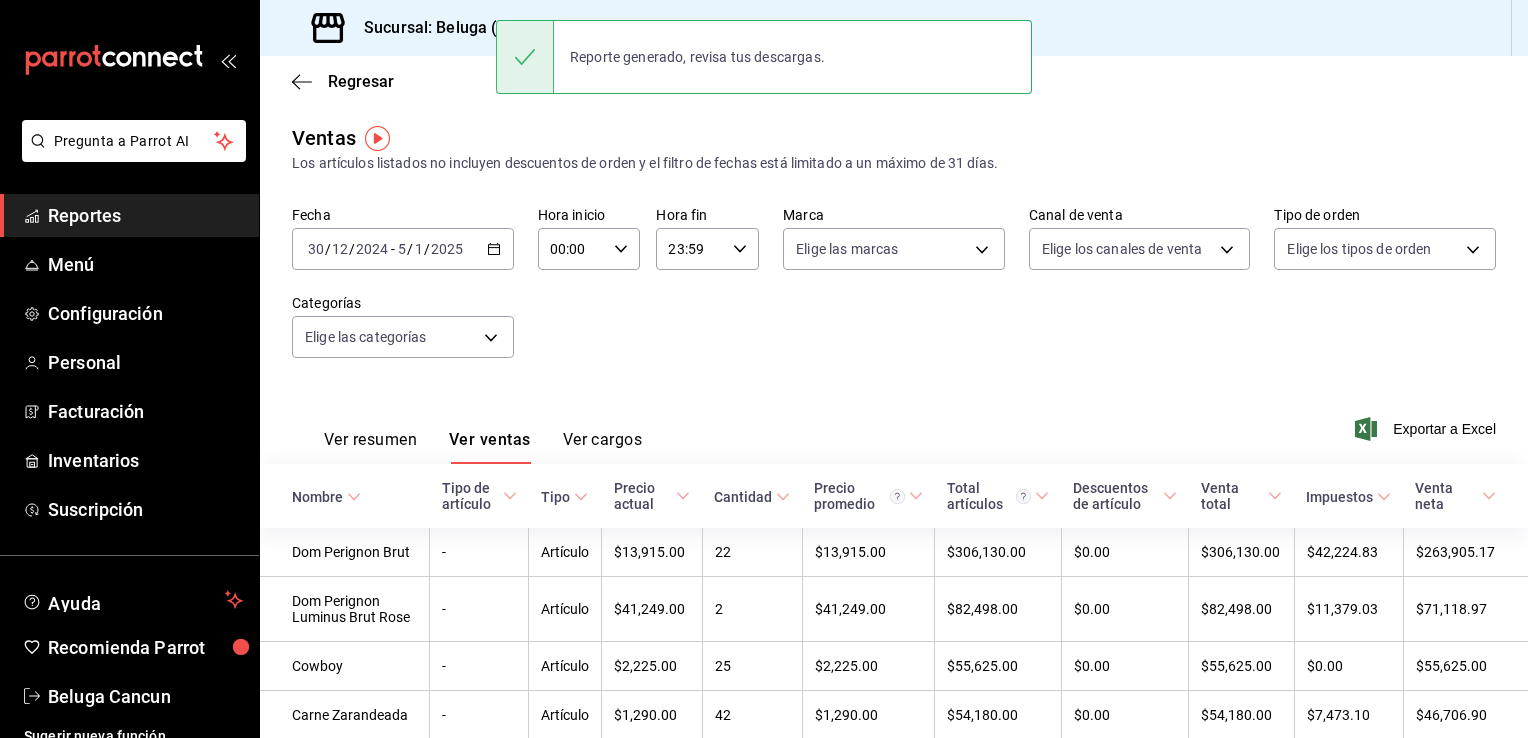 click 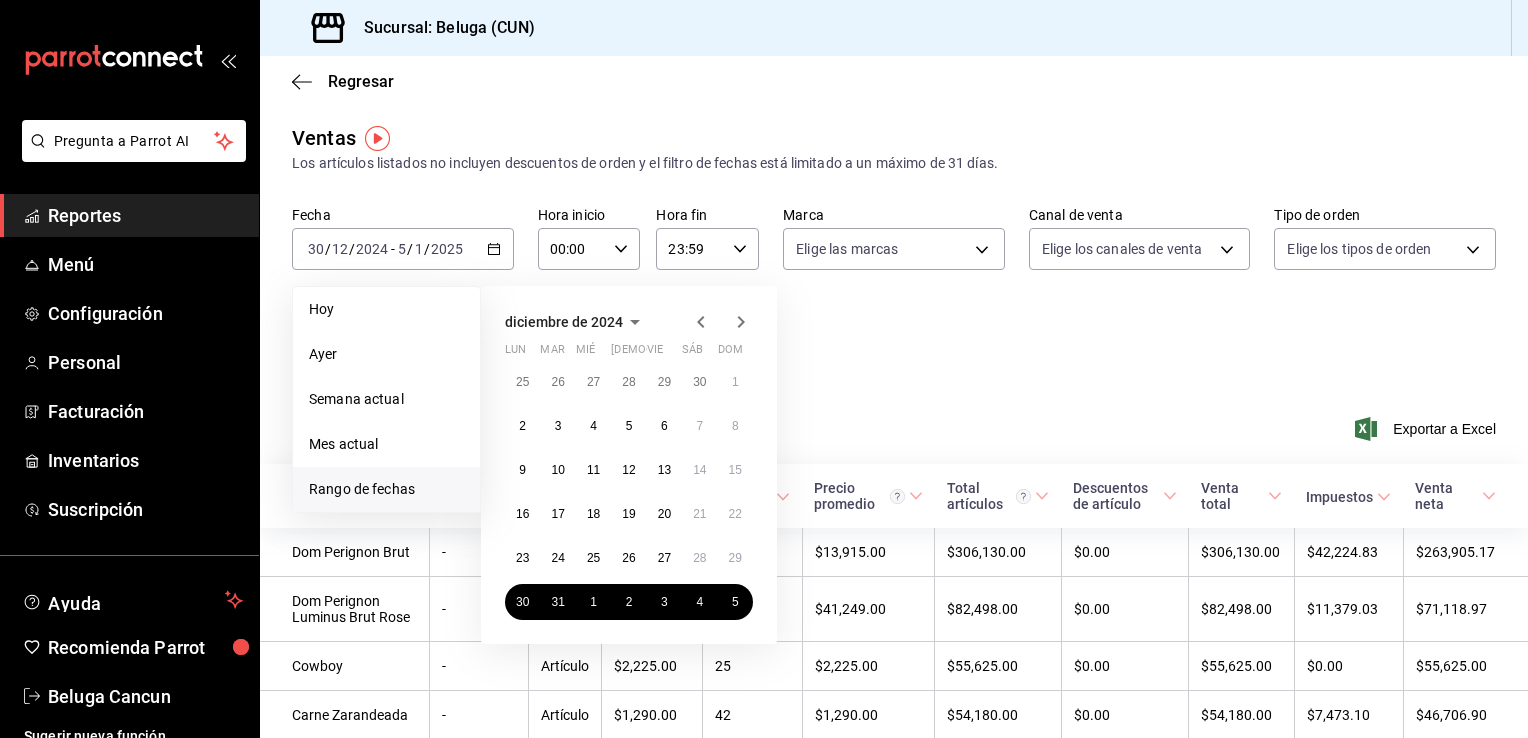 click 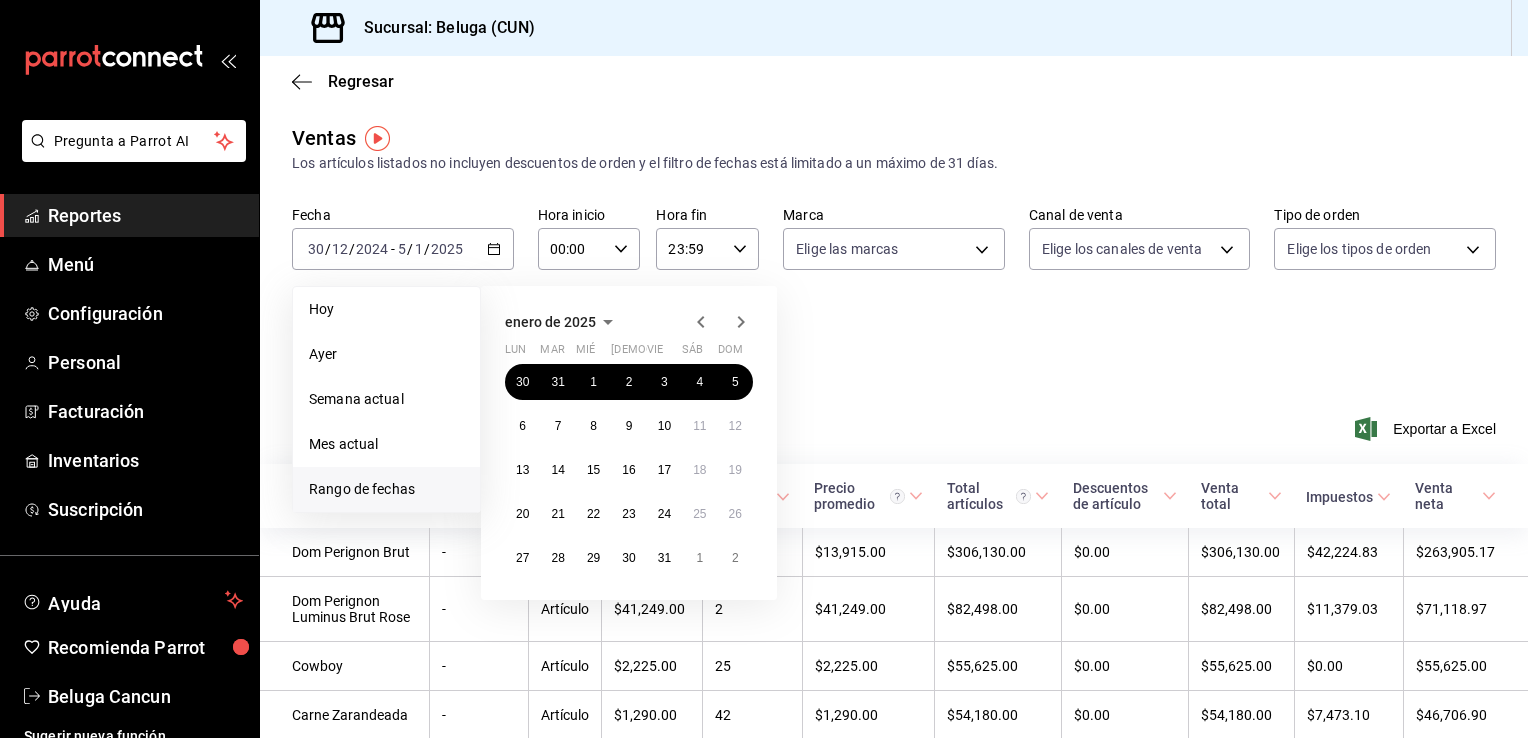 click 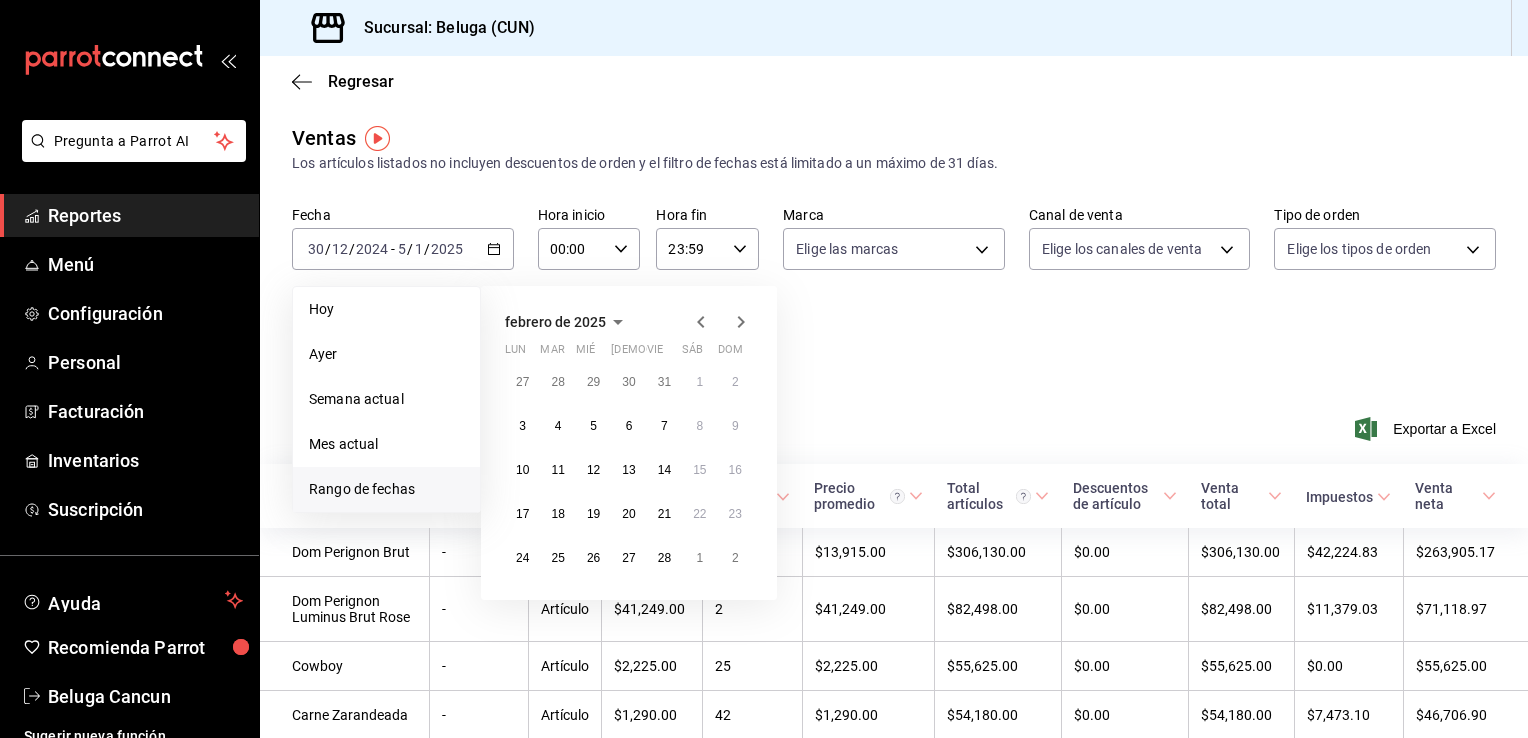 click 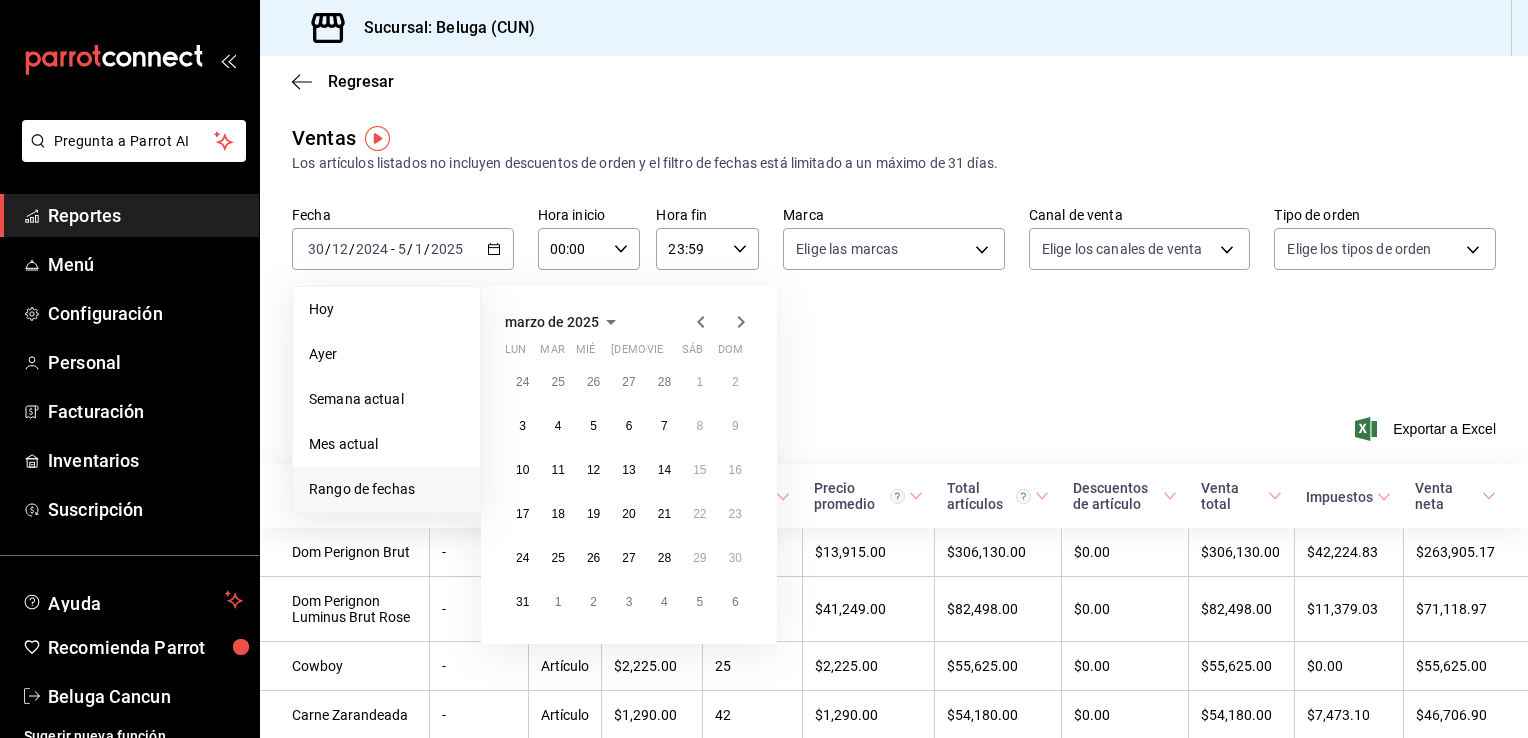 click 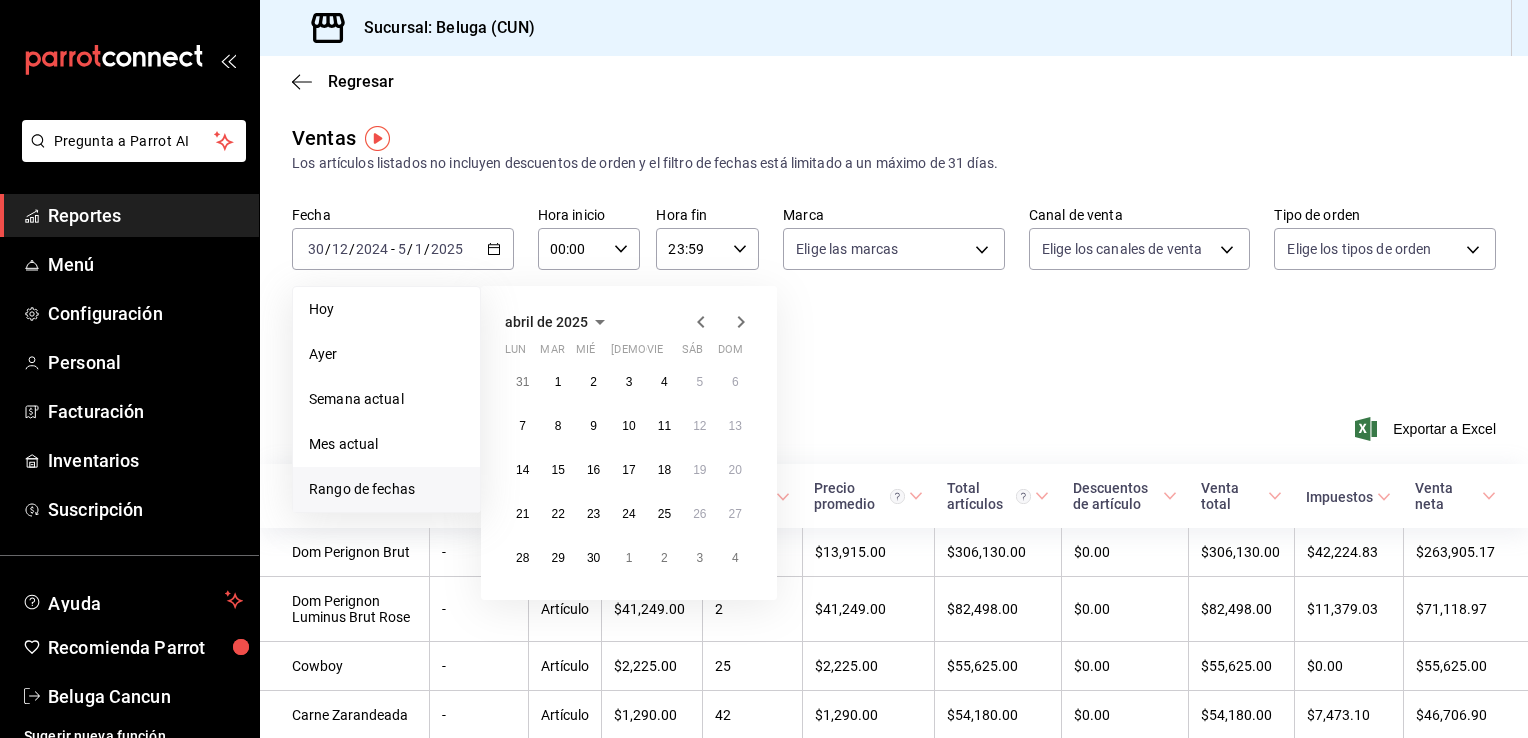click 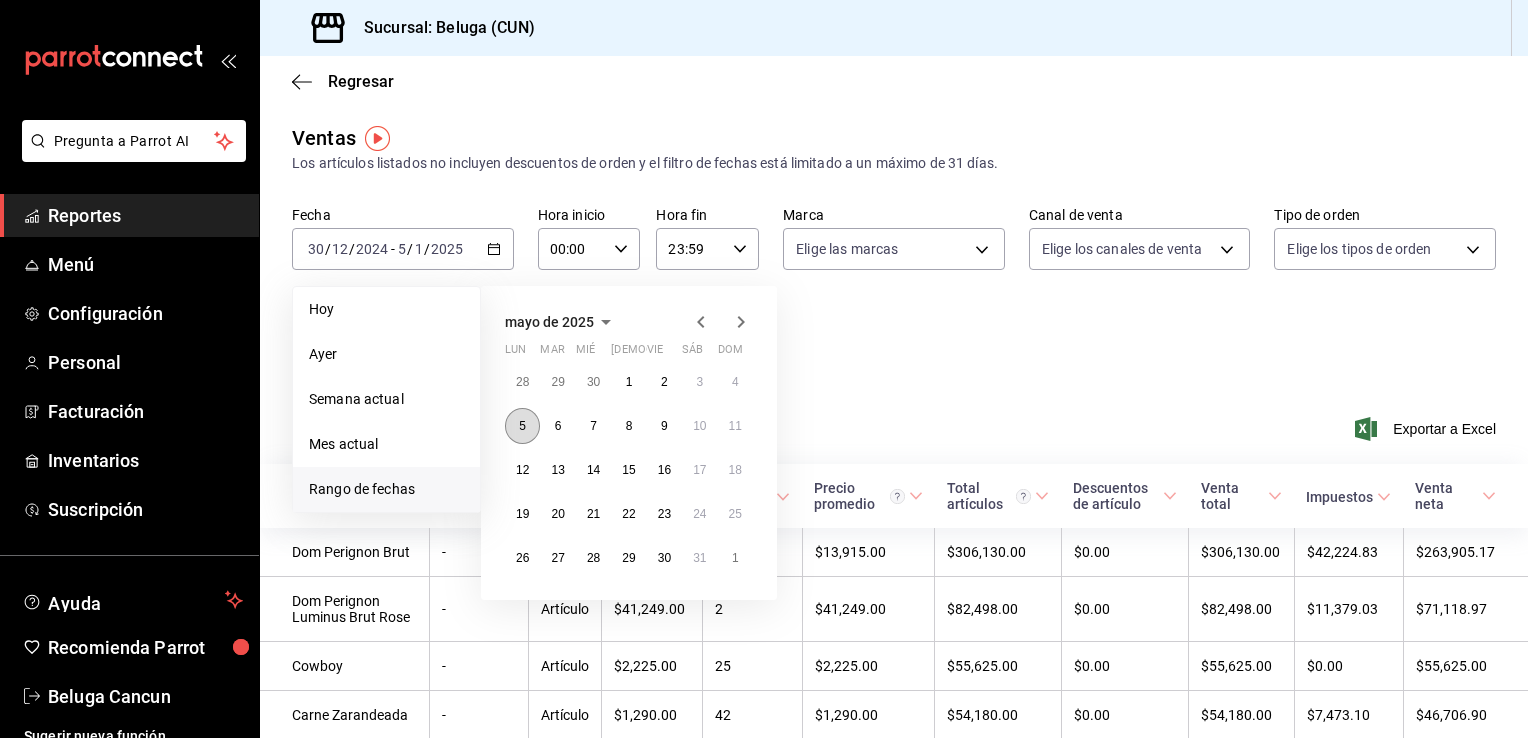 click on "5" at bounding box center [522, 426] 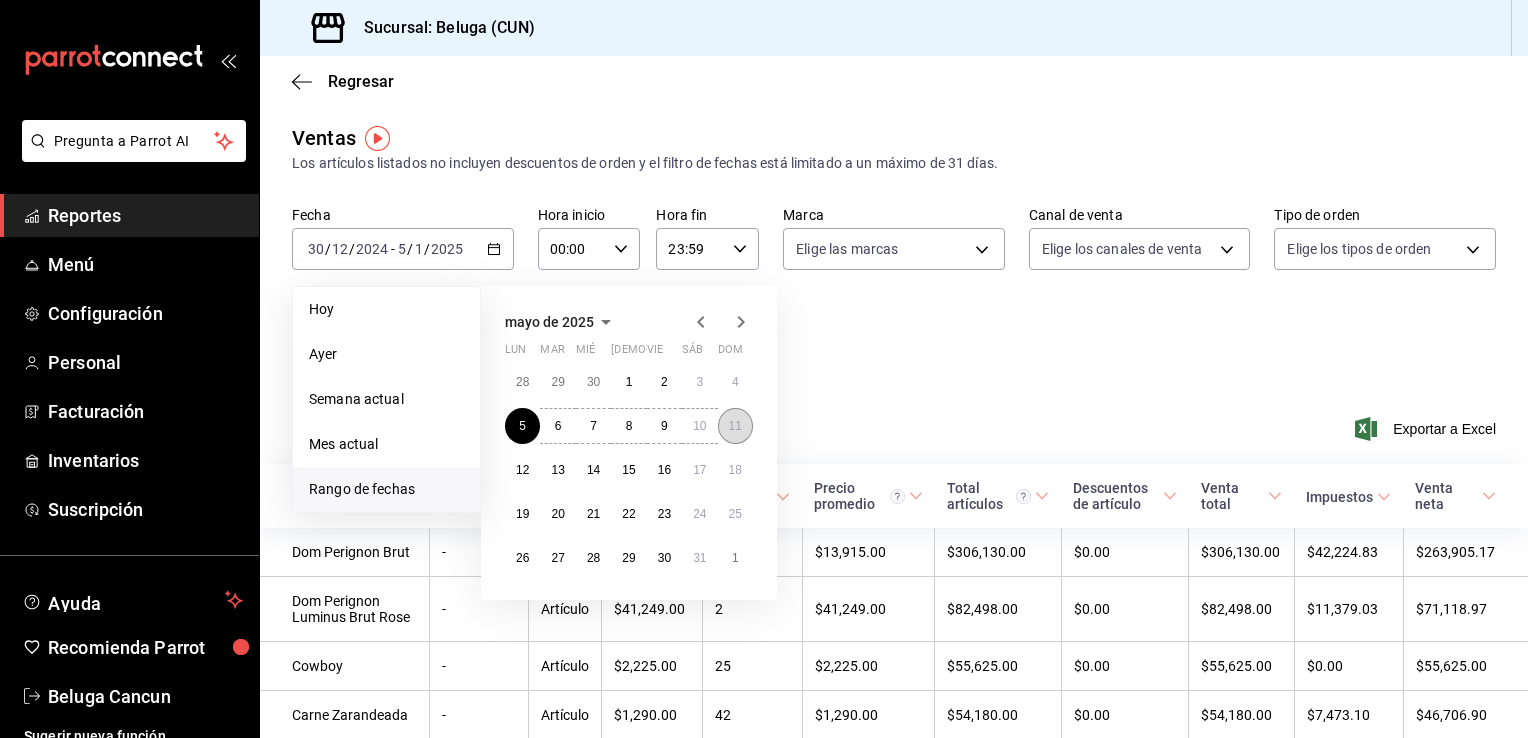 click on "11" at bounding box center (735, 426) 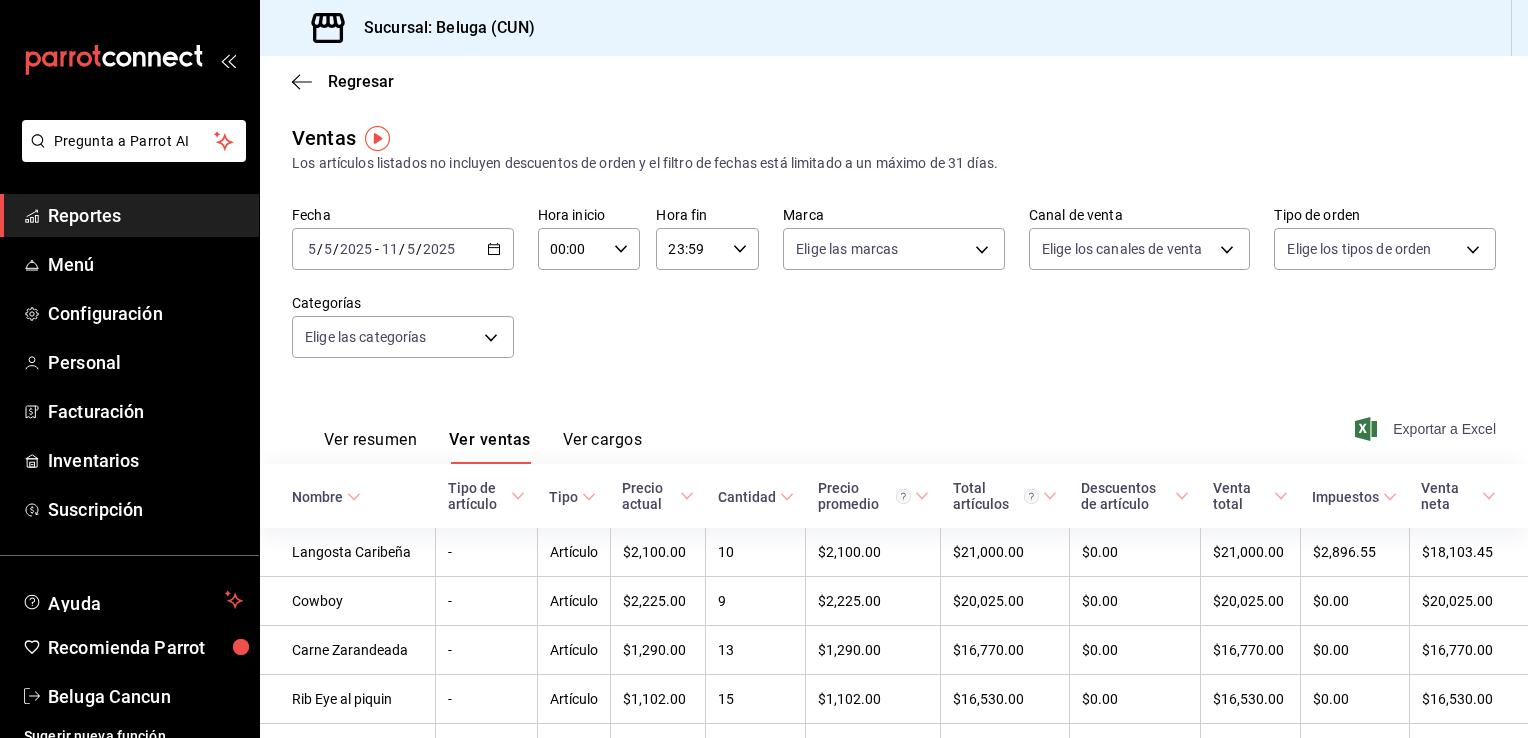click on "Exportar a Excel" at bounding box center [1427, 429] 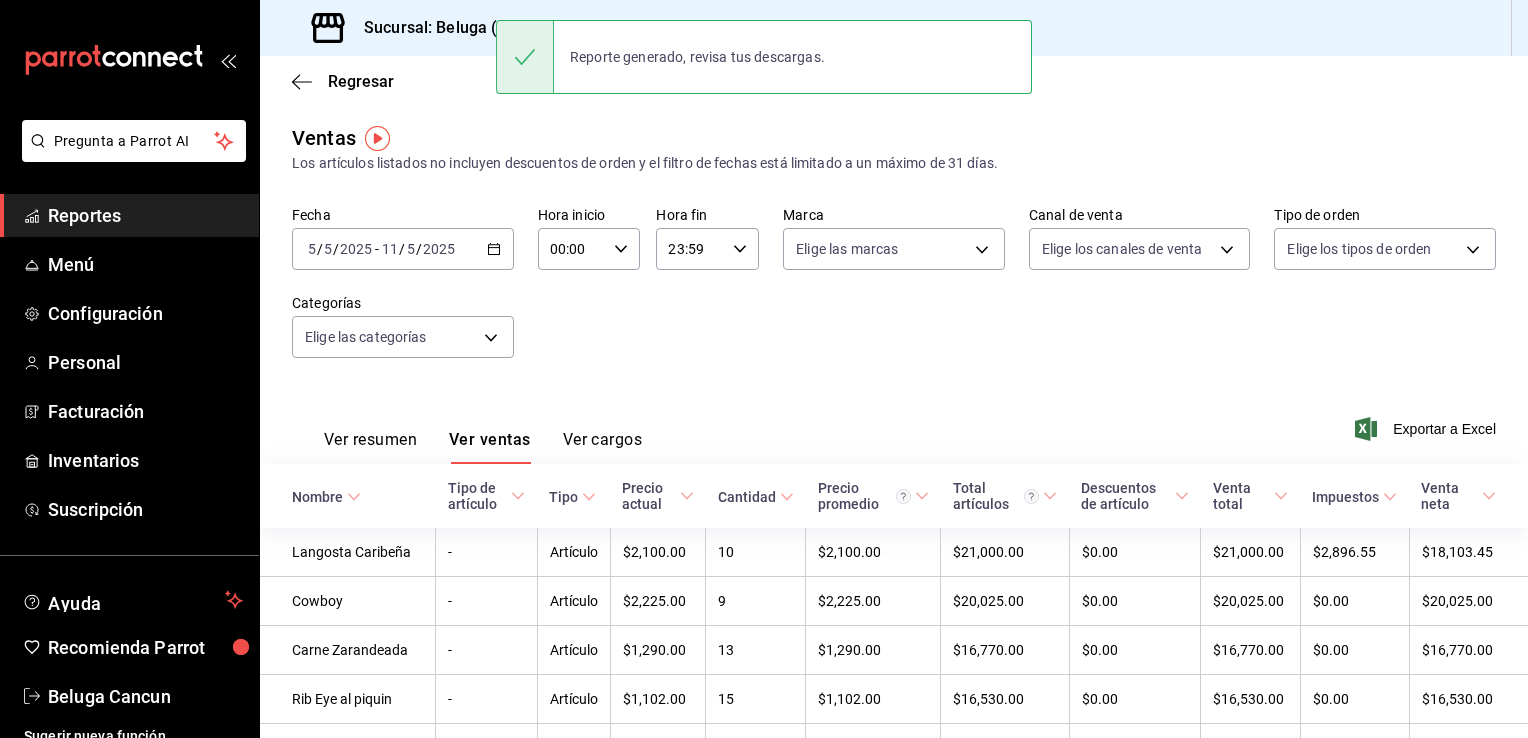click on "Ver resumen" at bounding box center (370, 447) 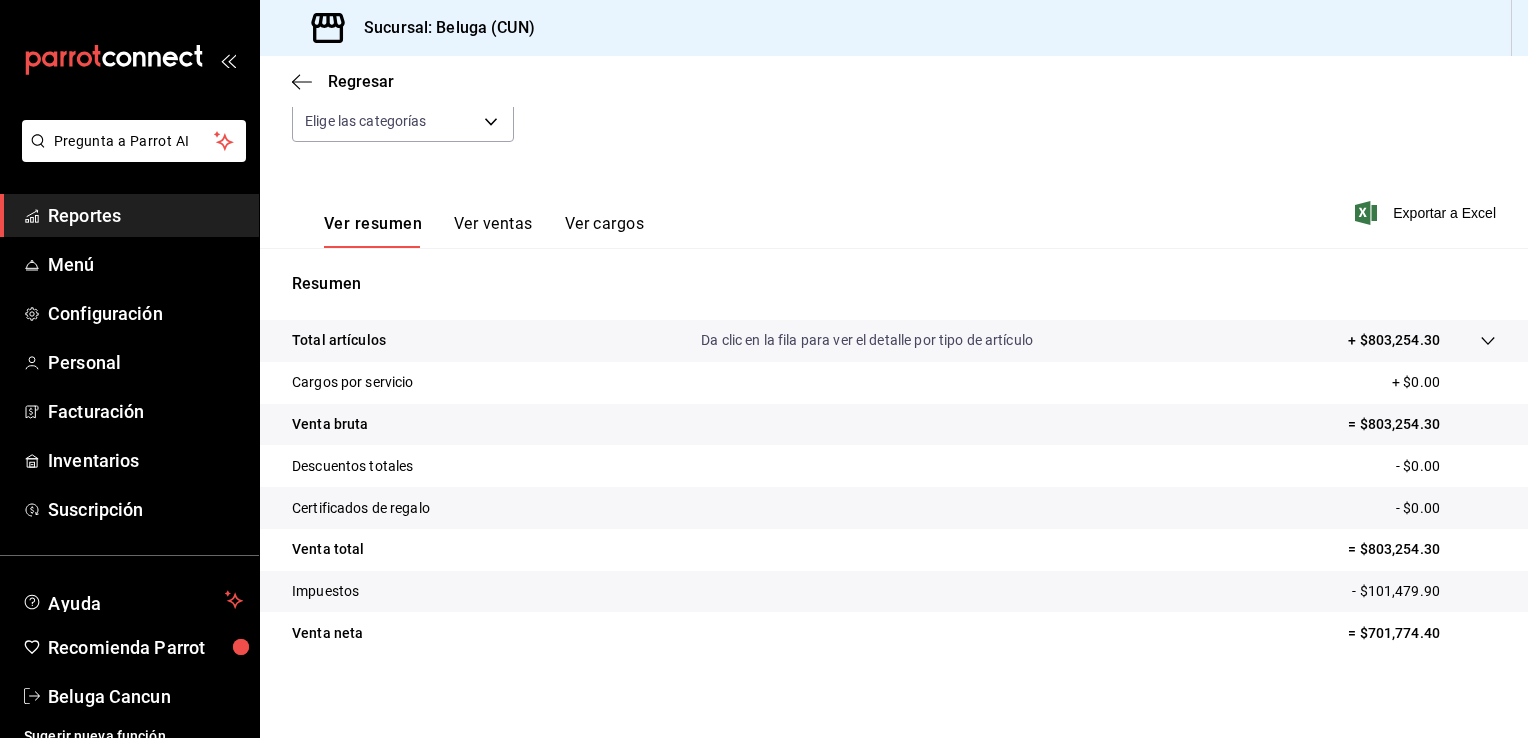 scroll, scrollTop: 220, scrollLeft: 0, axis: vertical 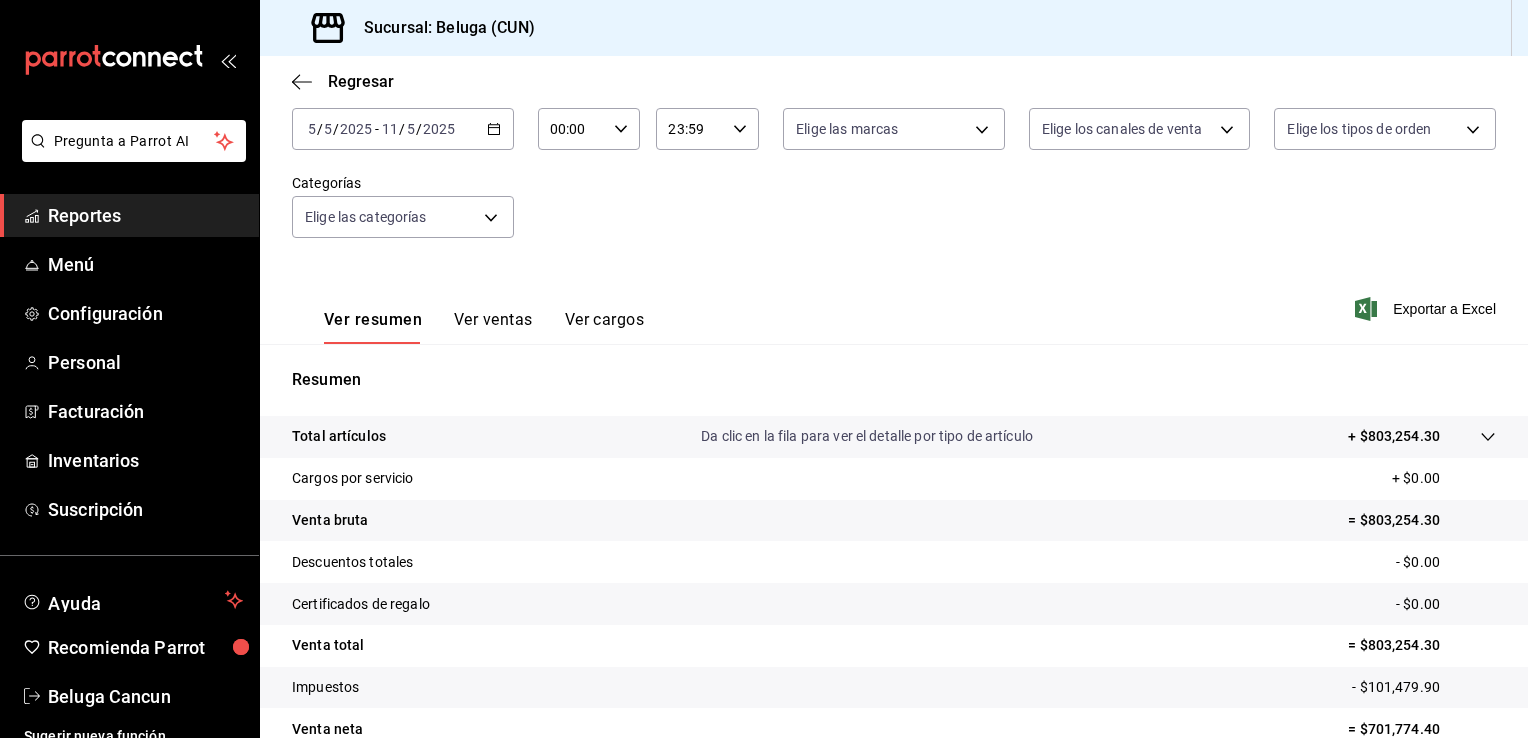 click on "Ver resumen Ver ventas Ver cargos Exportar a Excel" at bounding box center (894, 303) 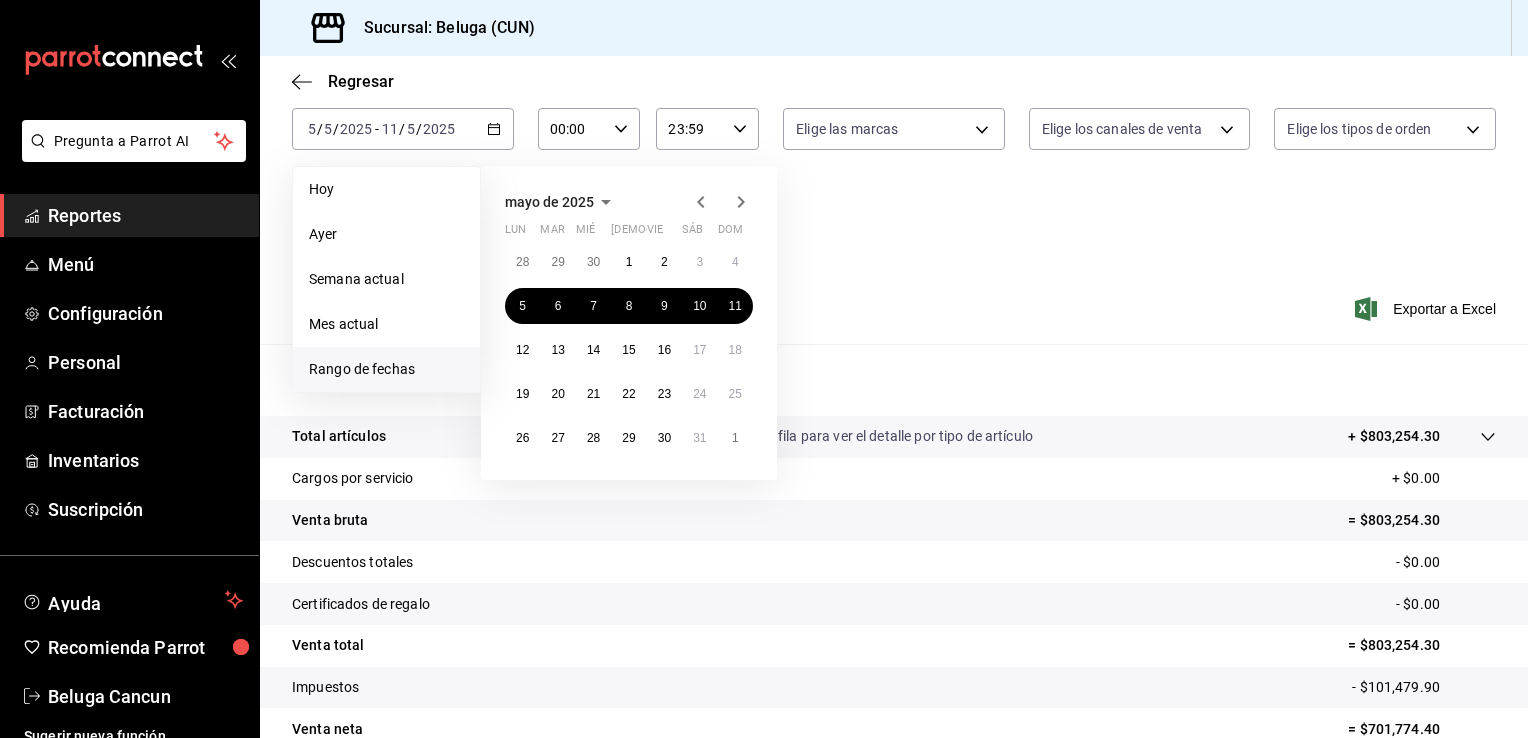 click 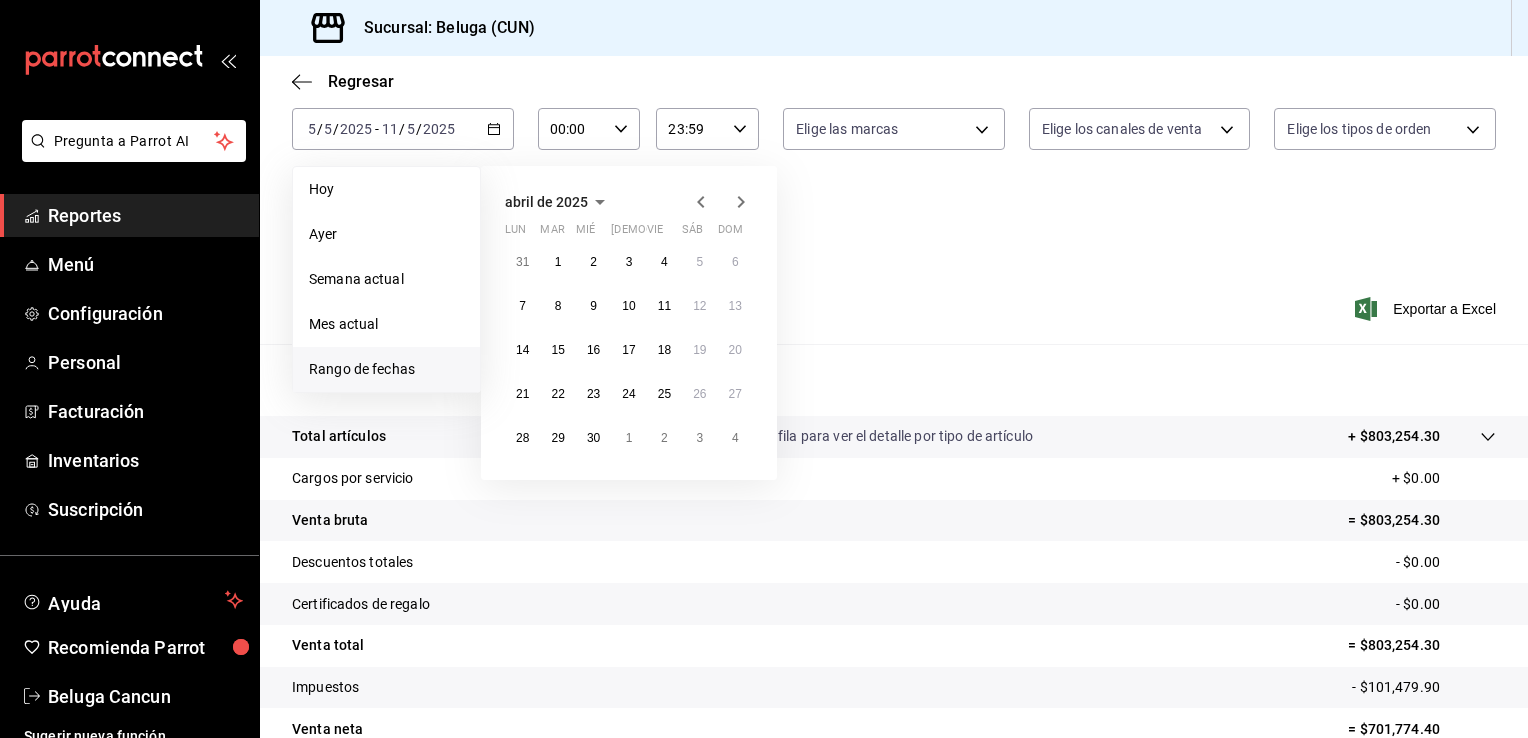 click 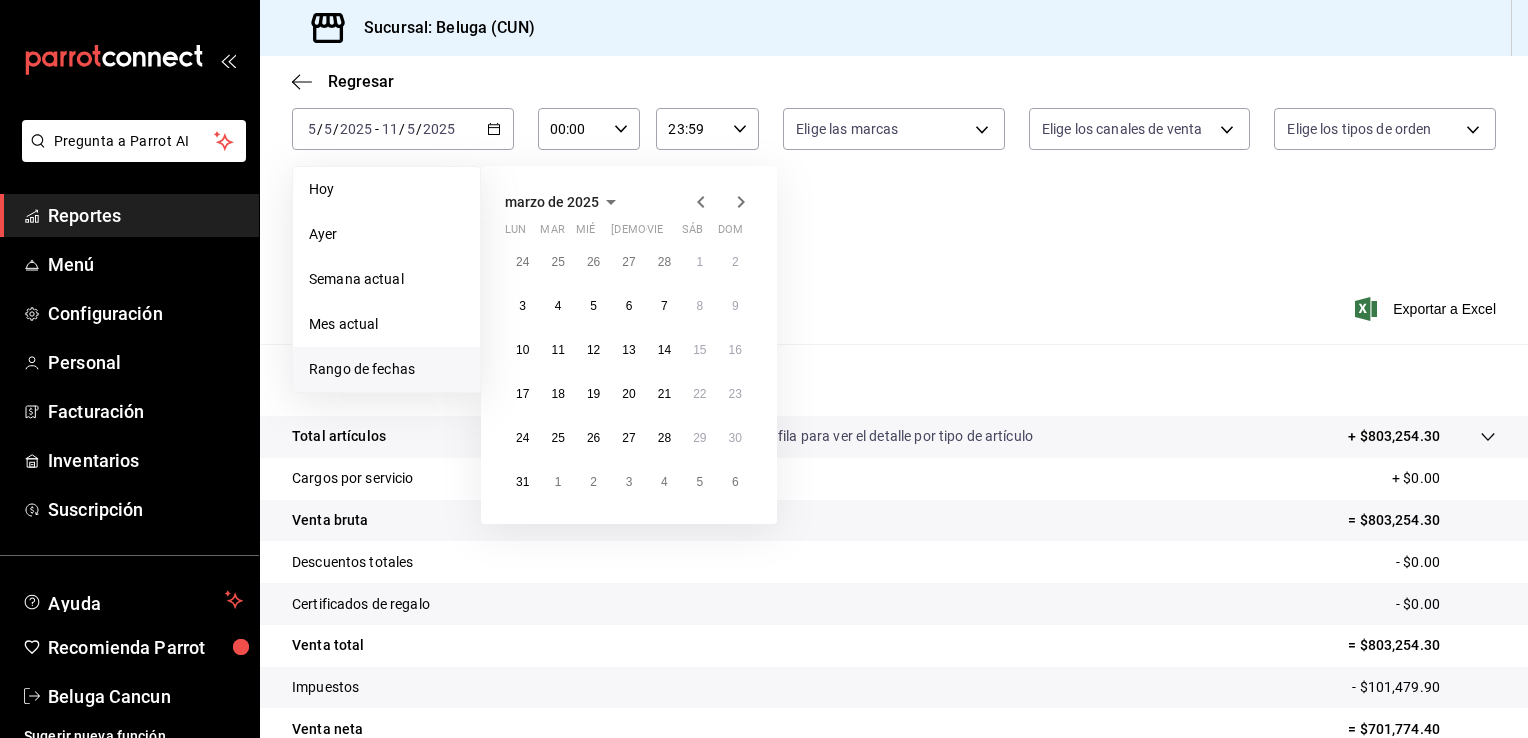 click 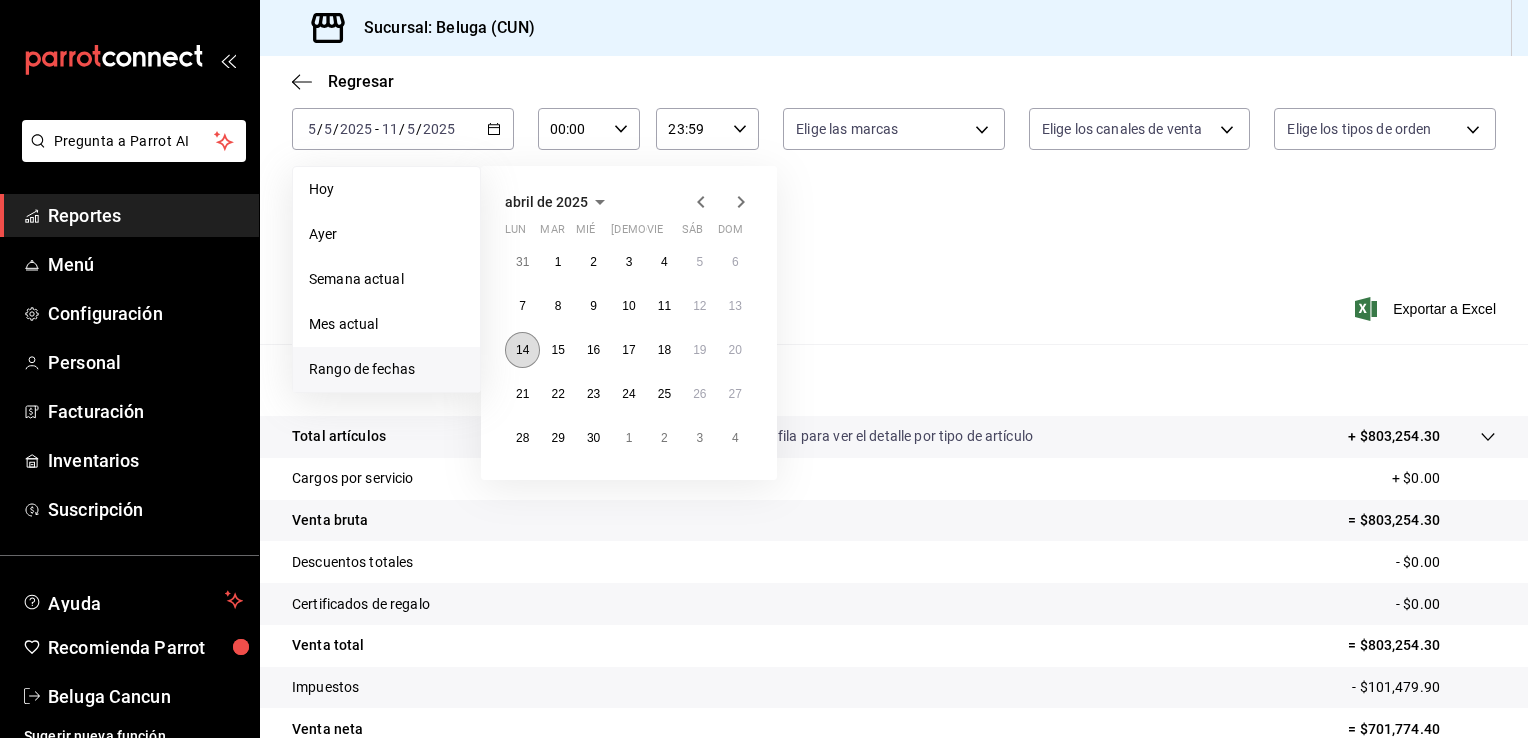 click on "14" at bounding box center (522, 350) 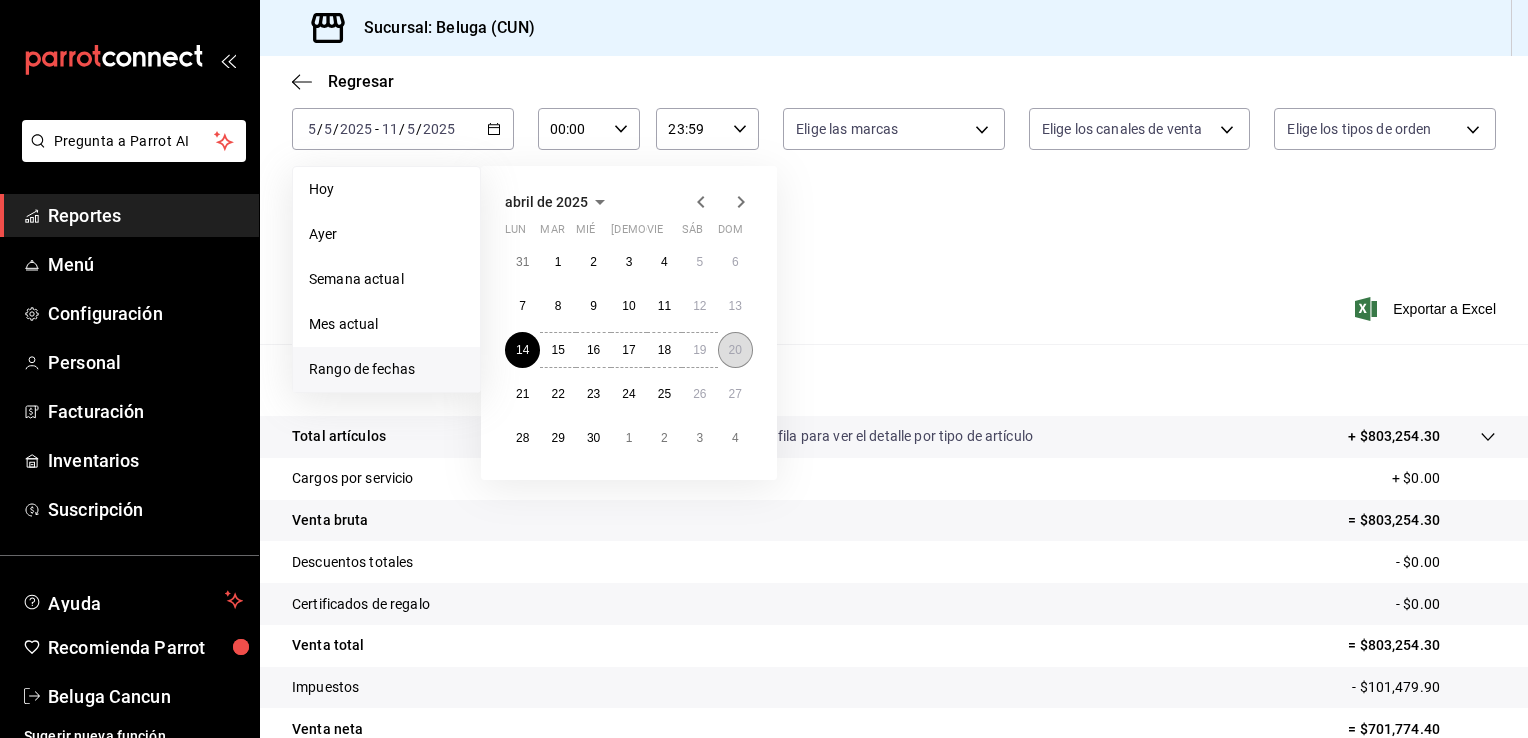 click on "20" at bounding box center (735, 350) 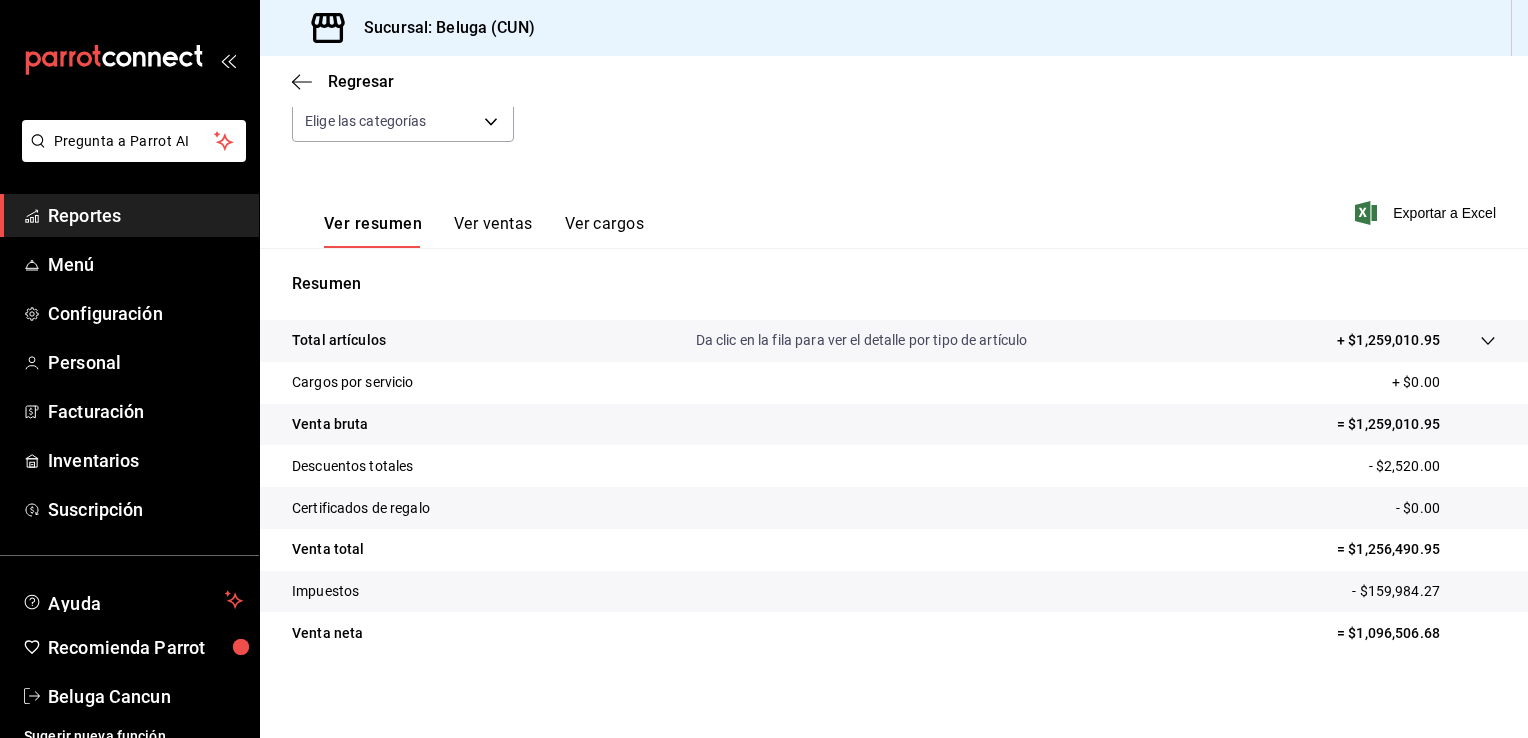 scroll, scrollTop: 220, scrollLeft: 0, axis: vertical 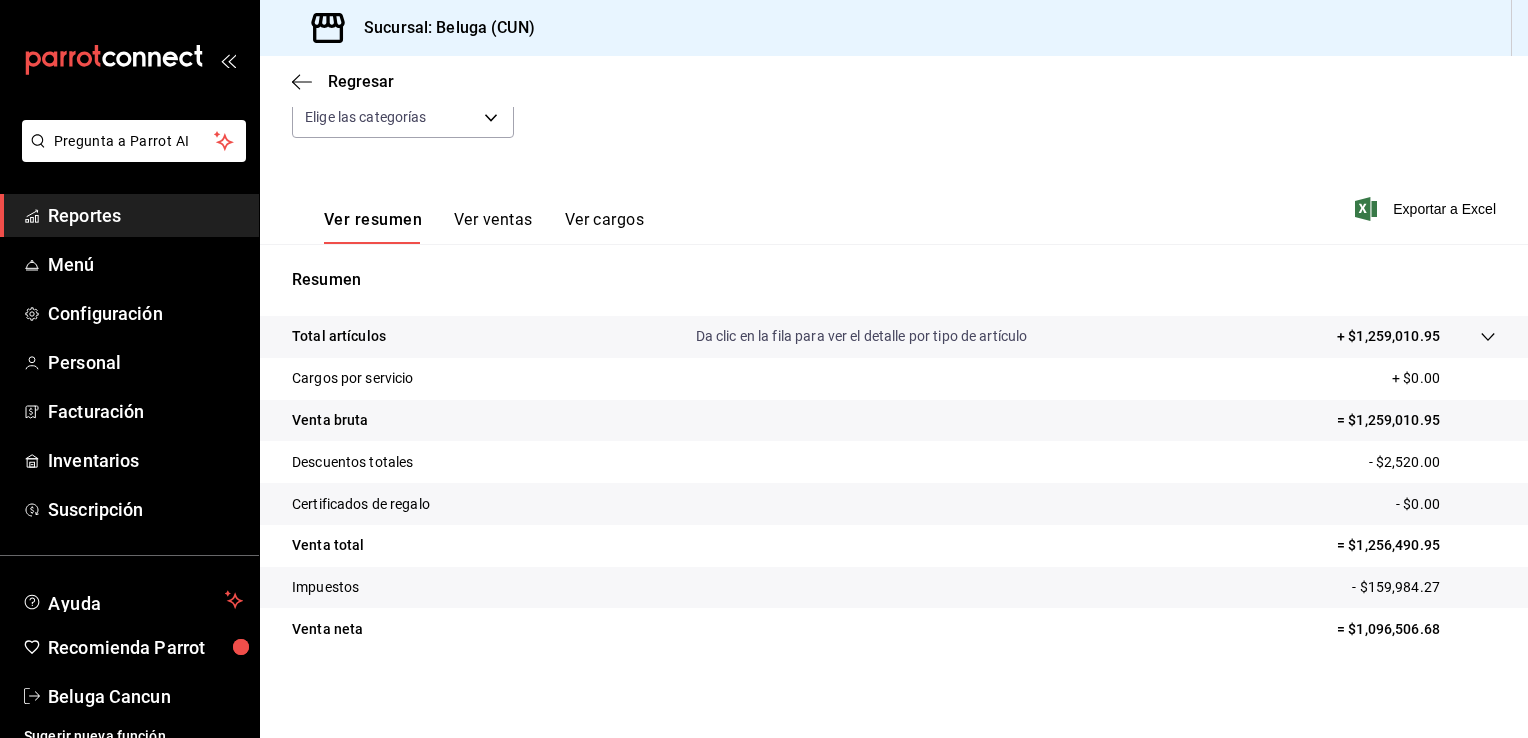 click on "Ver ventas" at bounding box center (493, 227) 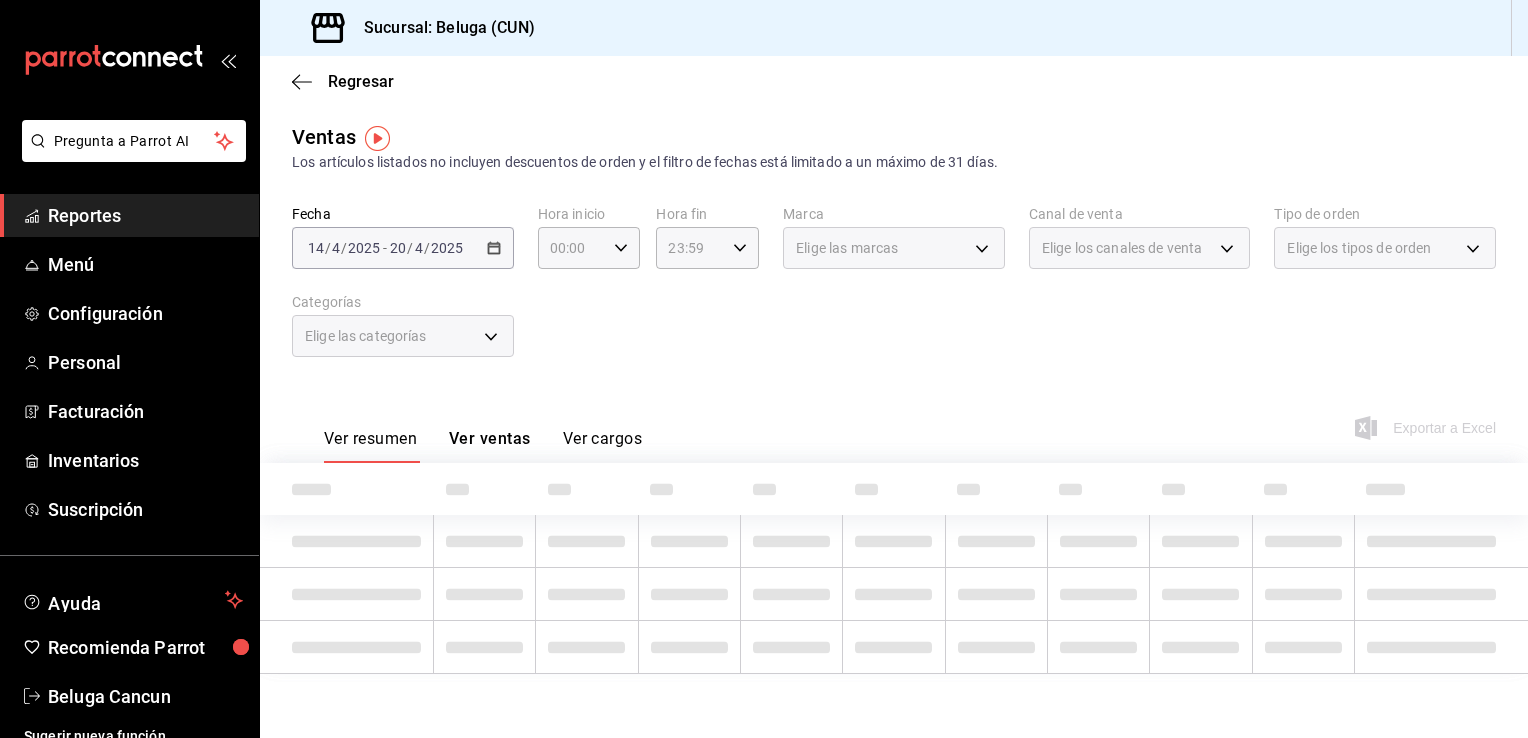 scroll, scrollTop: 0, scrollLeft: 0, axis: both 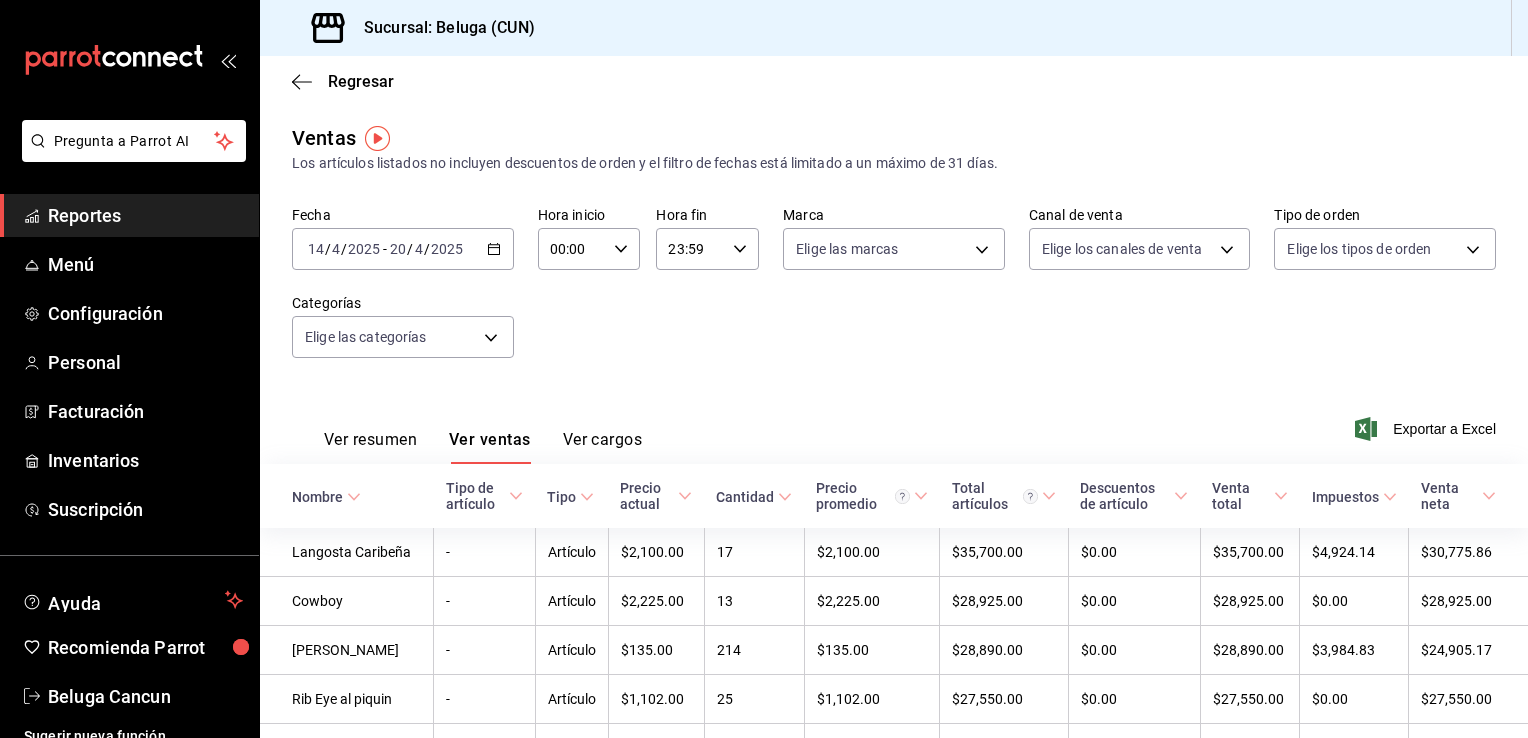 click on "2025-04-14 14 / 4 / 2025 - 2025-04-20 20 / 4 / 2025" at bounding box center (403, 249) 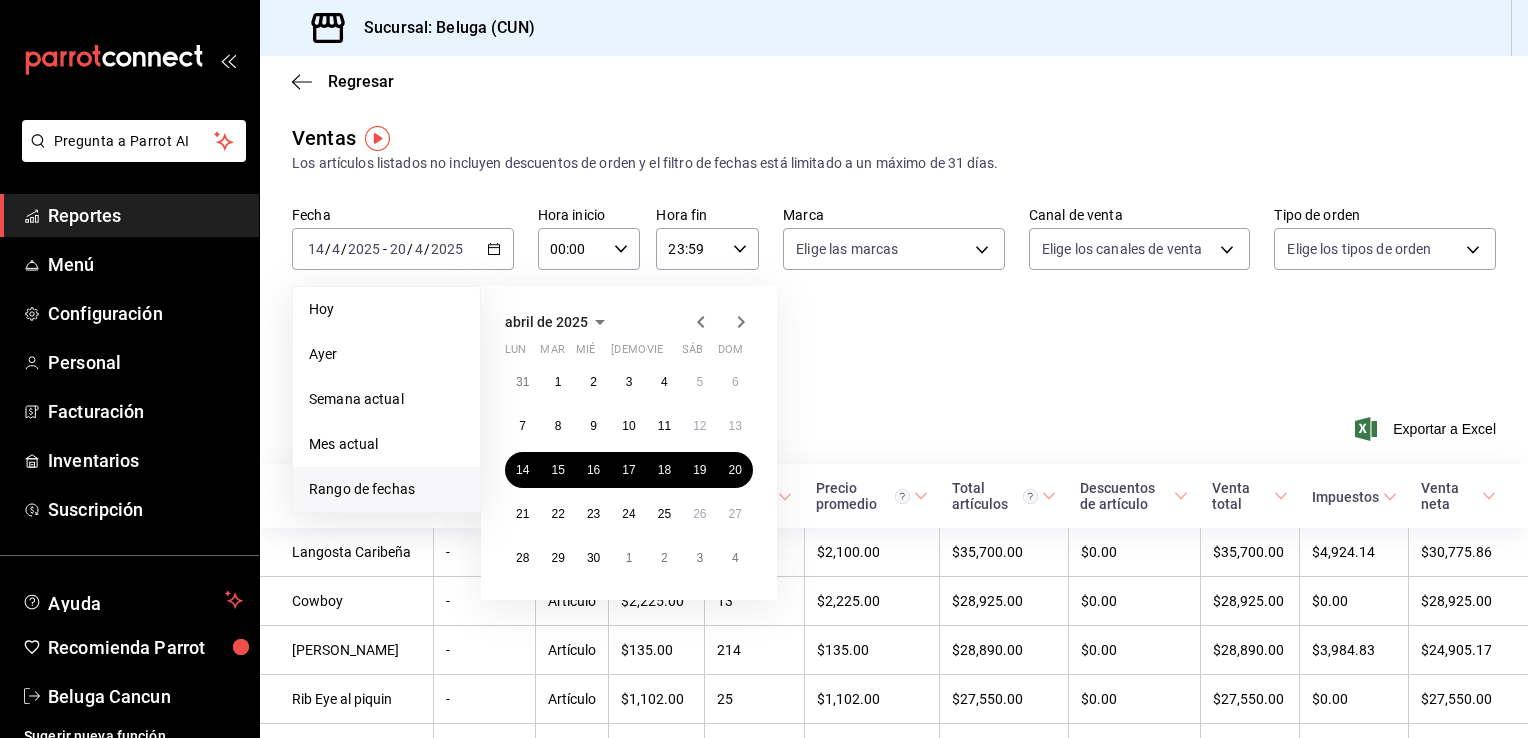 click 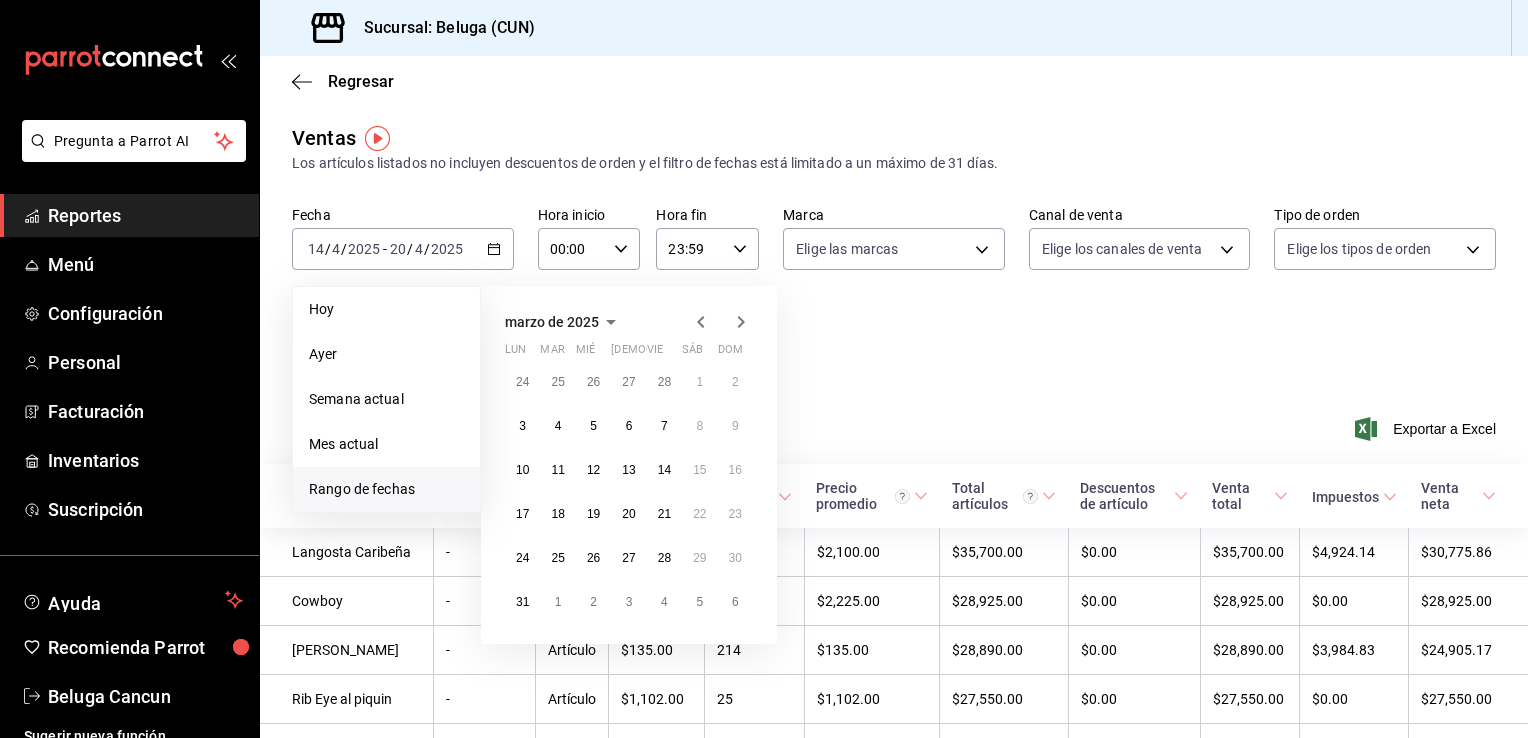 click 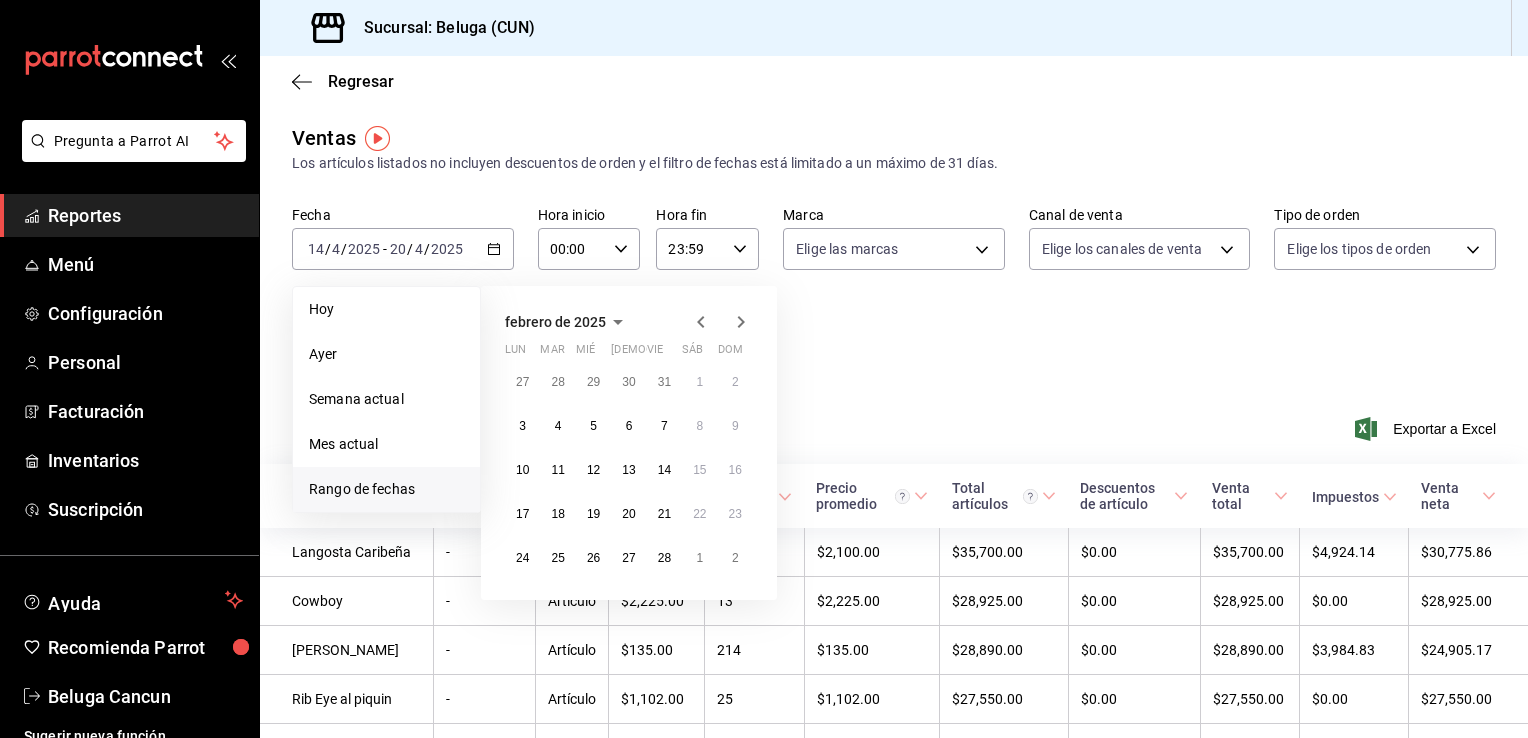 click 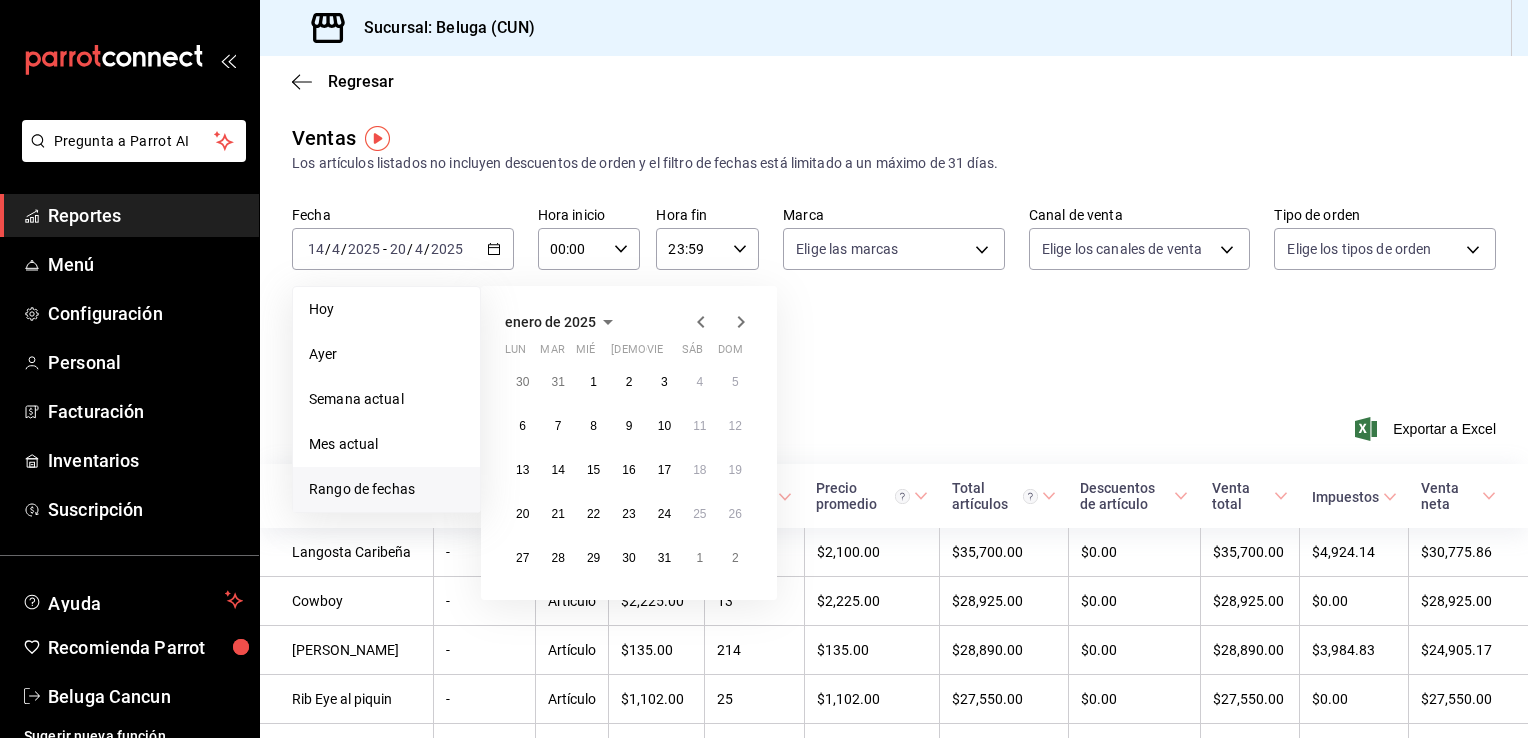 click 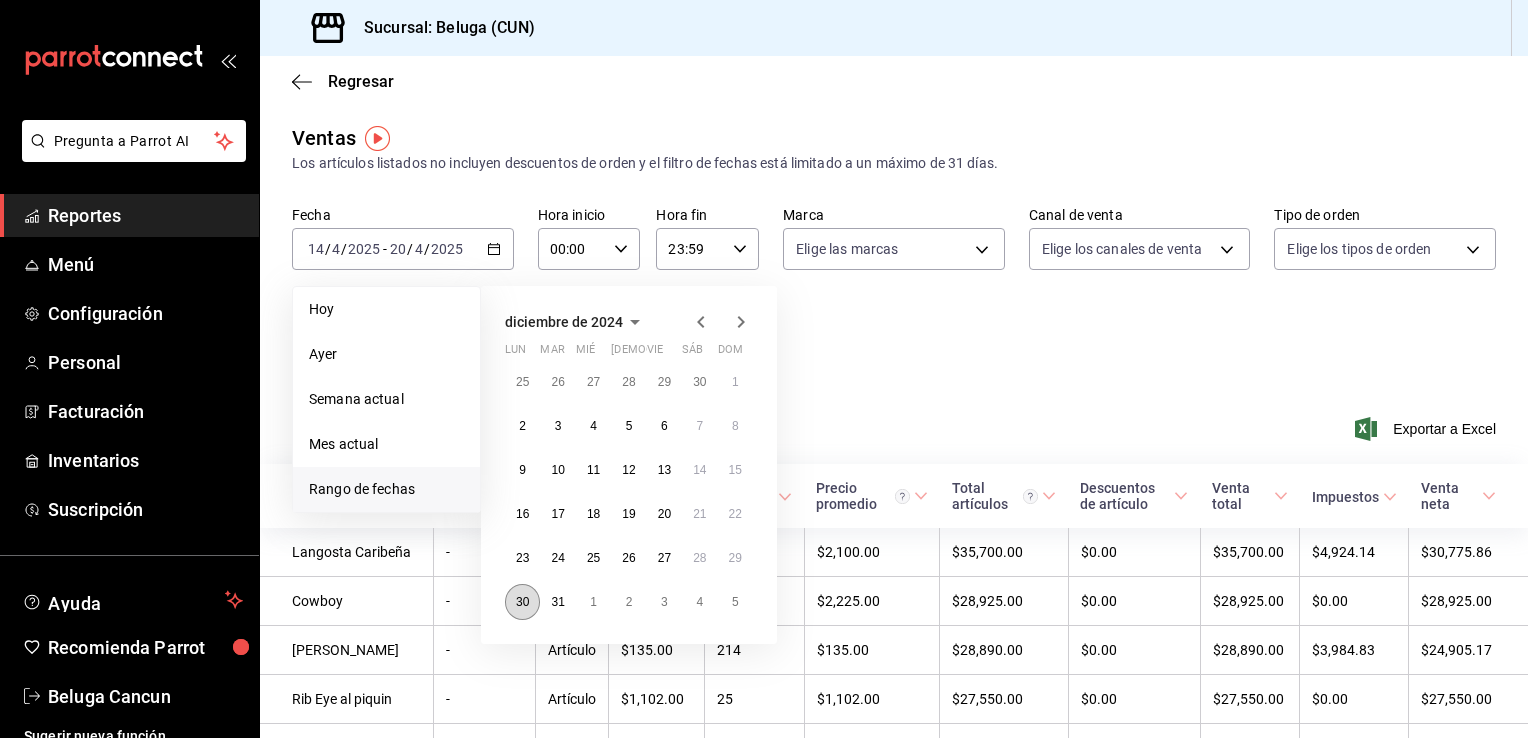 click on "30" at bounding box center (522, 602) 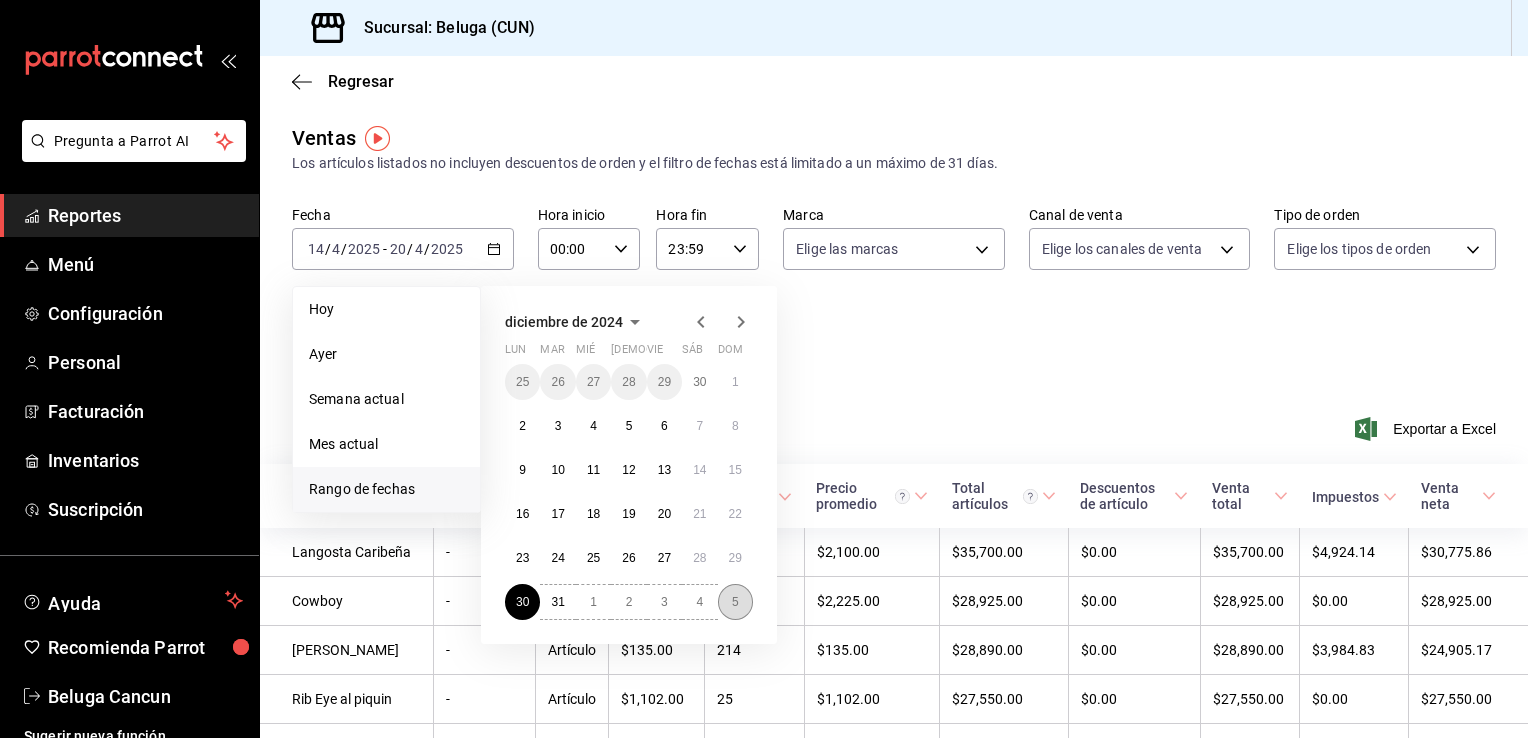 click on "5" at bounding box center (735, 602) 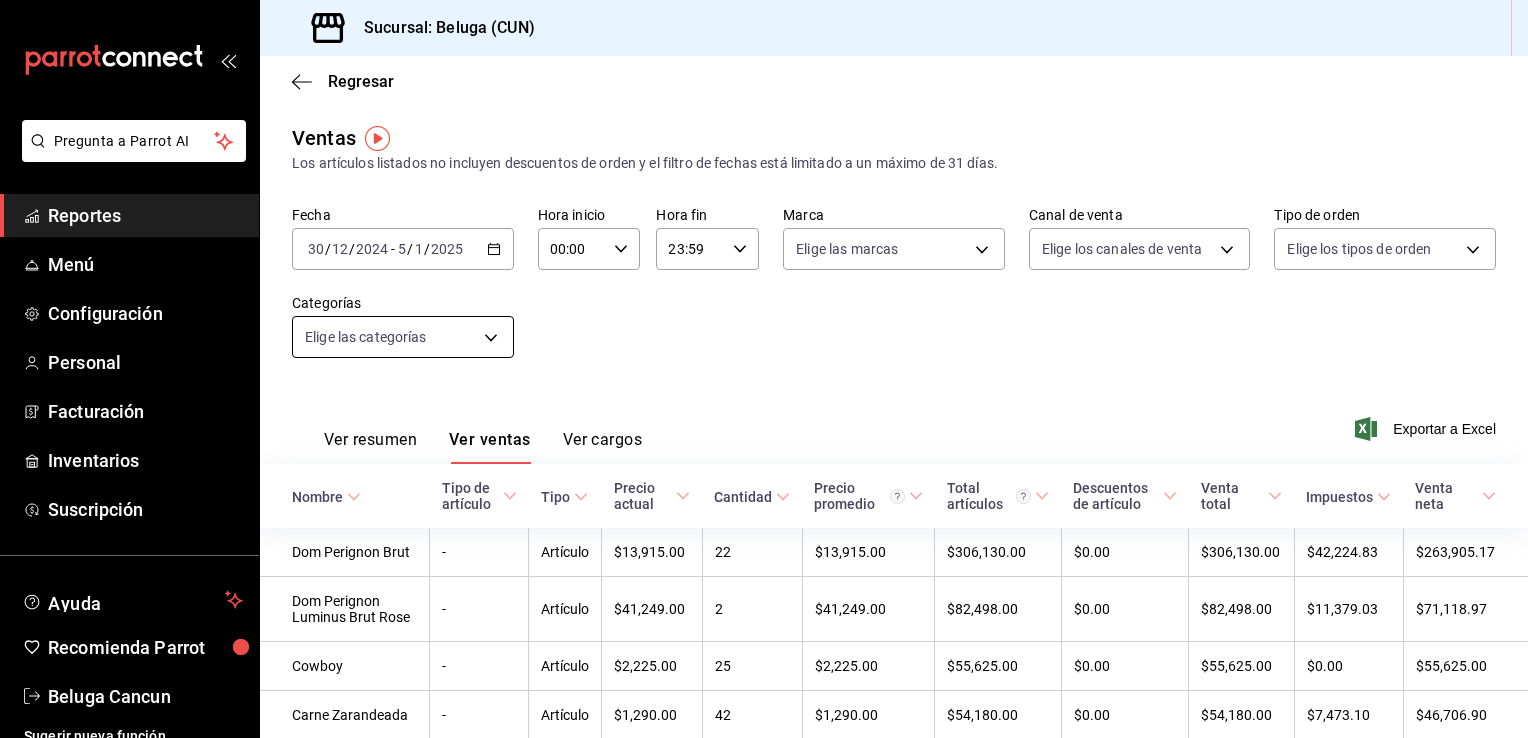 click on "Pregunta a Parrot AI Reportes   Menú   Configuración   Personal   Facturación   Inventarios   Suscripción   Ayuda Recomienda Parrot   Beluga Cancun   Sugerir nueva función   Sucursal: Beluga (CUN) Regresar Ventas Los artículos listados no incluyen descuentos de orden y el filtro de fechas está limitado a un máximo de 31 días. Fecha 2024-12-30 30 / 12 / 2024 - 2025-01-05 5 / 1 / 2025 Hora inicio 00:00 Hora inicio Hora fin 23:59 Hora fin Marca Elige las marcas Canal de venta Elige los canales de venta Tipo de orden Elige los tipos de orden Categorías Elige las categorías Ver resumen Ver ventas Ver cargos Exportar a Excel Nombre Tipo de artículo Tipo Precio actual Cantidad Precio promedio   Total artículos   Descuentos de artículo Venta total Impuestos Venta neta Dom Perignon Brut - Artículo $13,915.00 22 $13,915.00 $306,130.00 $0.00 $306,130.00 $42,224.83 $263,905.17 Dom Perignon Luminus Brut Rose - Artículo $41,249.00 2 $41,249.00 $82,498.00 $0.00 $82,498.00 $11,379.03 $71,118.97 Cowboy - 25 -" at bounding box center [764, 369] 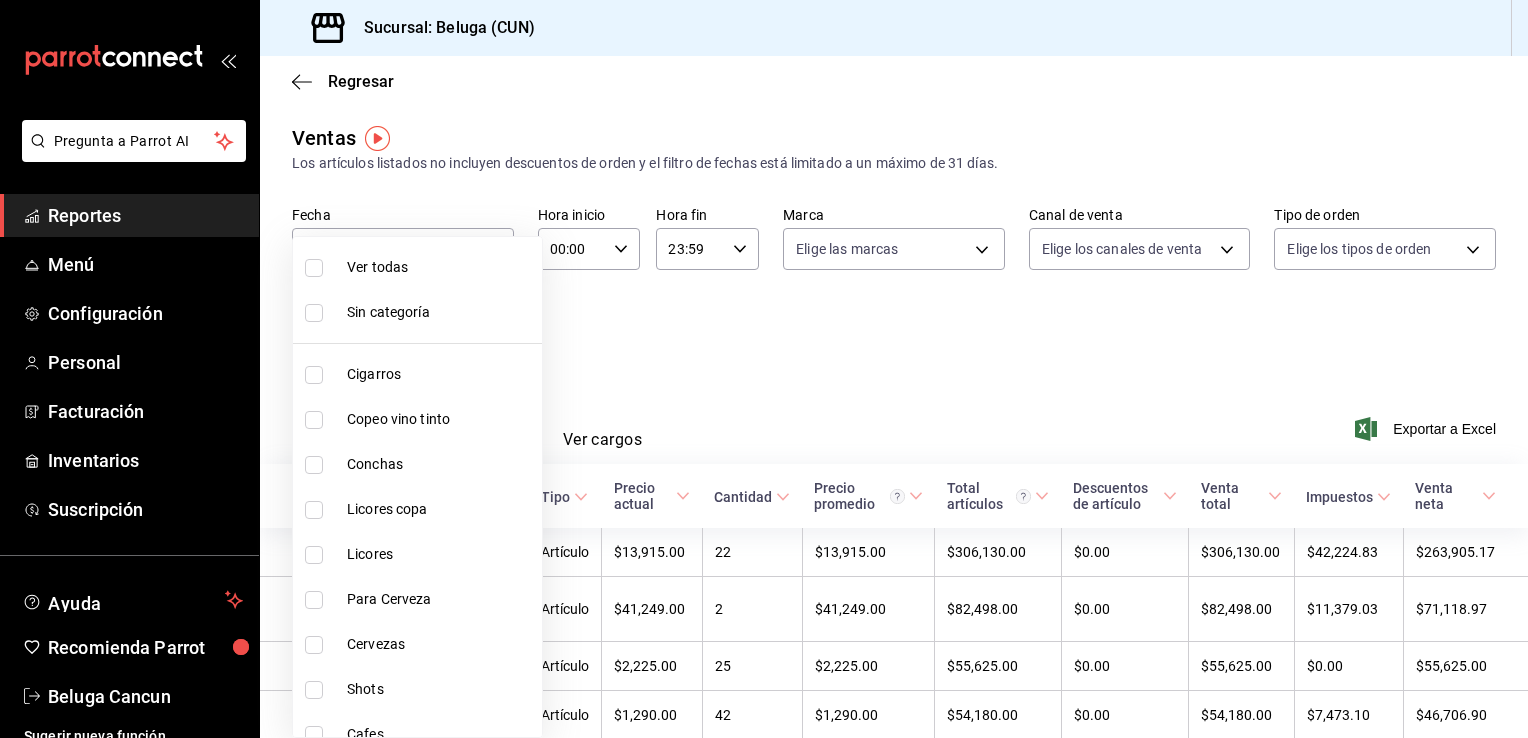 click on "Copeo vino tinto" at bounding box center (440, 419) 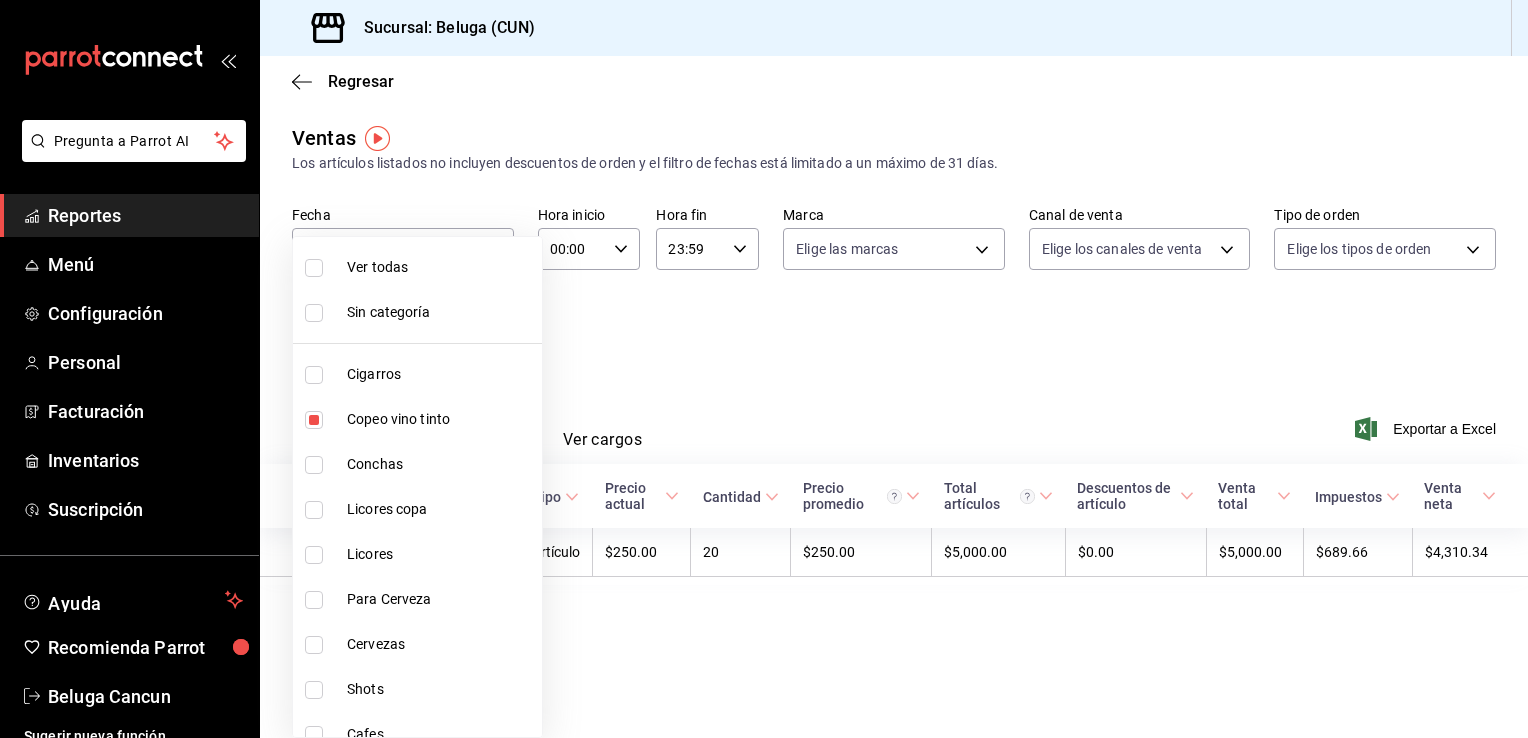 click on "Licores copa" at bounding box center (440, 509) 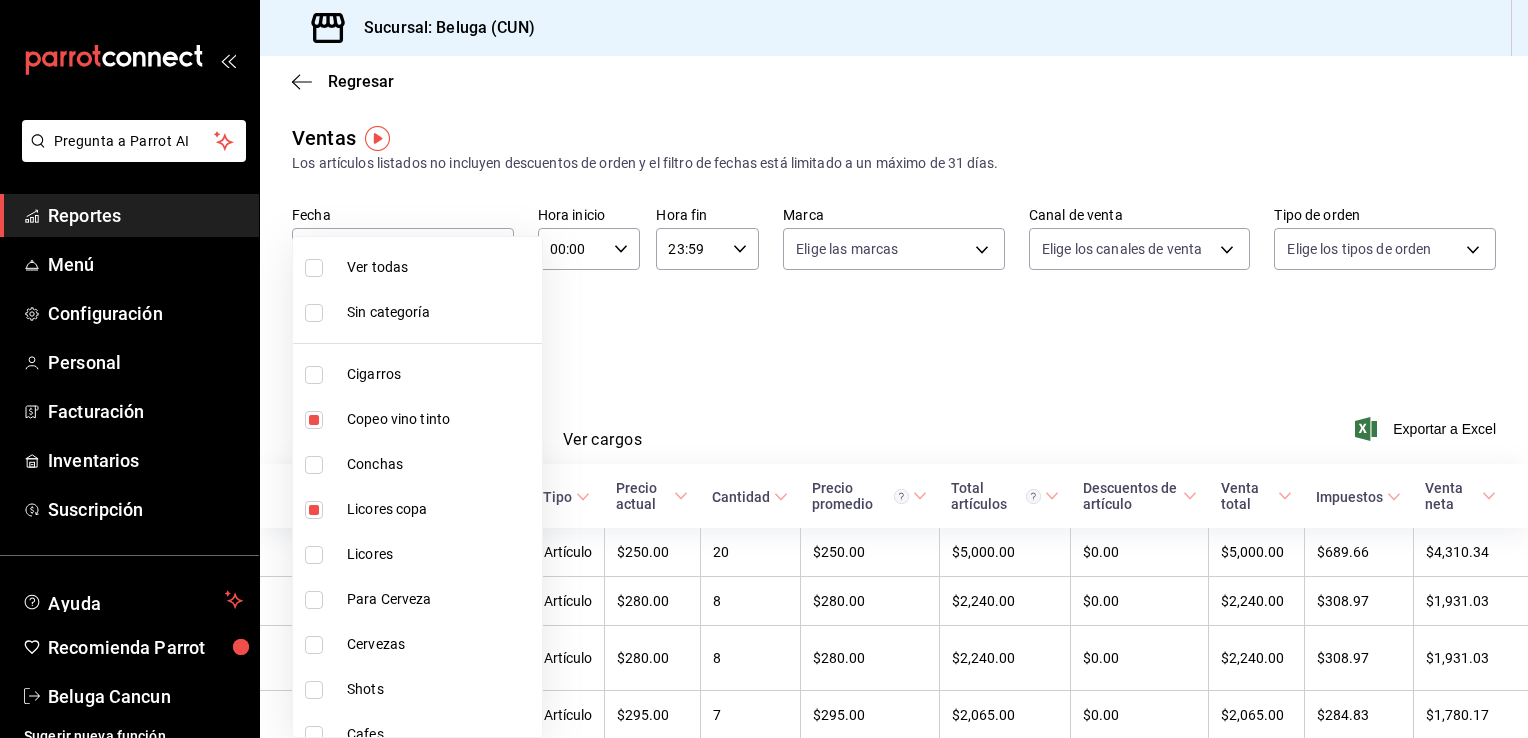 click on "Licores" at bounding box center (440, 554) 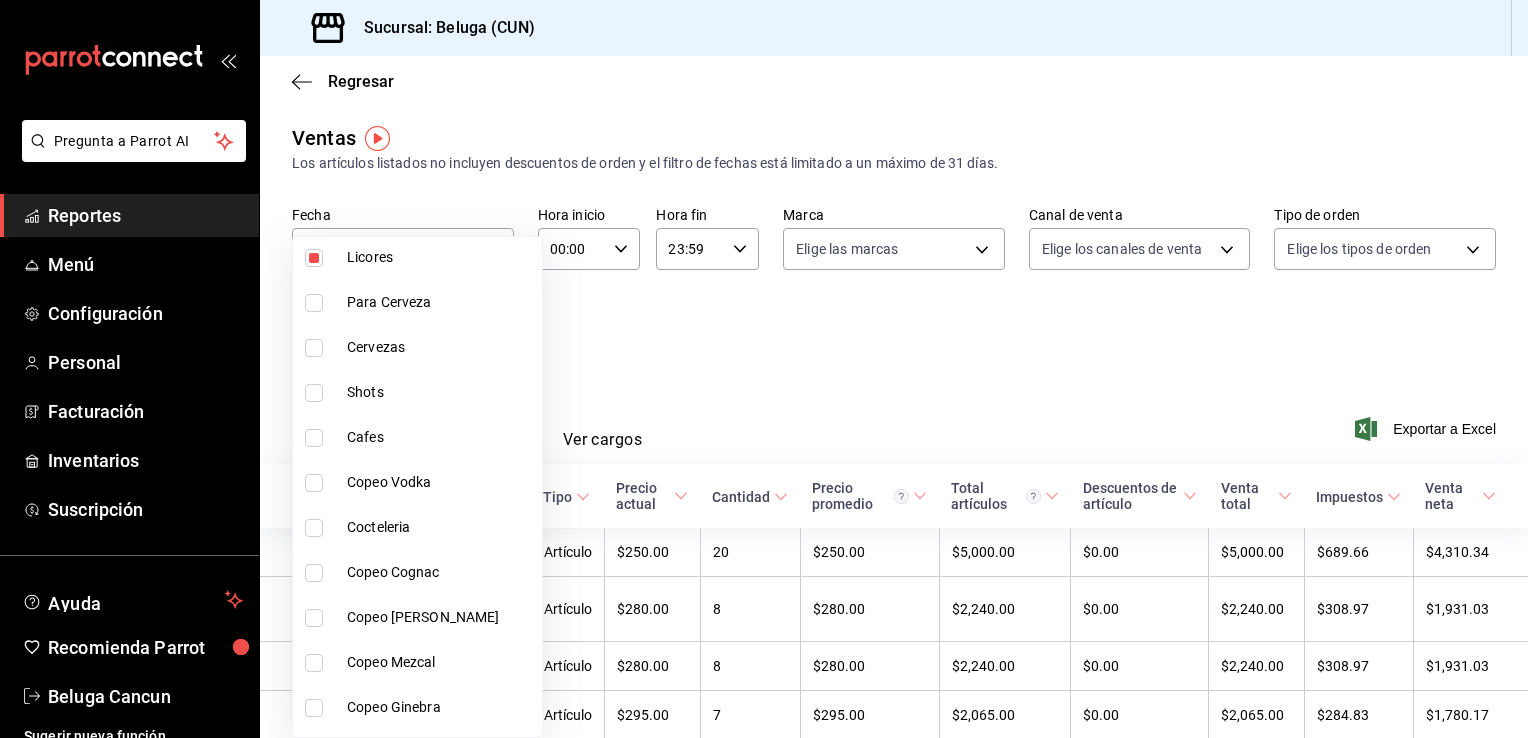 scroll, scrollTop: 300, scrollLeft: 0, axis: vertical 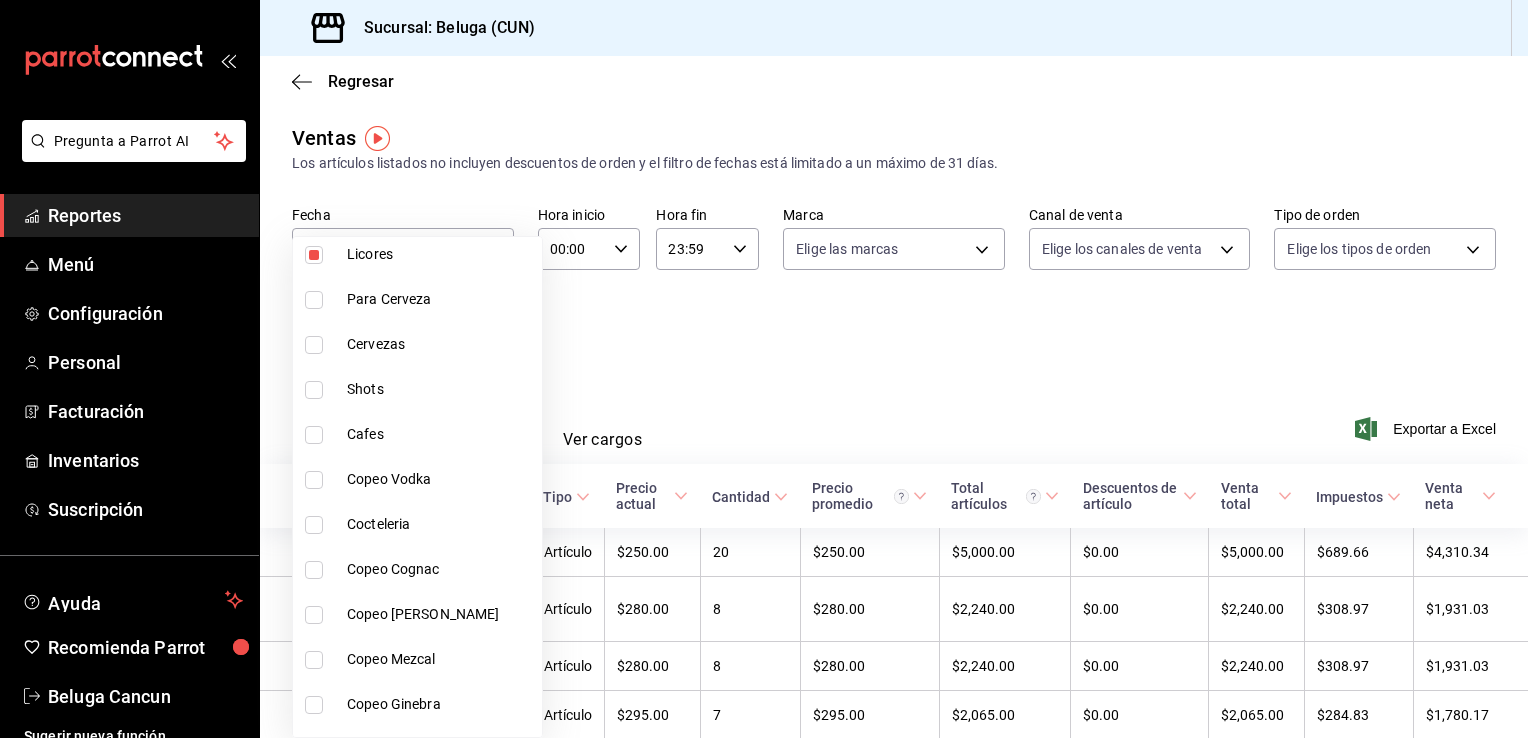 click on "Shots" at bounding box center [417, 389] 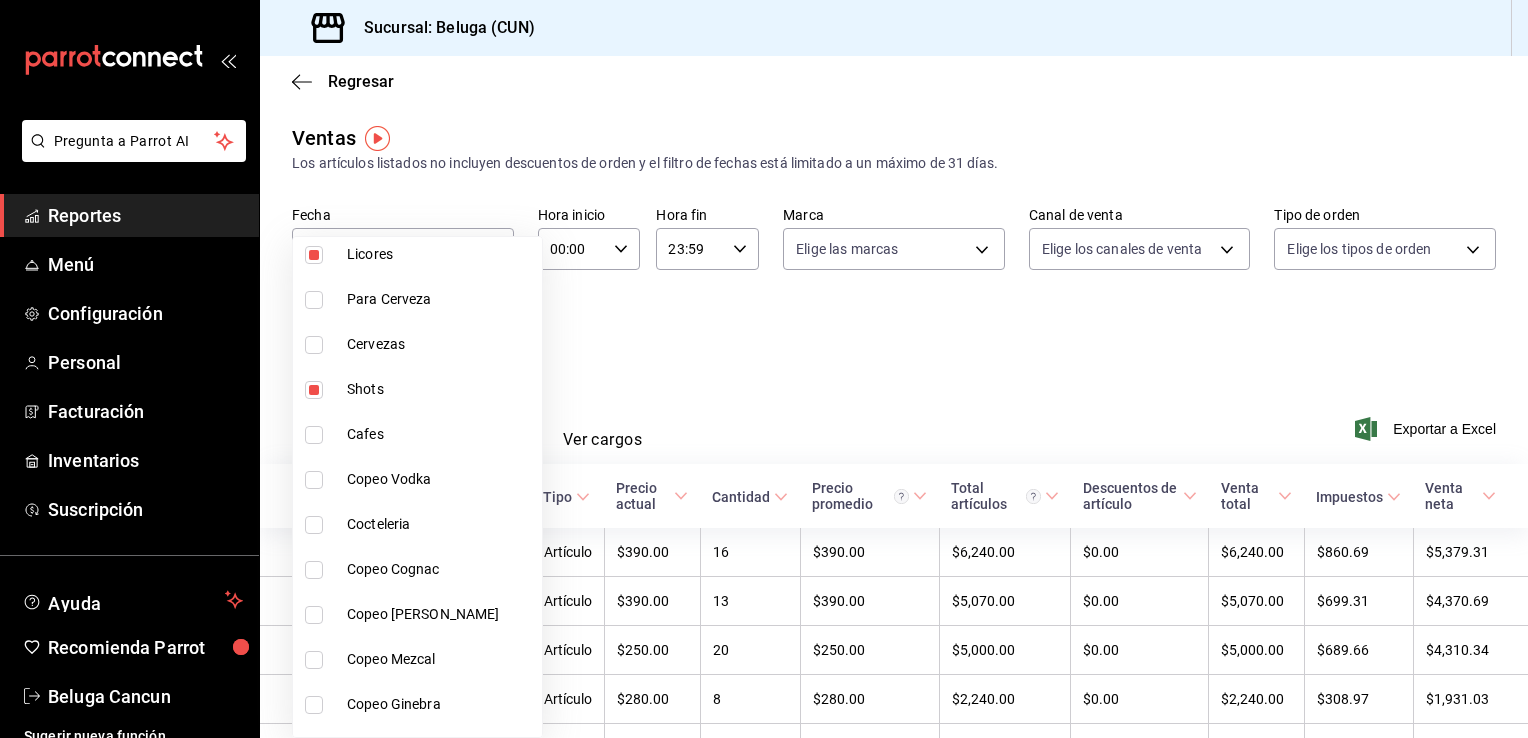 click on "Copeo Vodka" at bounding box center [440, 479] 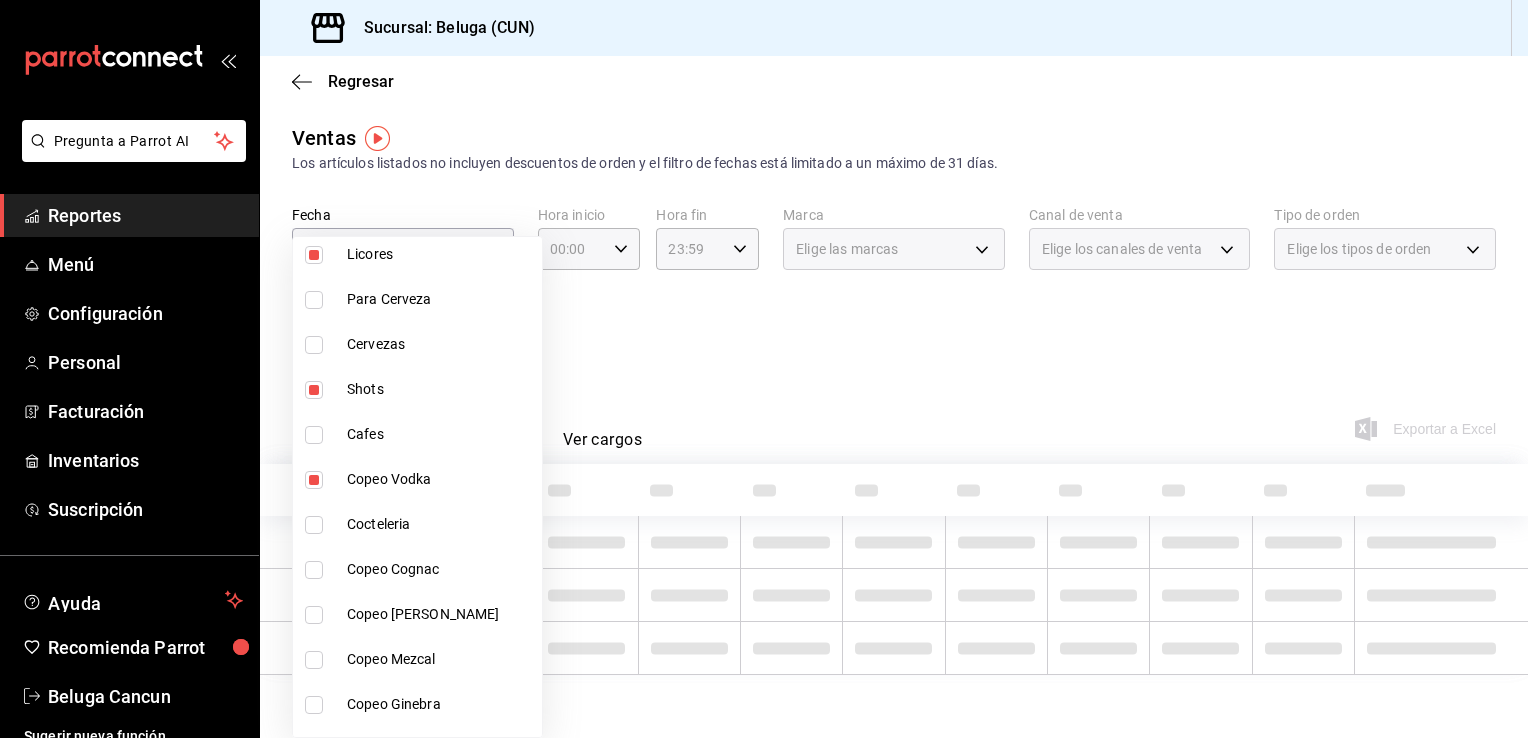 click on "Cocteleria" at bounding box center (440, 524) 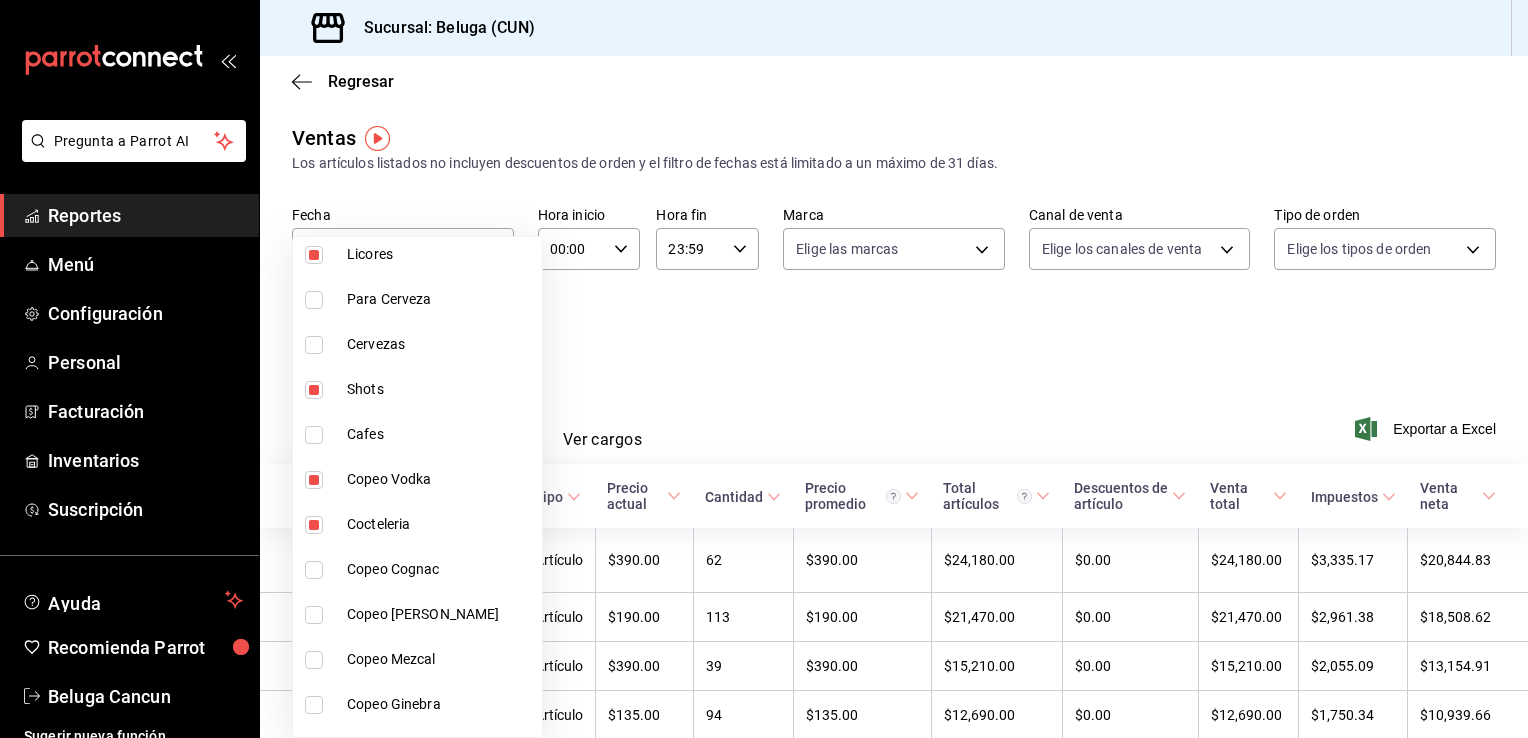 click on "Copeo Cognac" at bounding box center [440, 569] 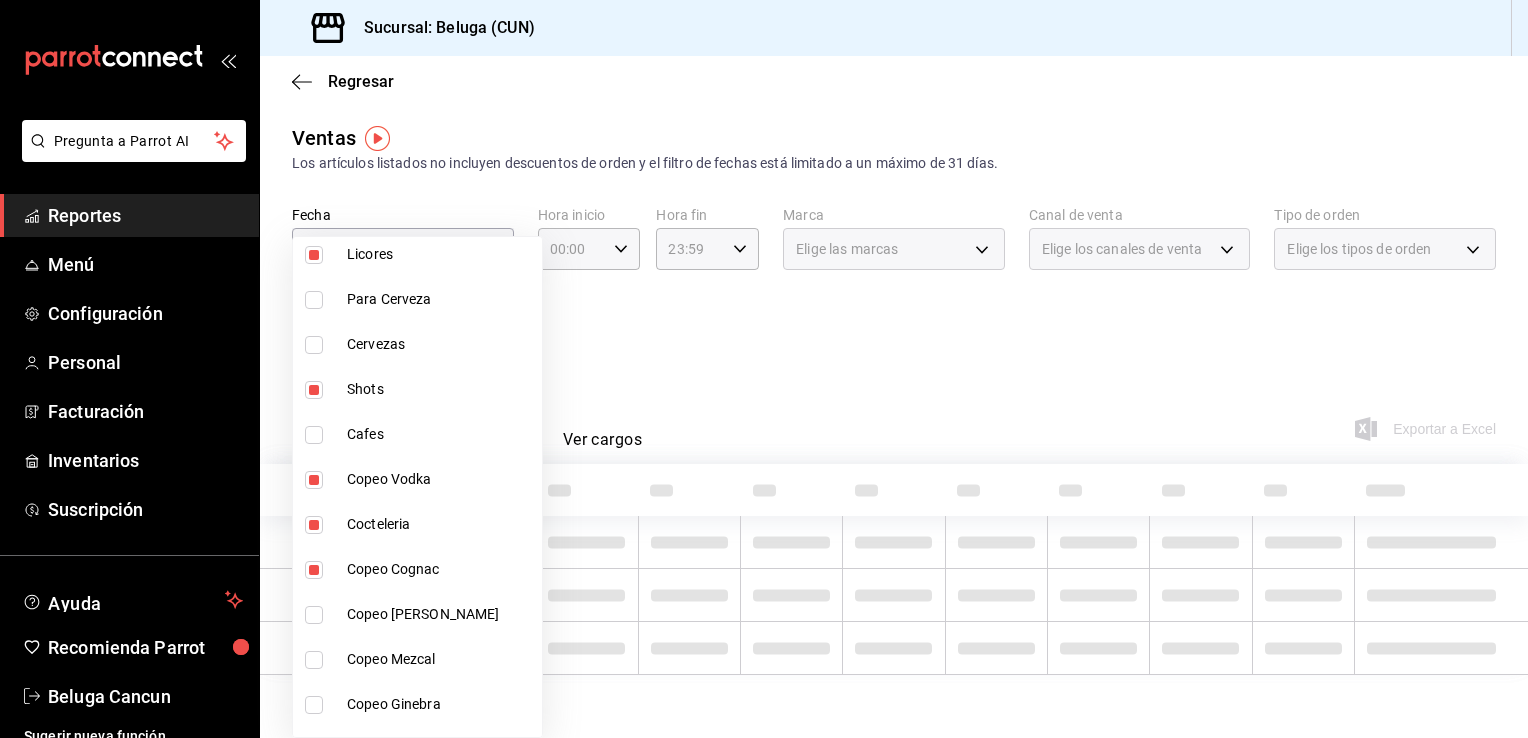 click on "Copeo Ron" at bounding box center (440, 614) 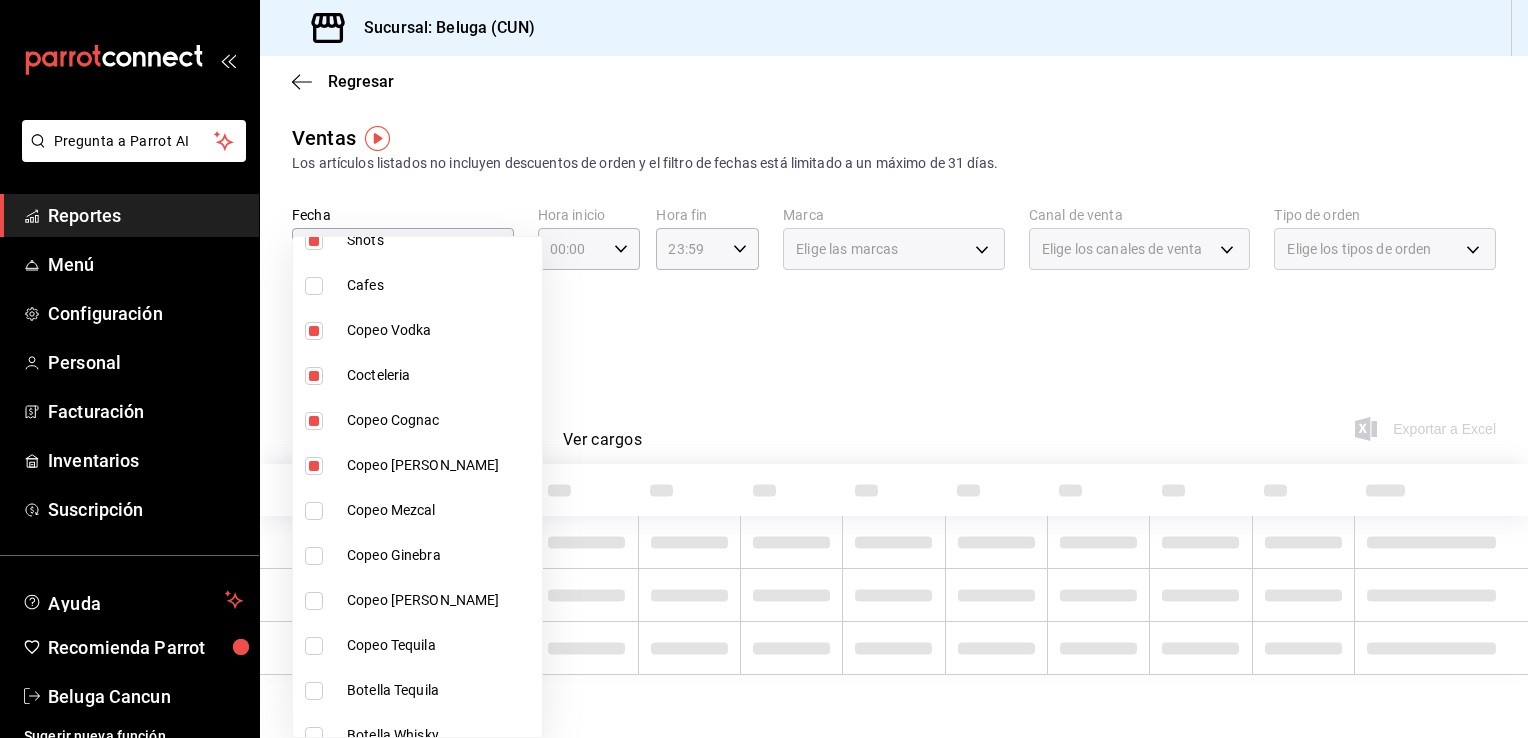 scroll, scrollTop: 500, scrollLeft: 0, axis: vertical 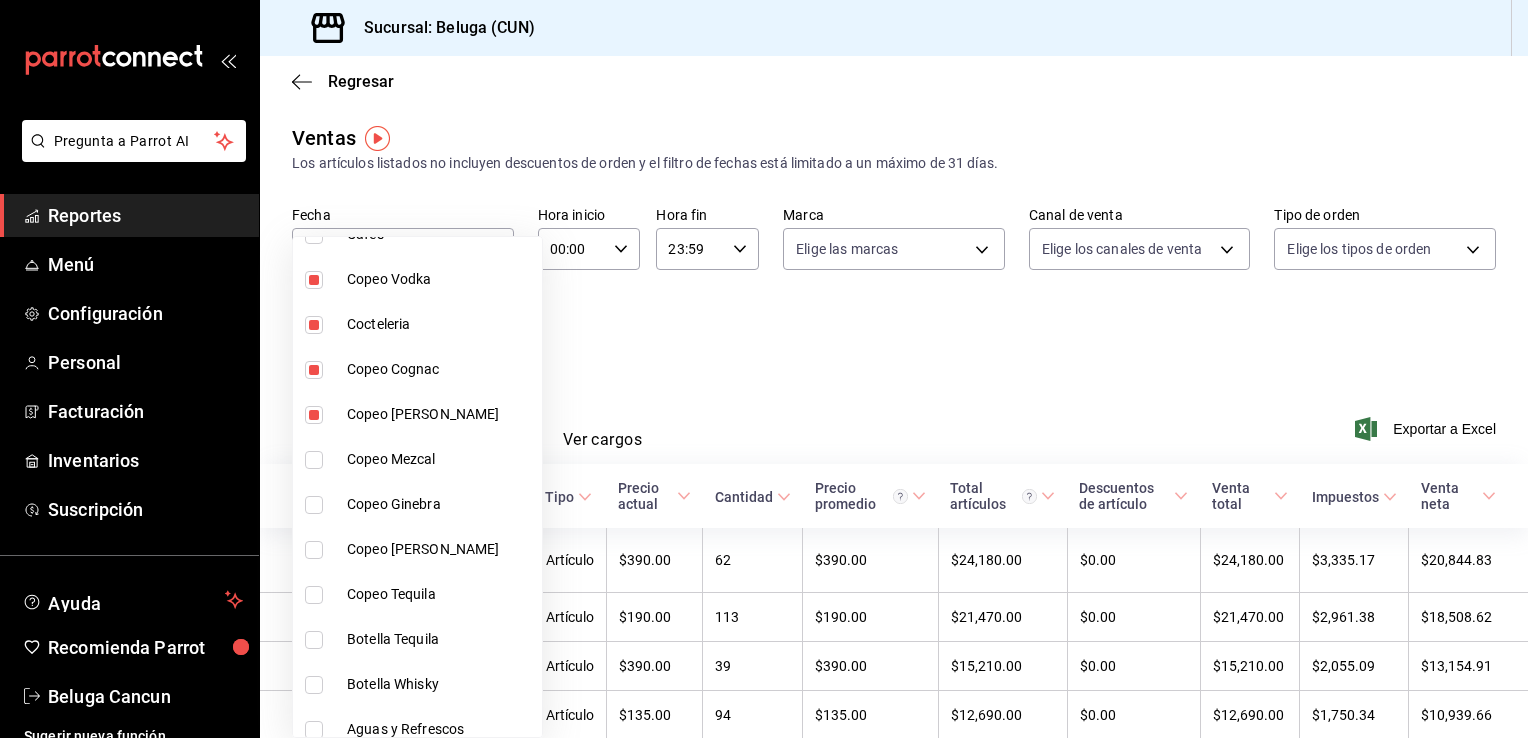 click on "Copeo Mezcal" at bounding box center (417, 459) 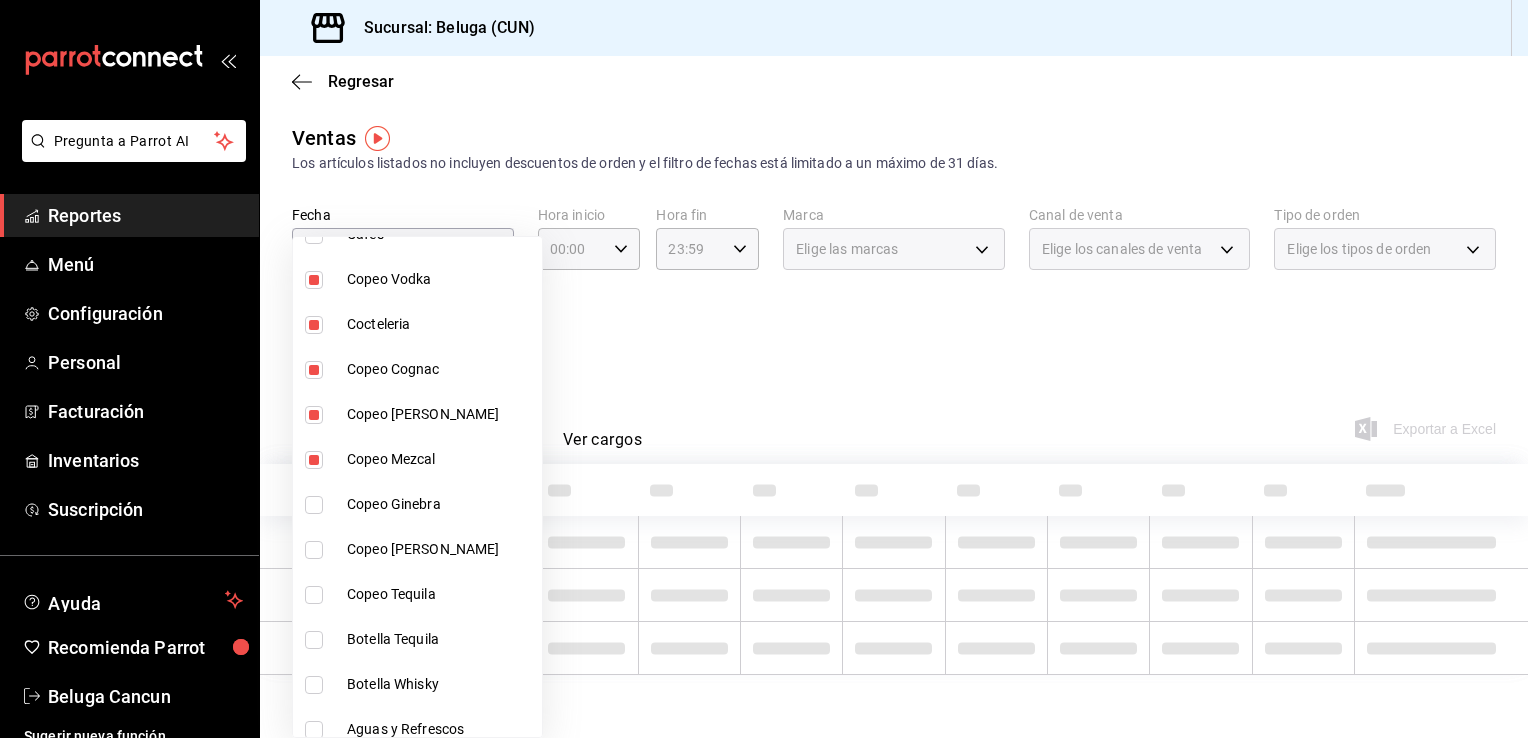 click on "Copeo Ginebra" at bounding box center [440, 504] 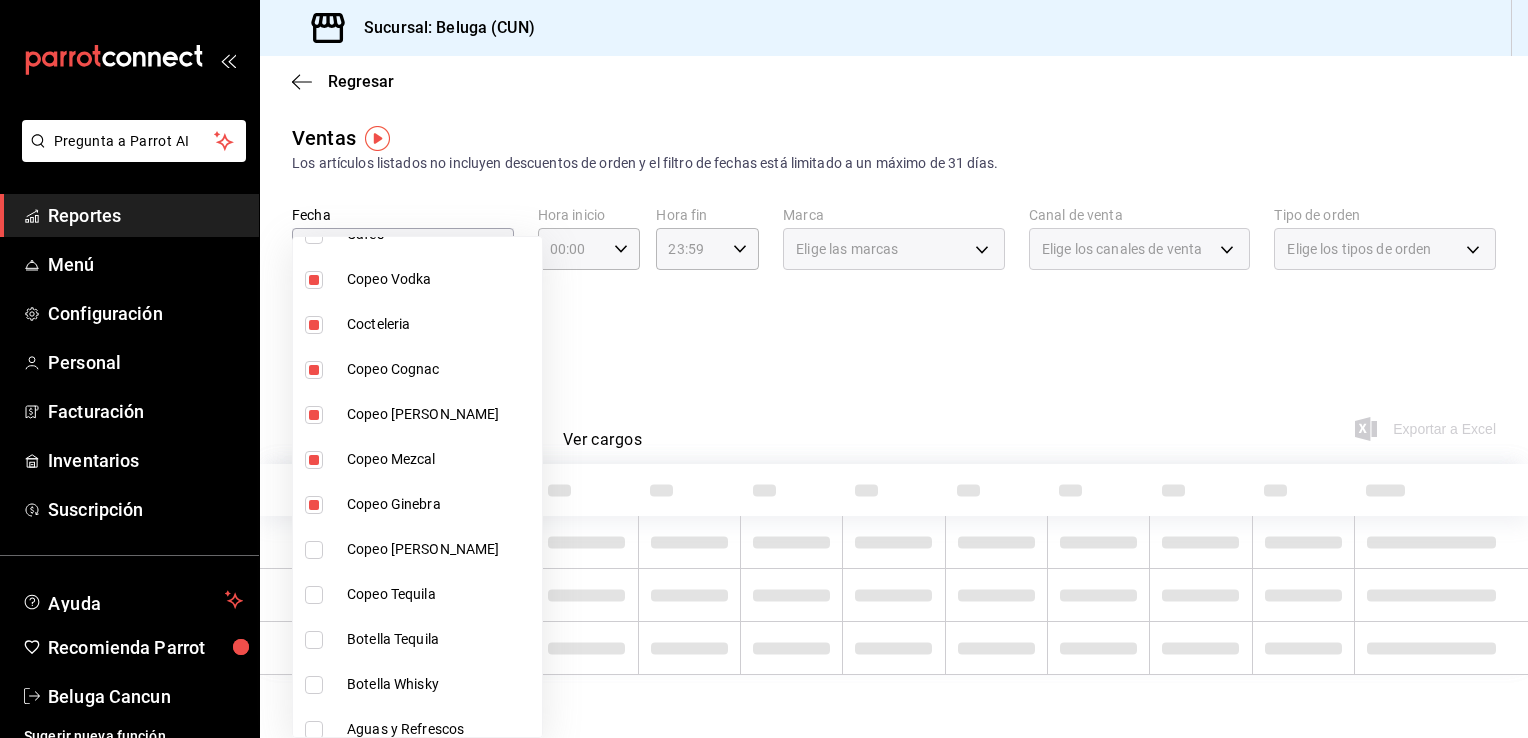 click on "Copeo Vino Rosa" at bounding box center (440, 549) 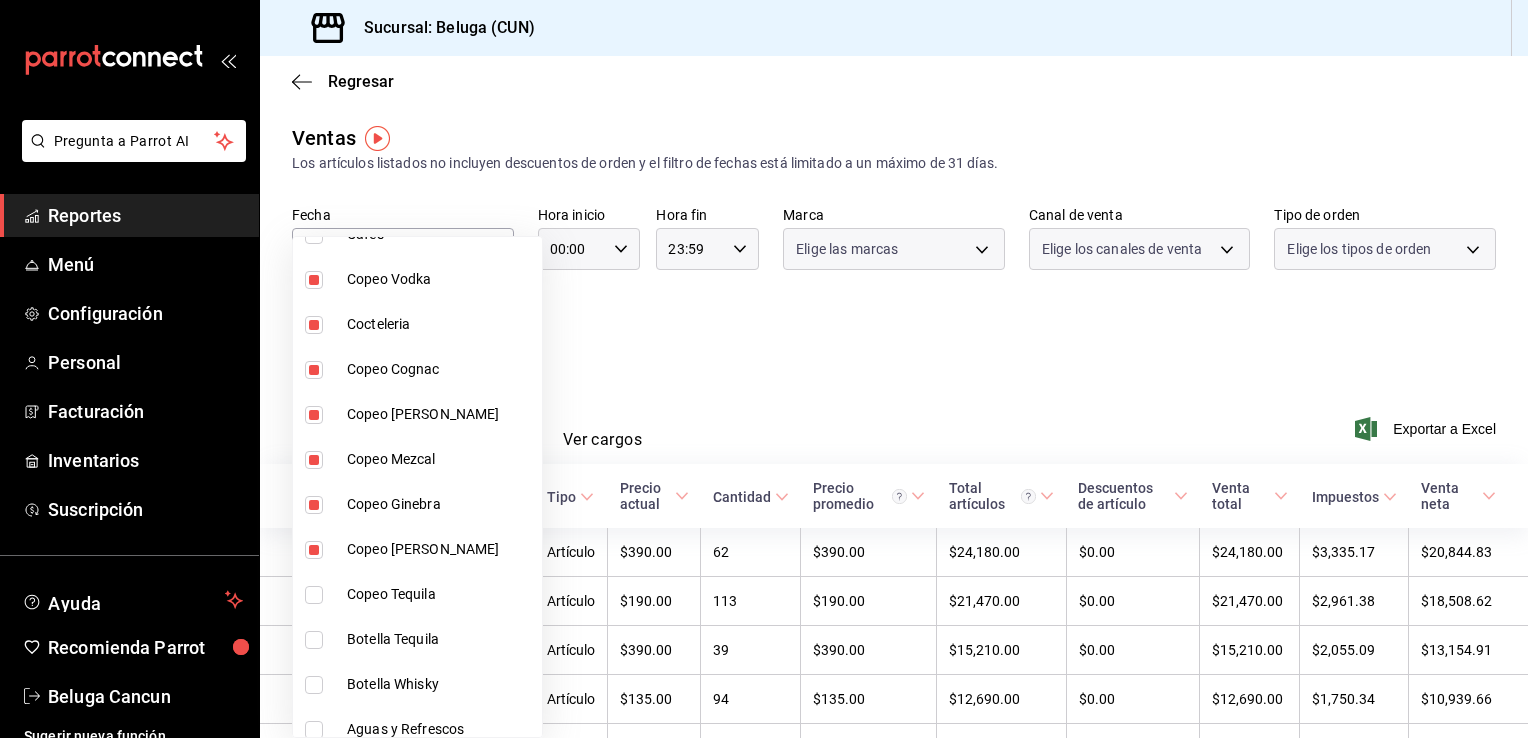 type on "76200984-1f3d-4ad7-a828-093dbbb6f79f,1cb26591-8809-4a62-af24-6277844fdaf2,c7a659b4-4503-4b76-8b61-8bfdc372e605,06da947a-a91a-491c-b6c6-1865265ea586,b8d13b40-ebfd-443a-bd59-ee6c58c9ee2a,94d64445-ef16-406e-b9e4-384bd1e2b26e,cc476a85-b1ec-4182-808d-73cc0022a5ce,ca78f2af-0a15-424b-9945-6df0e9f28f5d,392cab27-b038-4ffe-a825-0932ca6d1266,10ab44a8-4ccc-492e-9fc8-d909c5a842a4,1629a799-159c-48e9-af5f-807e2f095b5b" 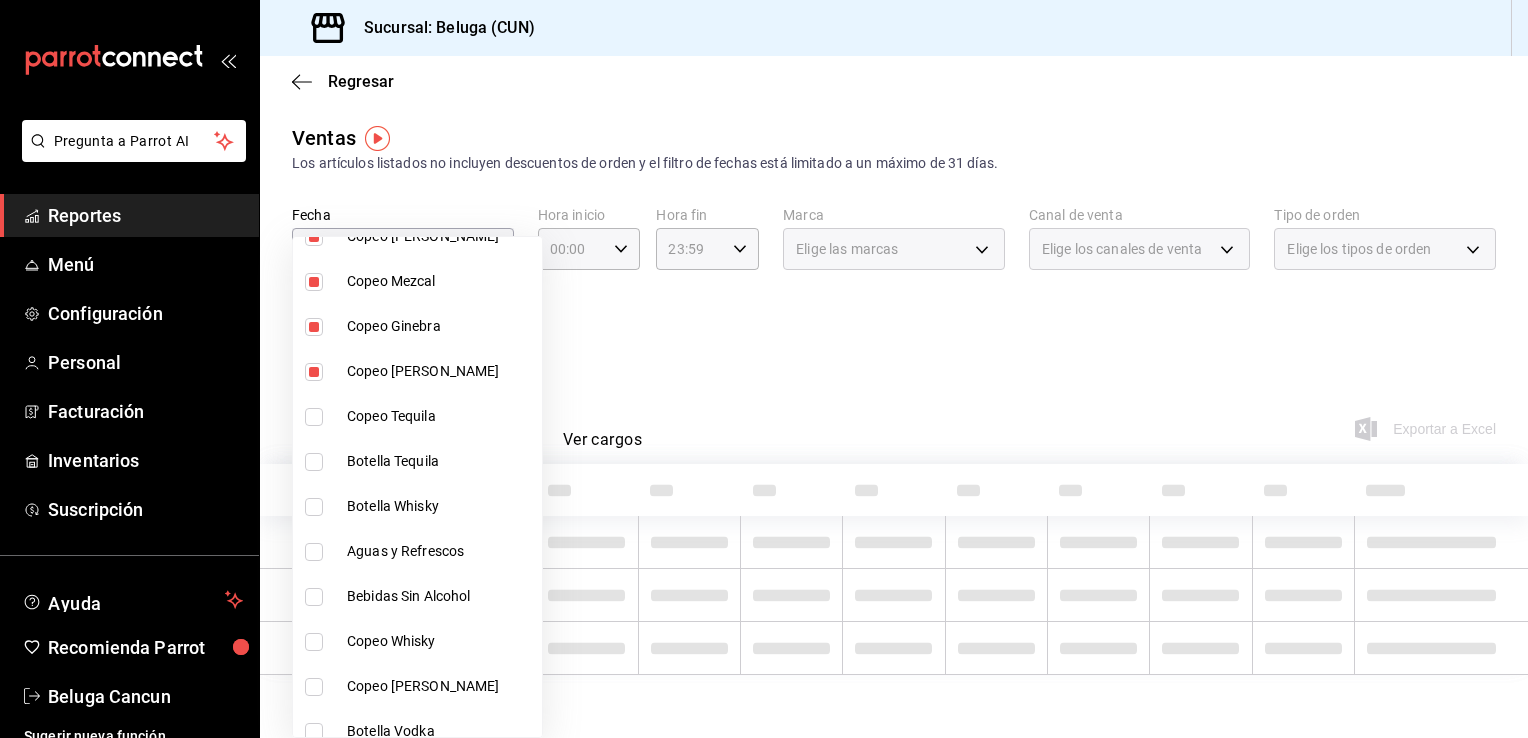 scroll, scrollTop: 700, scrollLeft: 0, axis: vertical 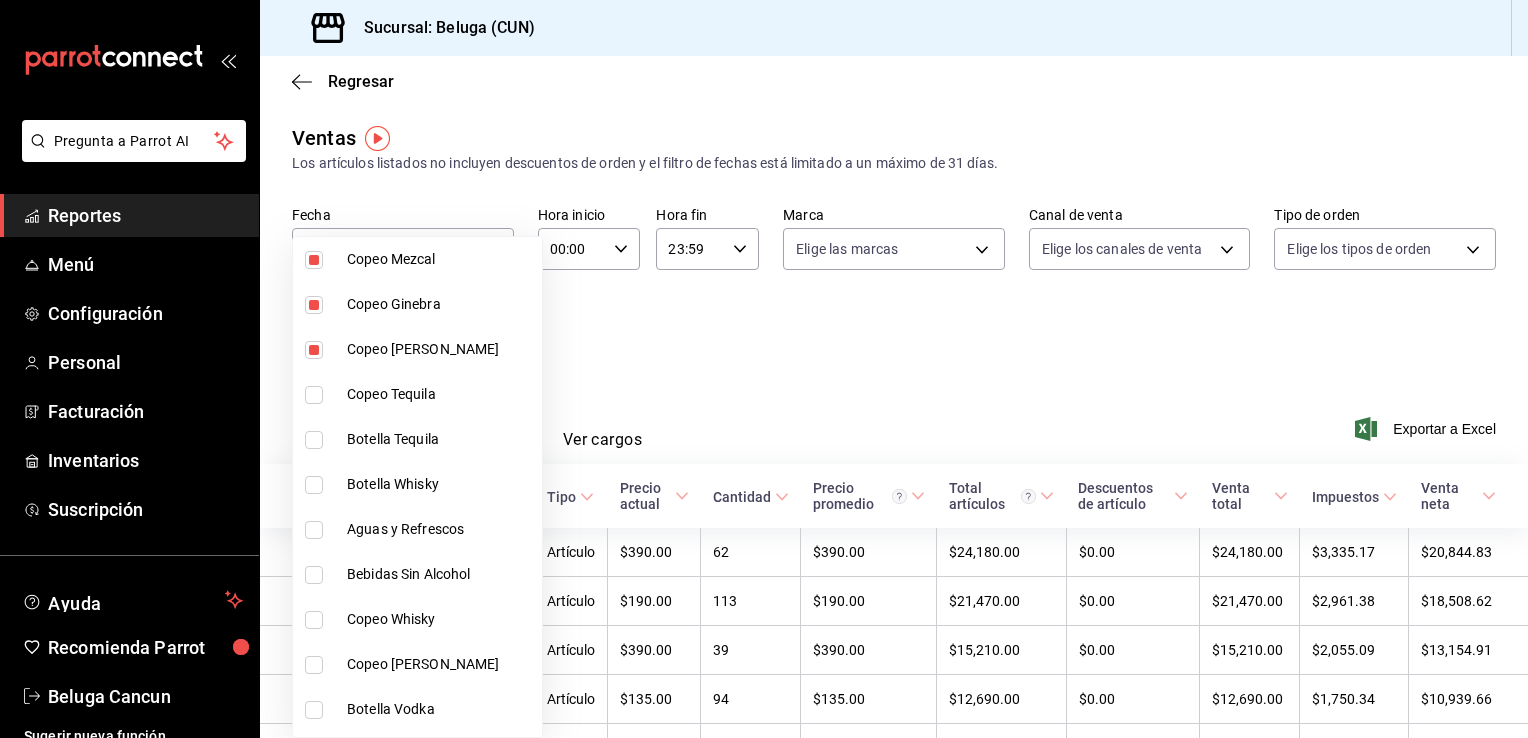 click on "Copeo Tequila" at bounding box center (440, 394) 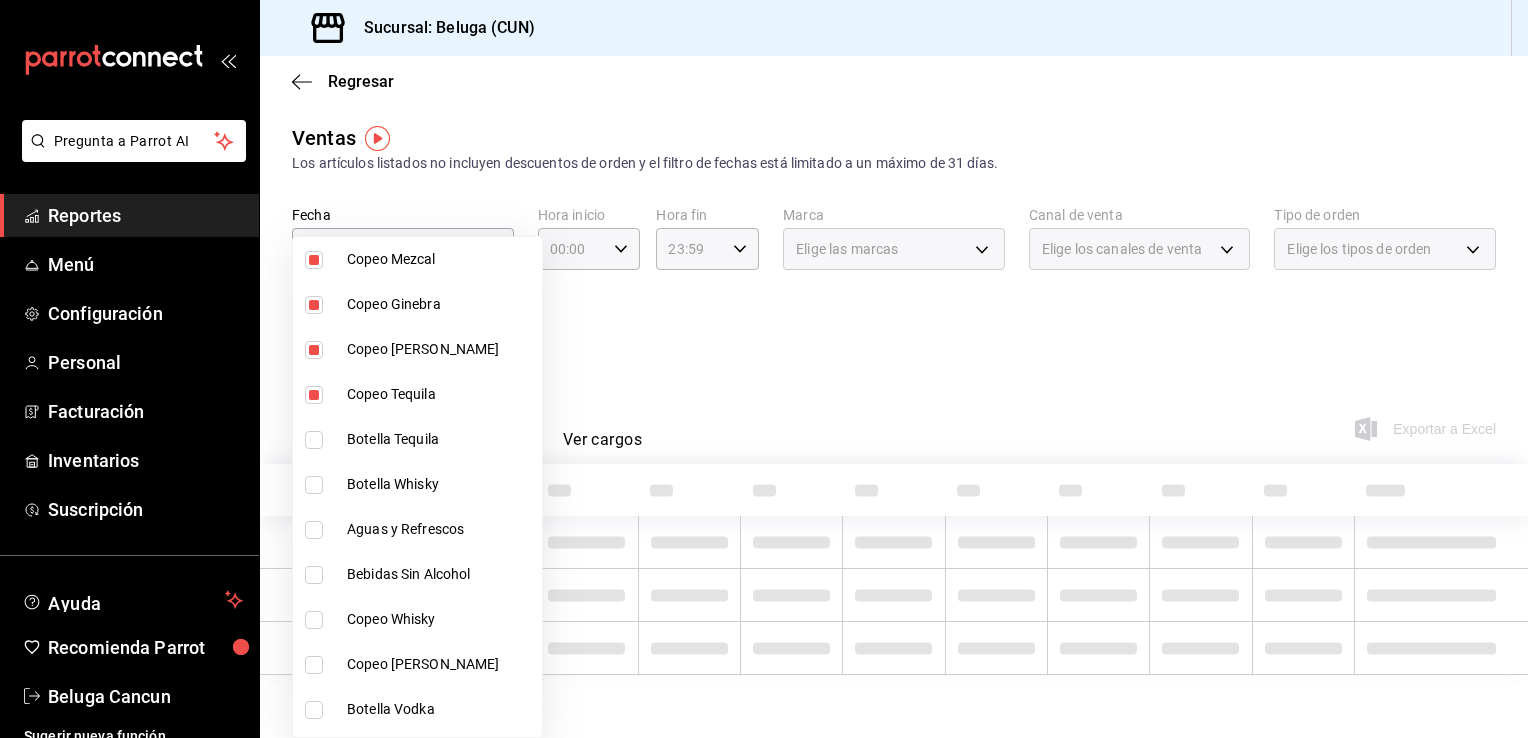 click on "Botella Tequila" at bounding box center (440, 439) 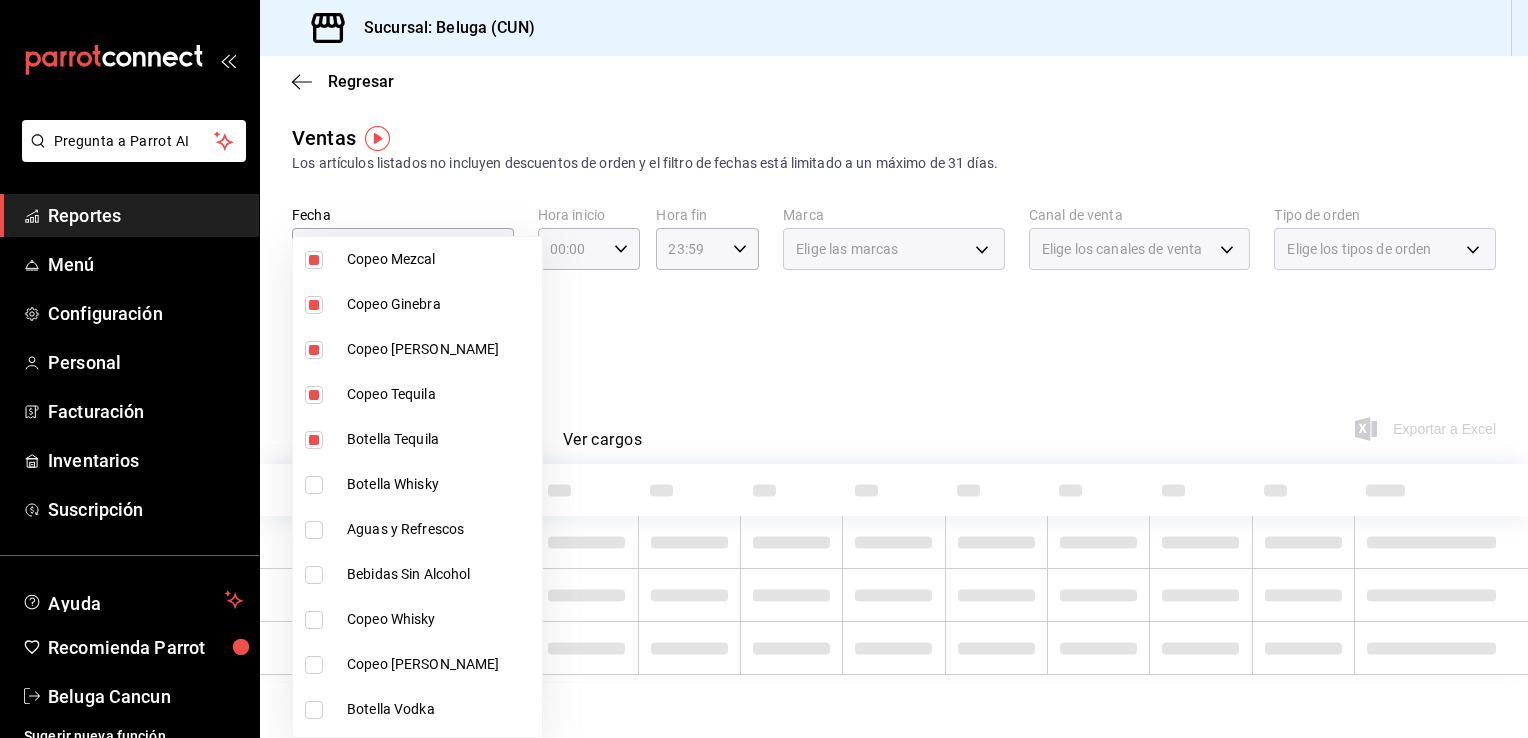 click on "Botella Whisky" at bounding box center (440, 484) 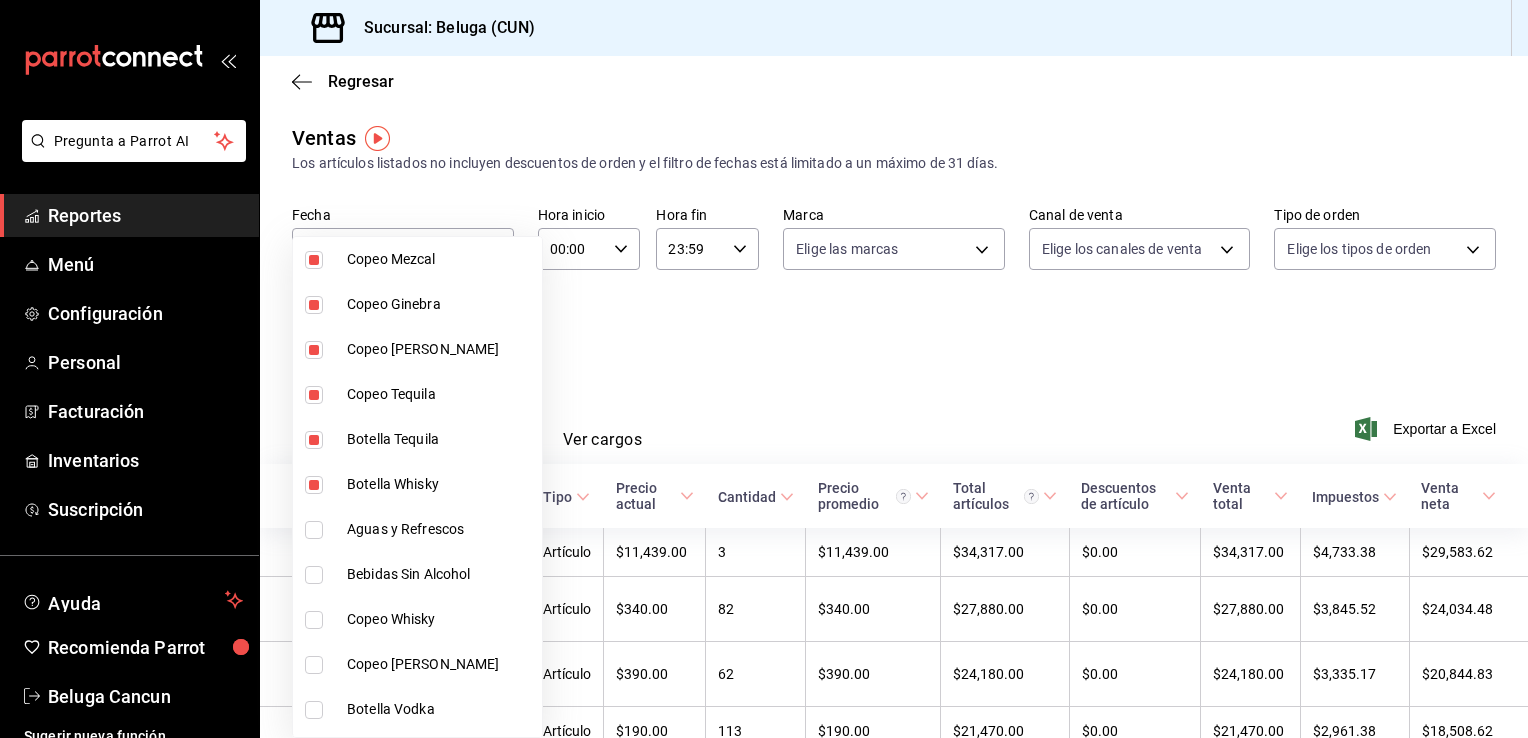 click on "Bebidas Sin Alcohol" at bounding box center [440, 574] 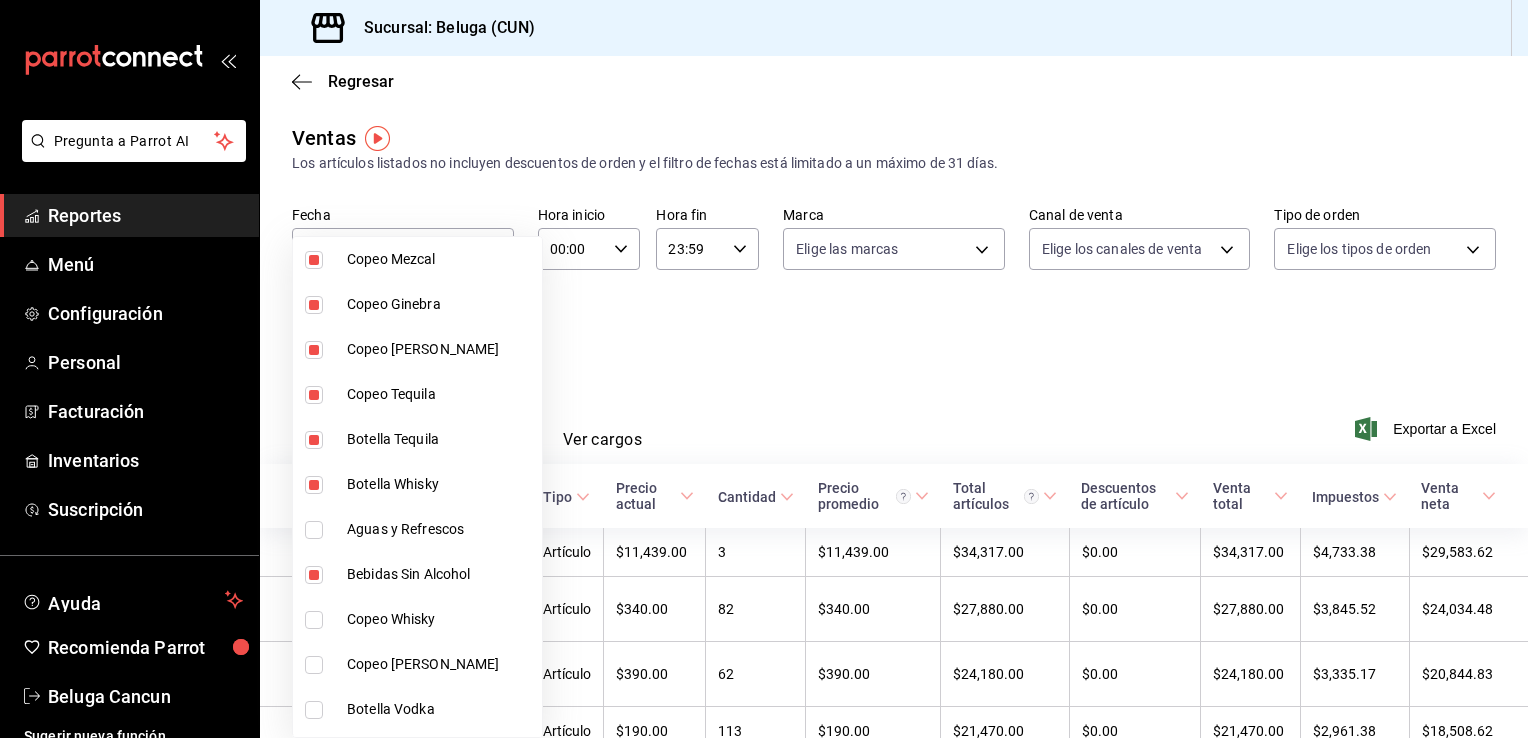 click on "Bebidas Sin Alcohol" at bounding box center (440, 574) 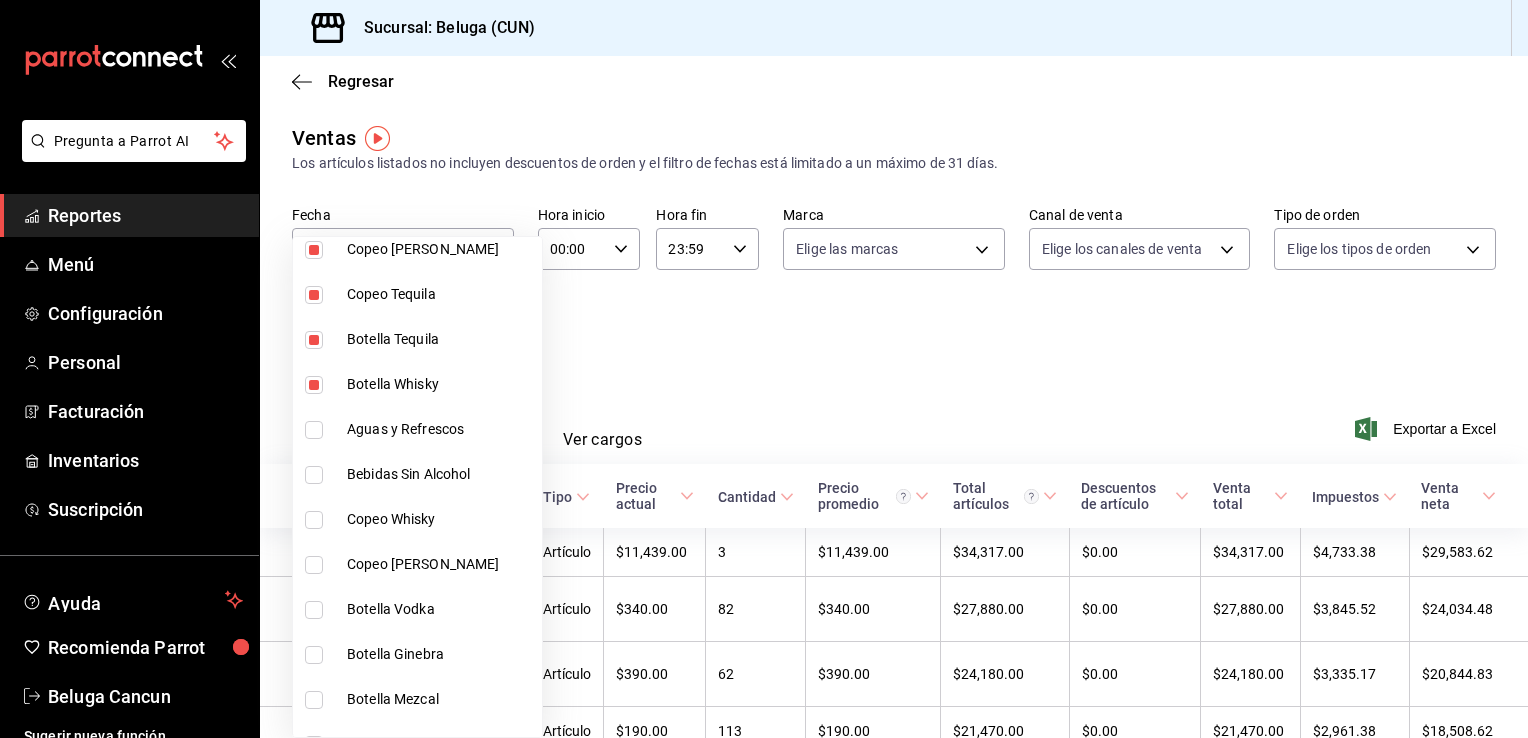 scroll, scrollTop: 900, scrollLeft: 0, axis: vertical 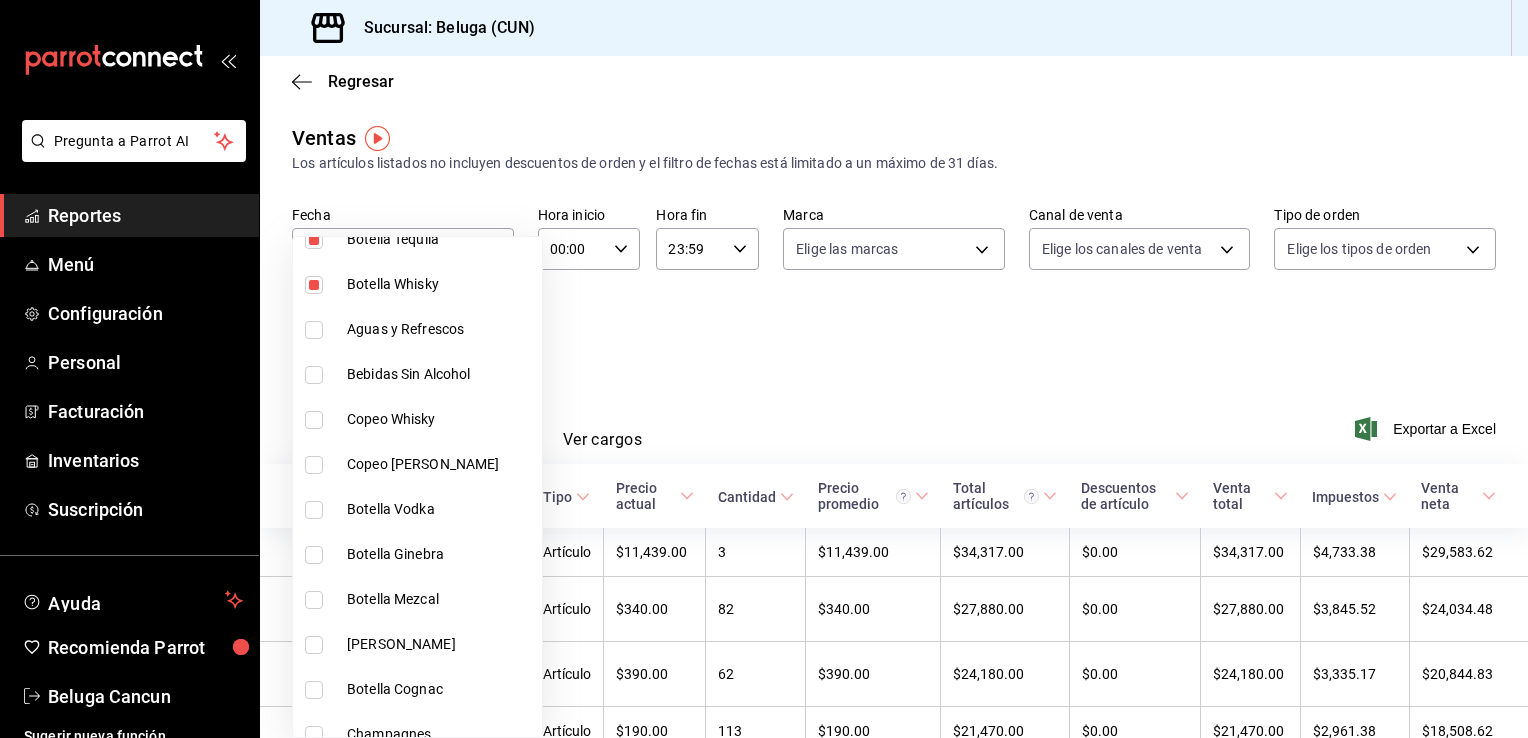 click on "Copeo Whisky" at bounding box center (440, 419) 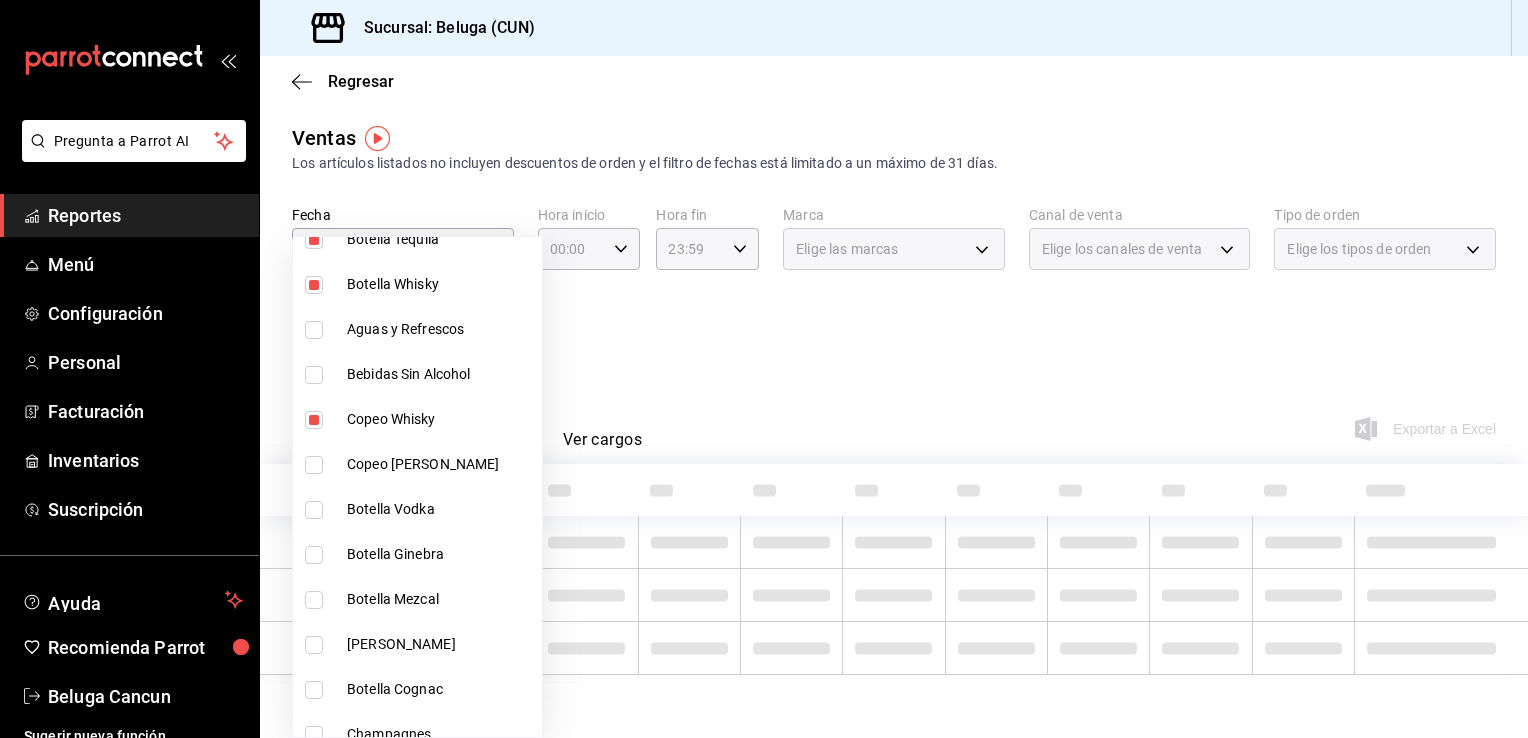 click on "Copeo Vino Blanco" at bounding box center [440, 464] 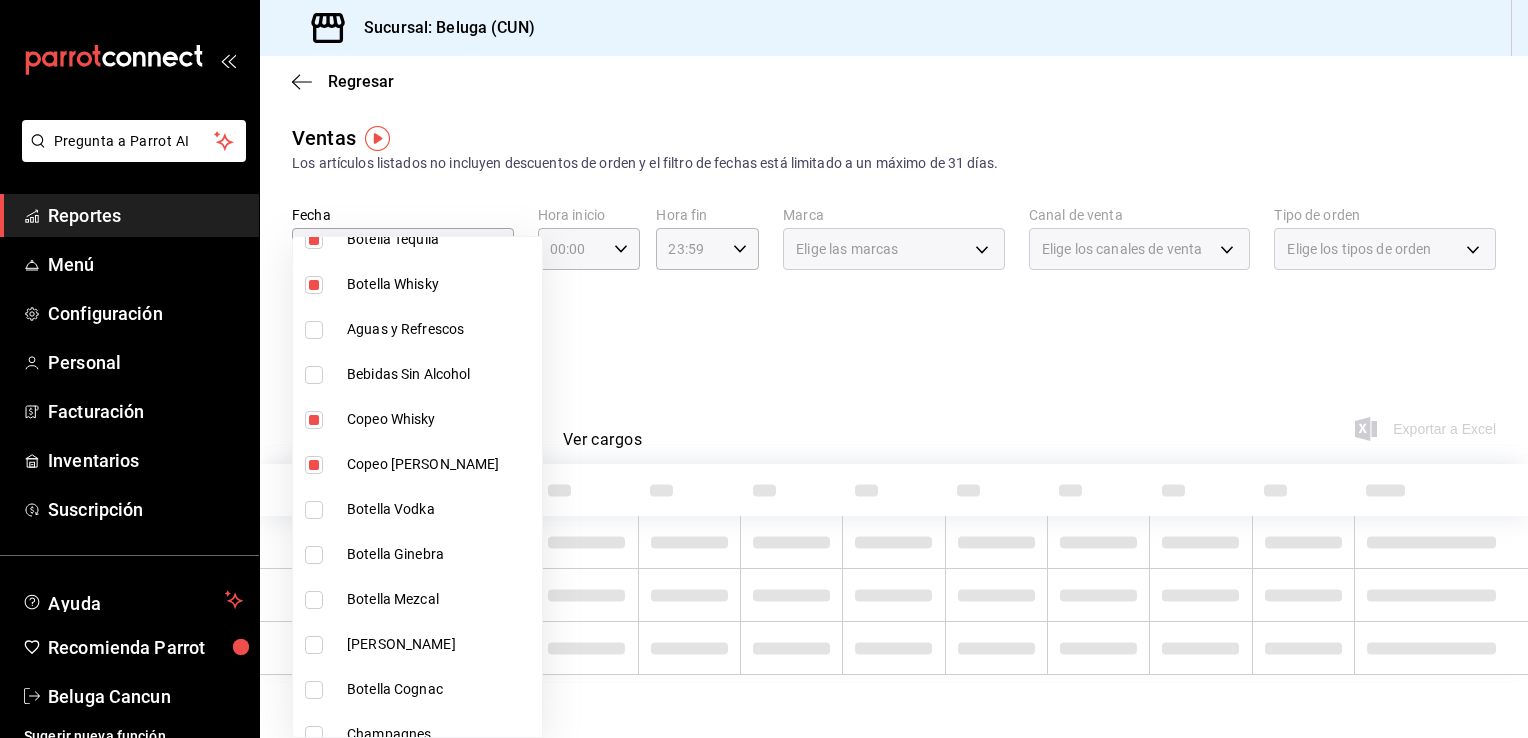 click on "Botella Vodka" at bounding box center (440, 509) 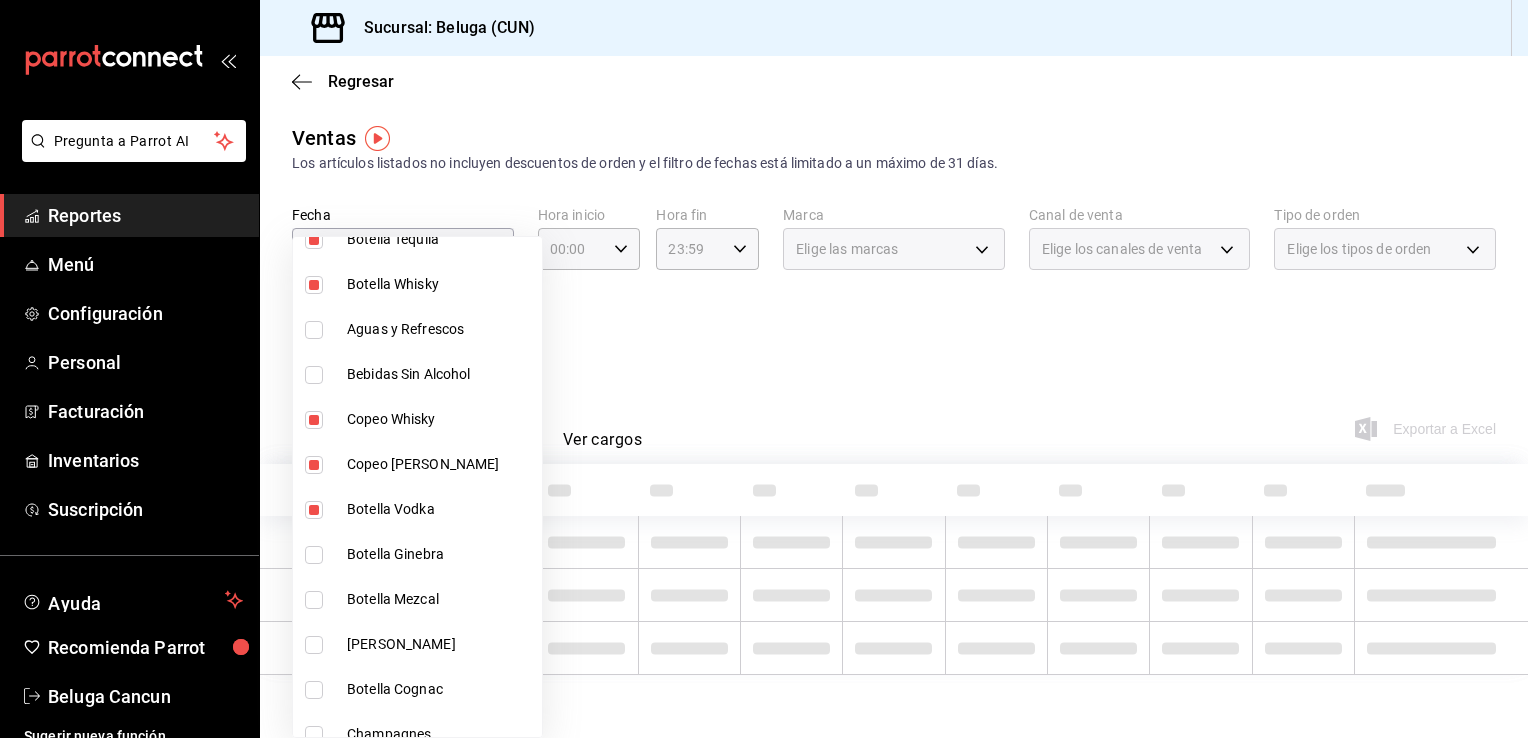 click on "Botella Ginebra" at bounding box center (440, 554) 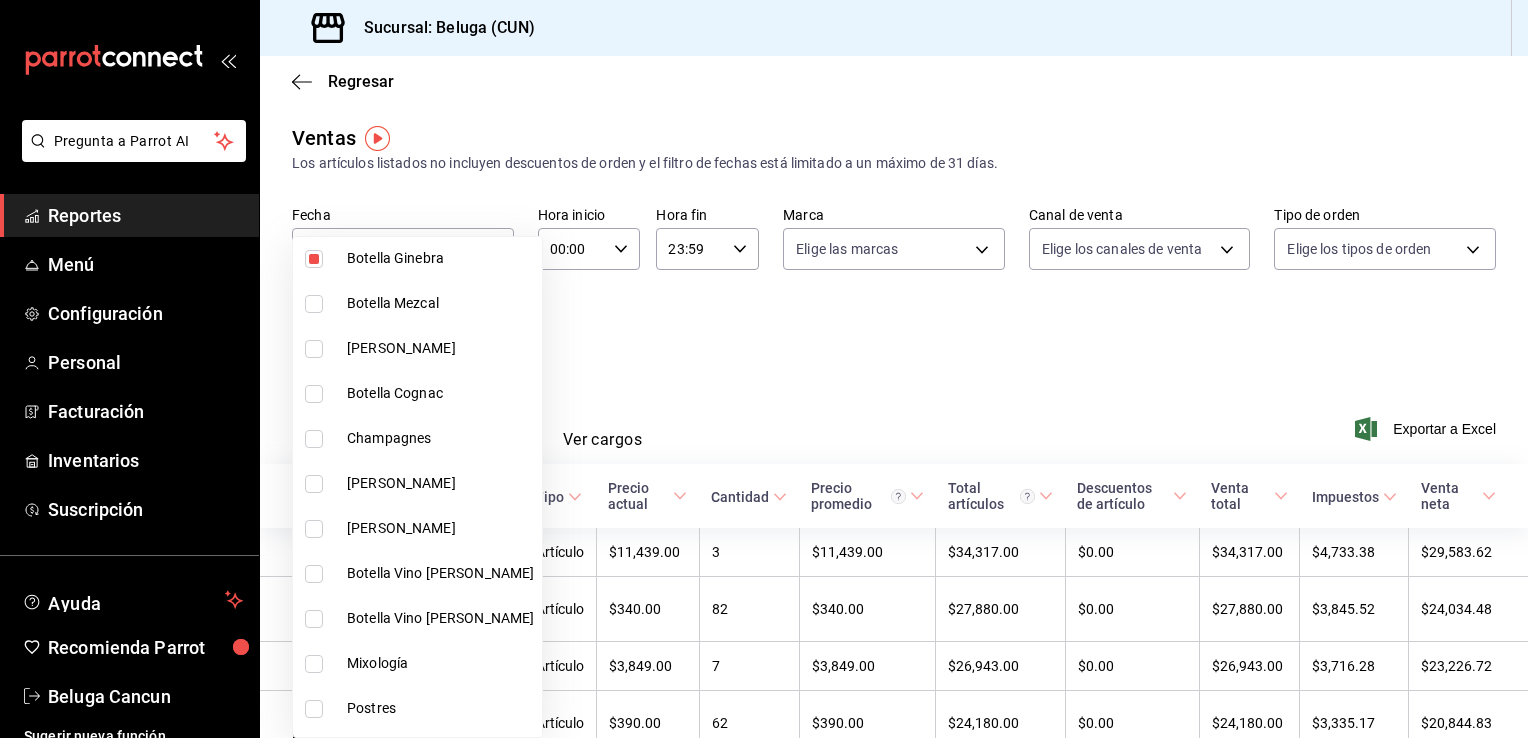 scroll, scrollTop: 1200, scrollLeft: 0, axis: vertical 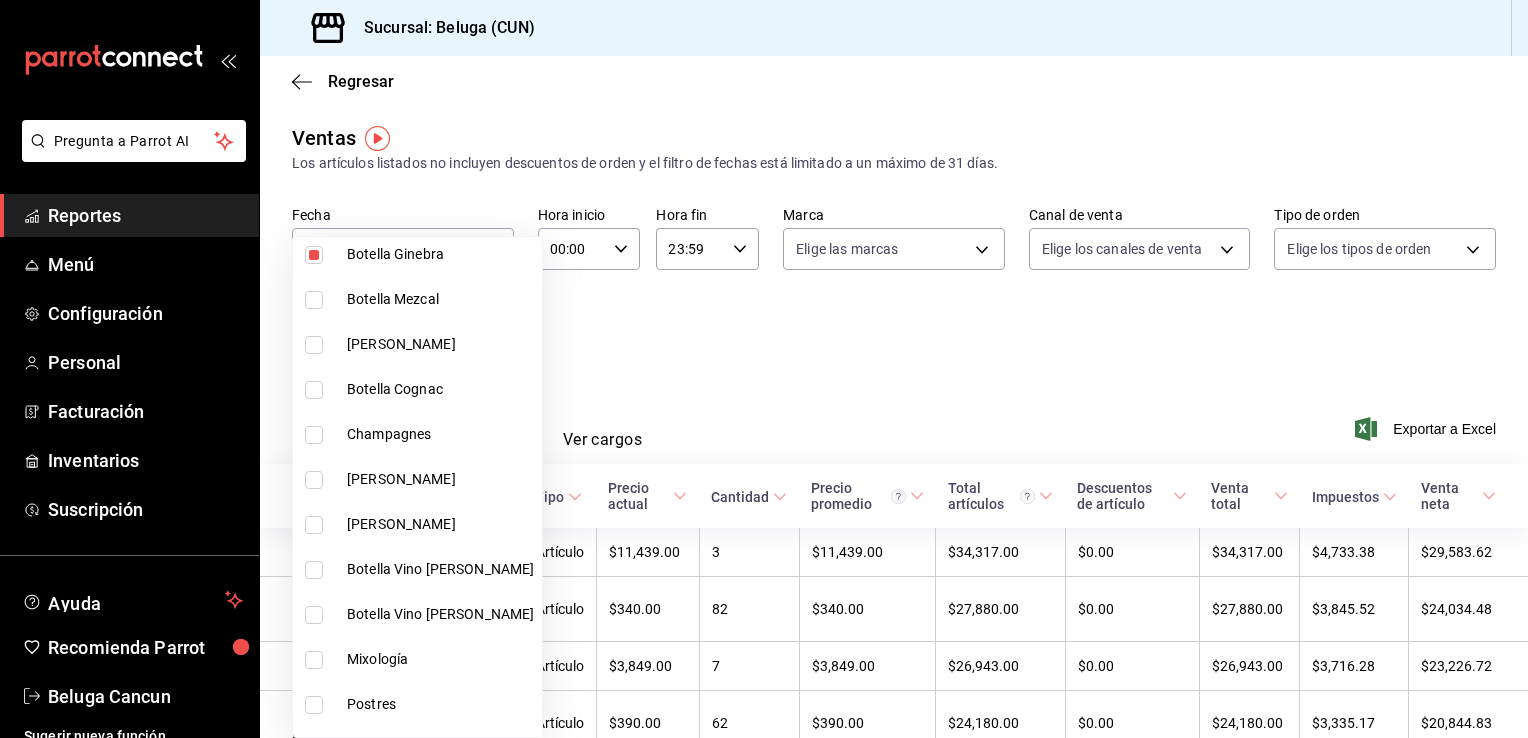 click on "Botella Mezcal" at bounding box center (417, 299) 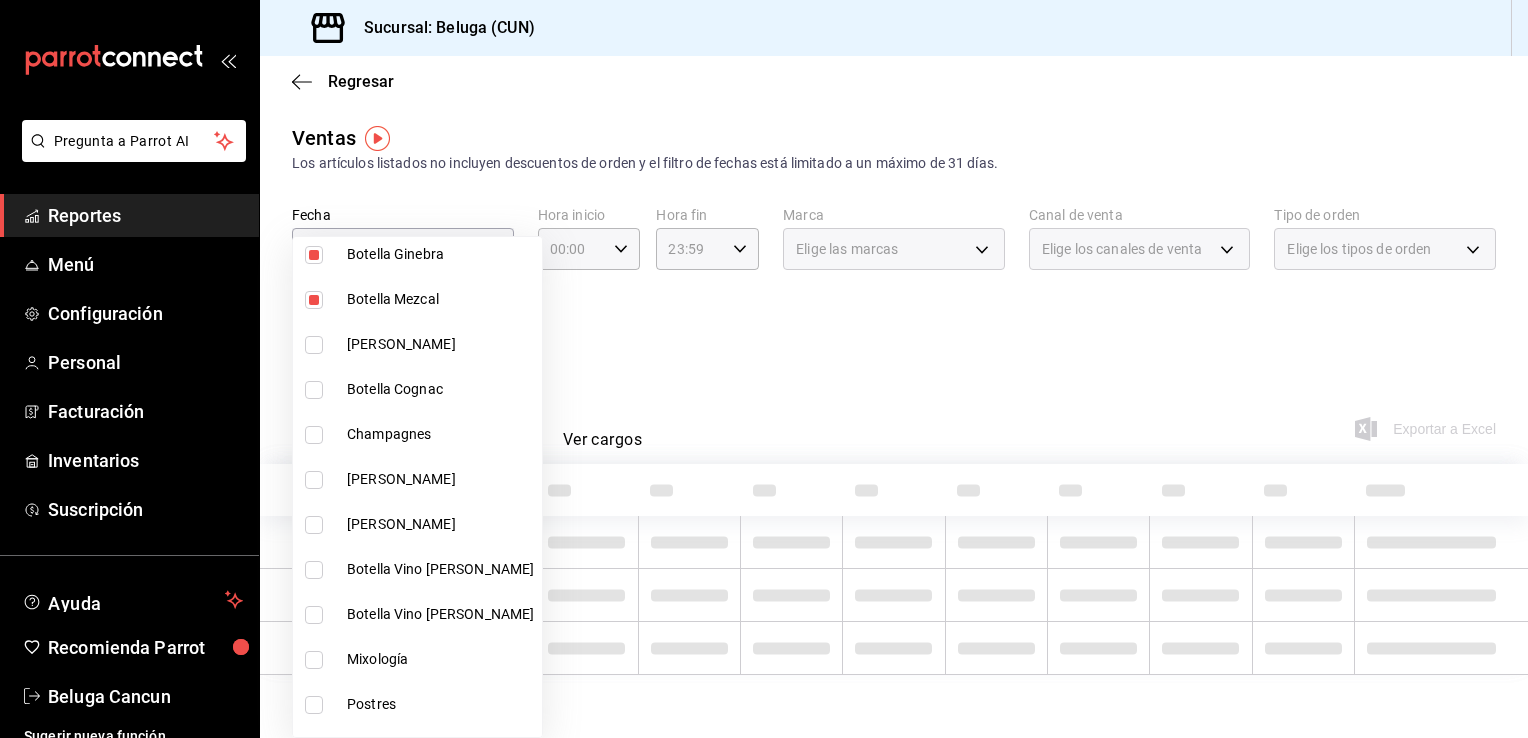 click on "Botella Ron" at bounding box center [440, 344] 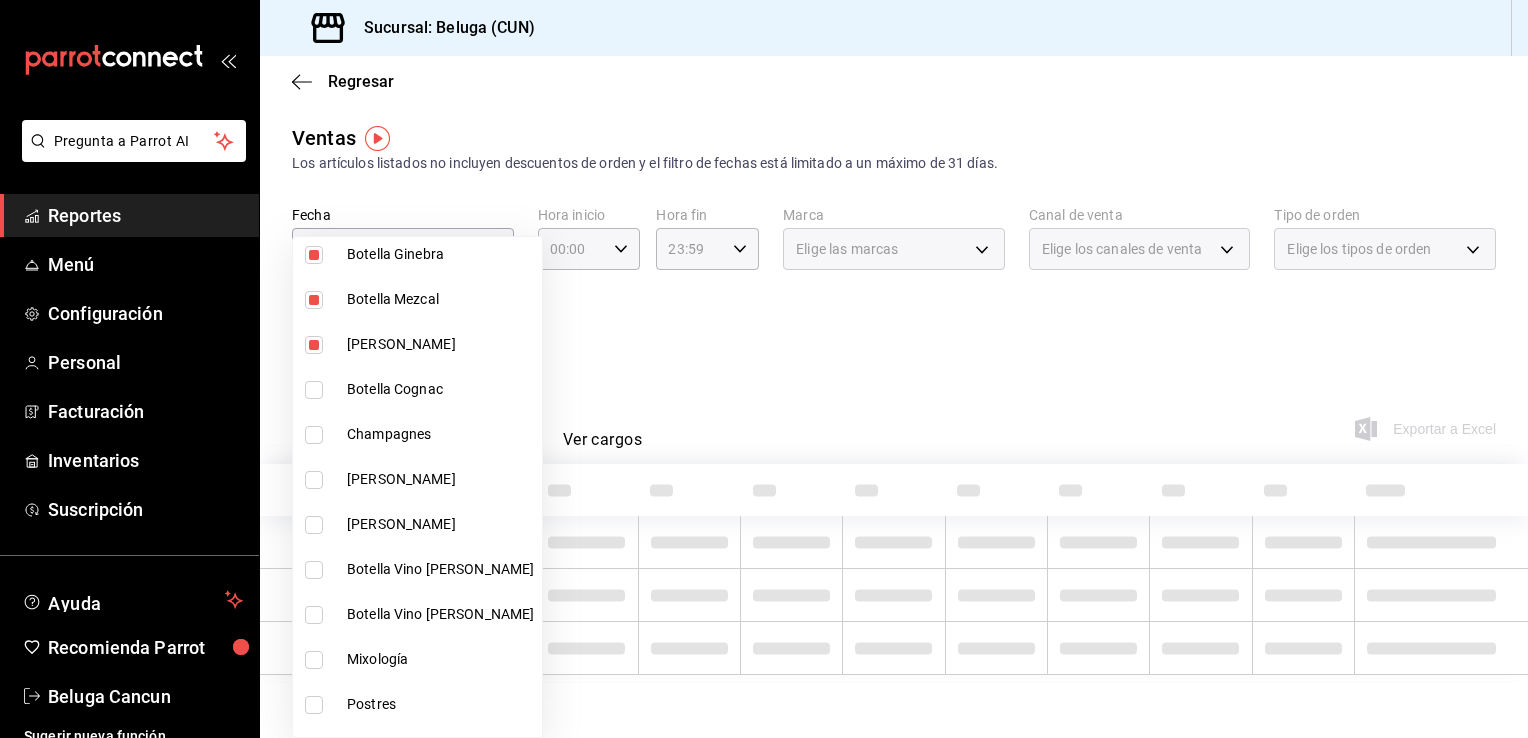 click on "Botella Cognac" at bounding box center (440, 389) 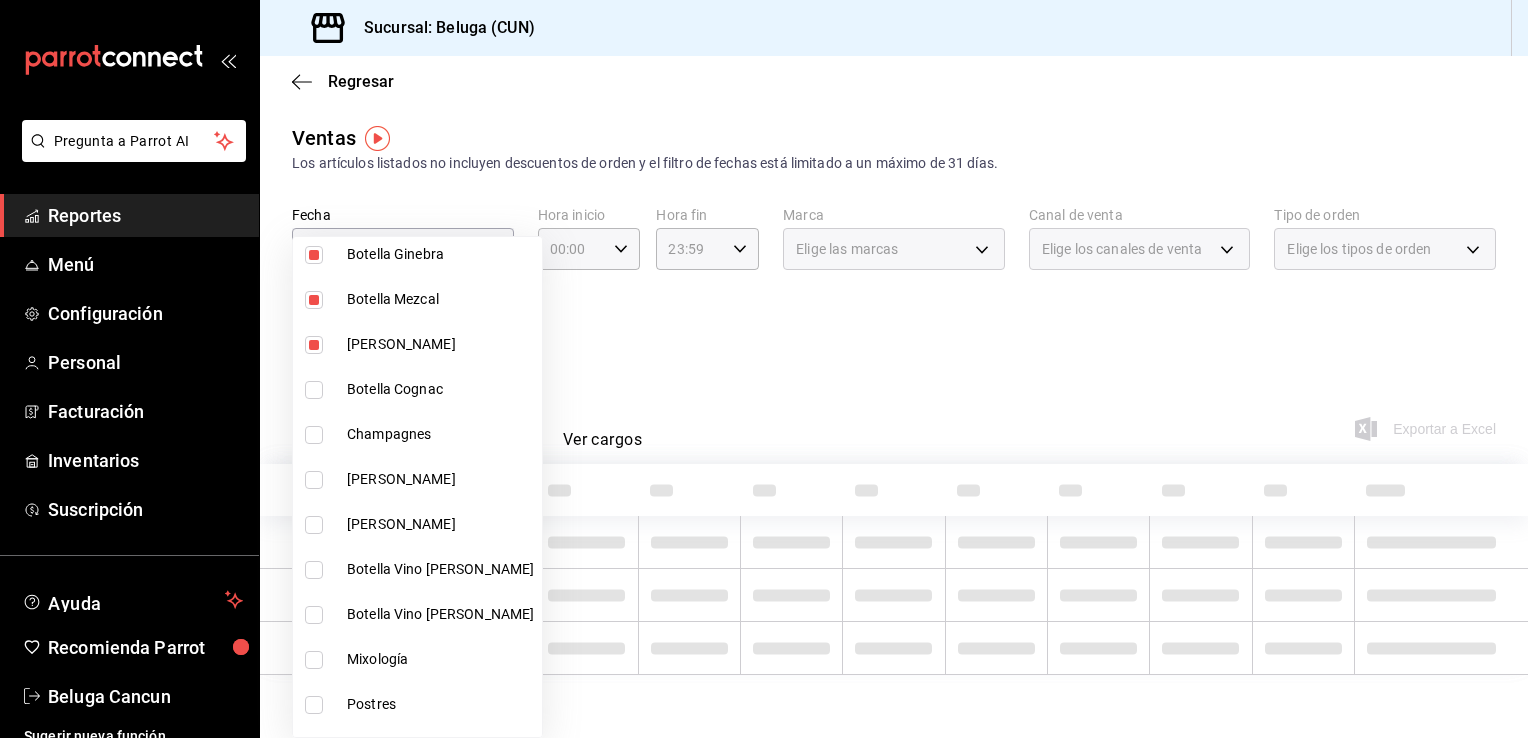 checkbox on "true" 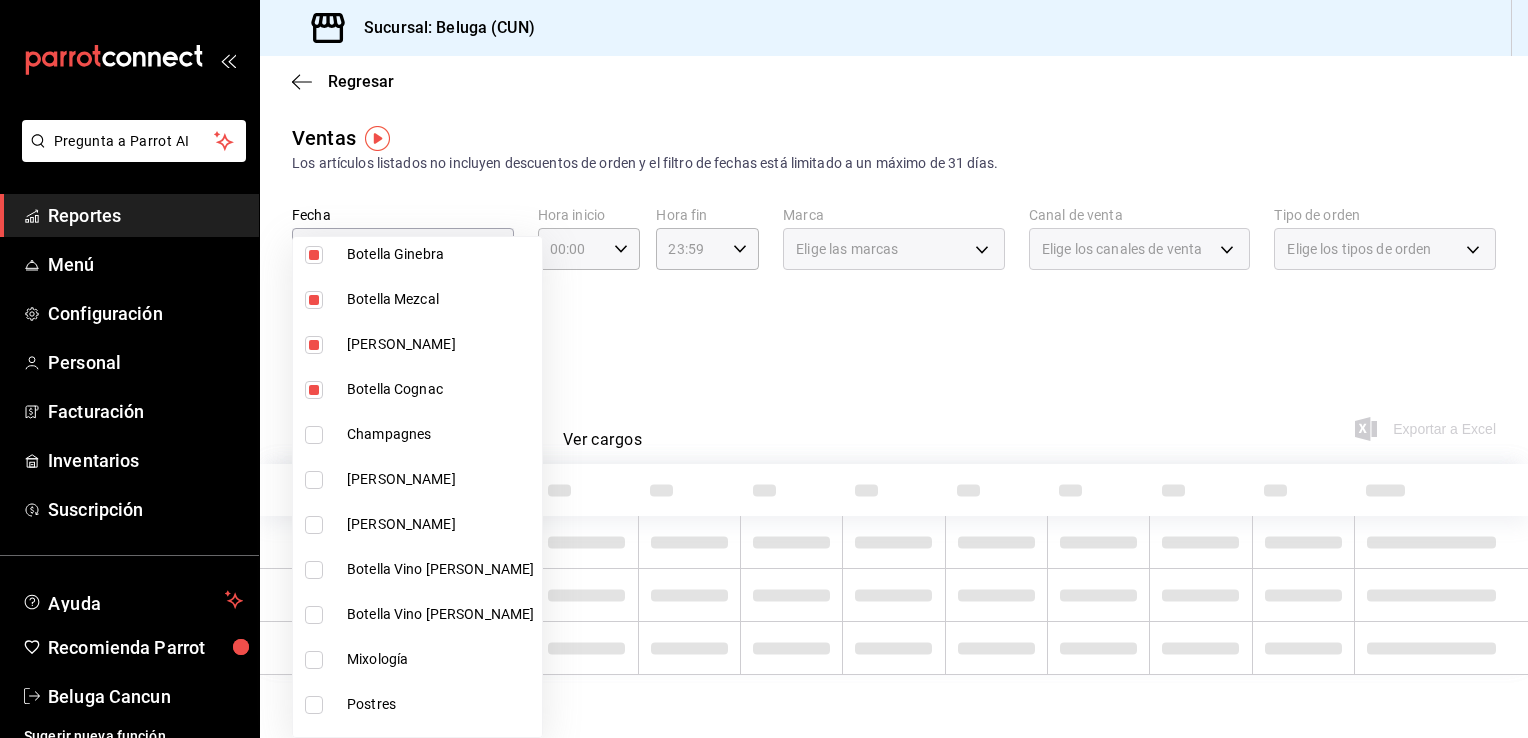 click on "Champagnes" at bounding box center [440, 434] 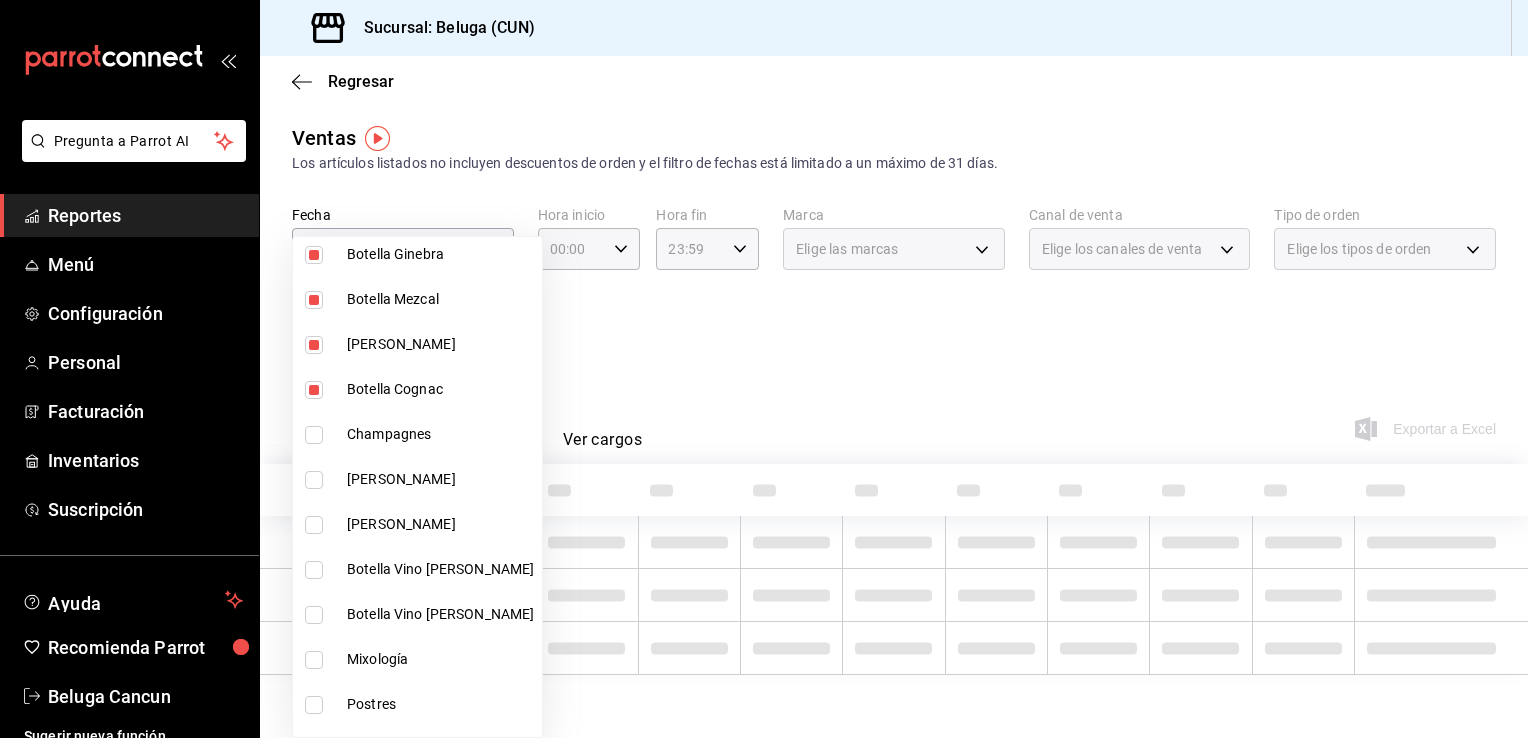checkbox on "true" 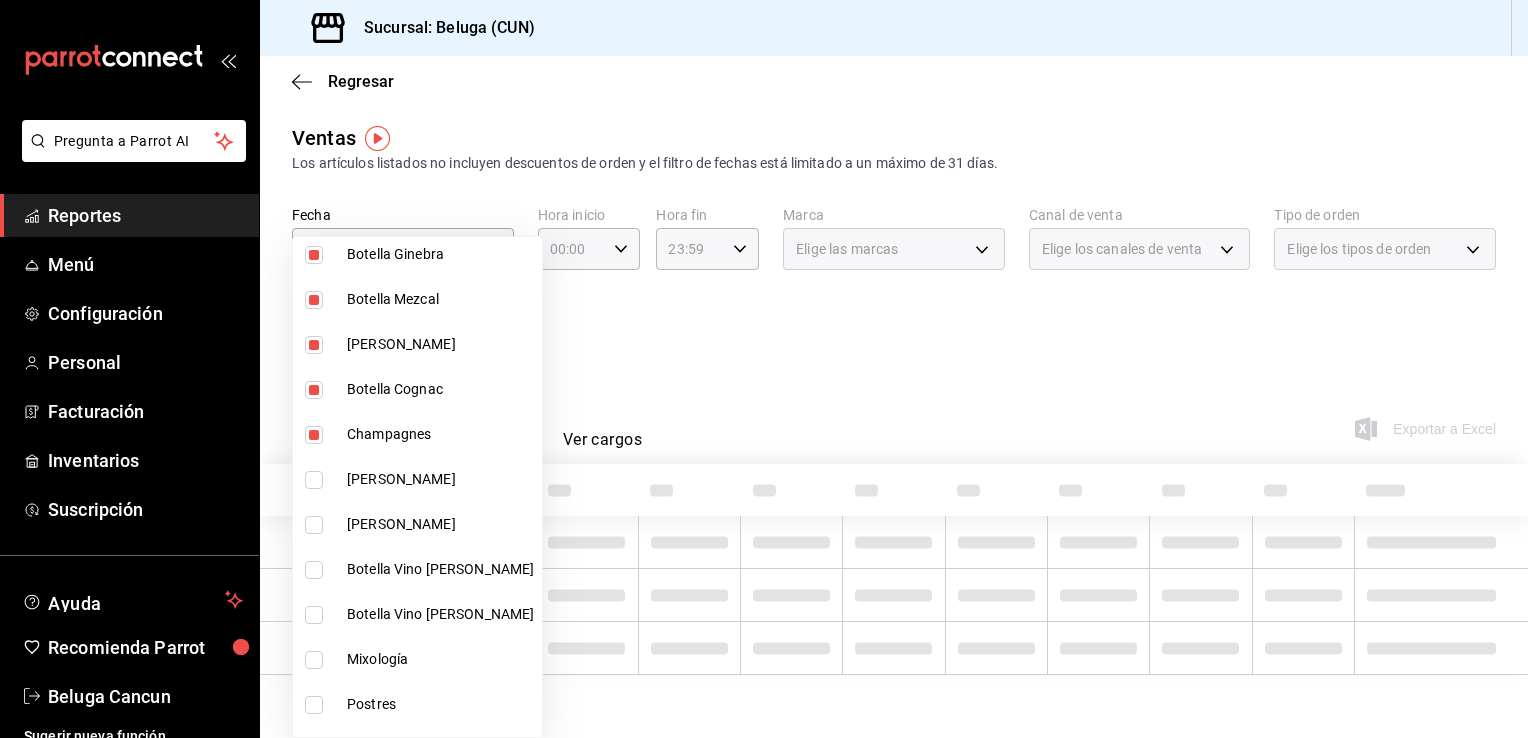 click on "Vino Espumoso" at bounding box center (417, 479) 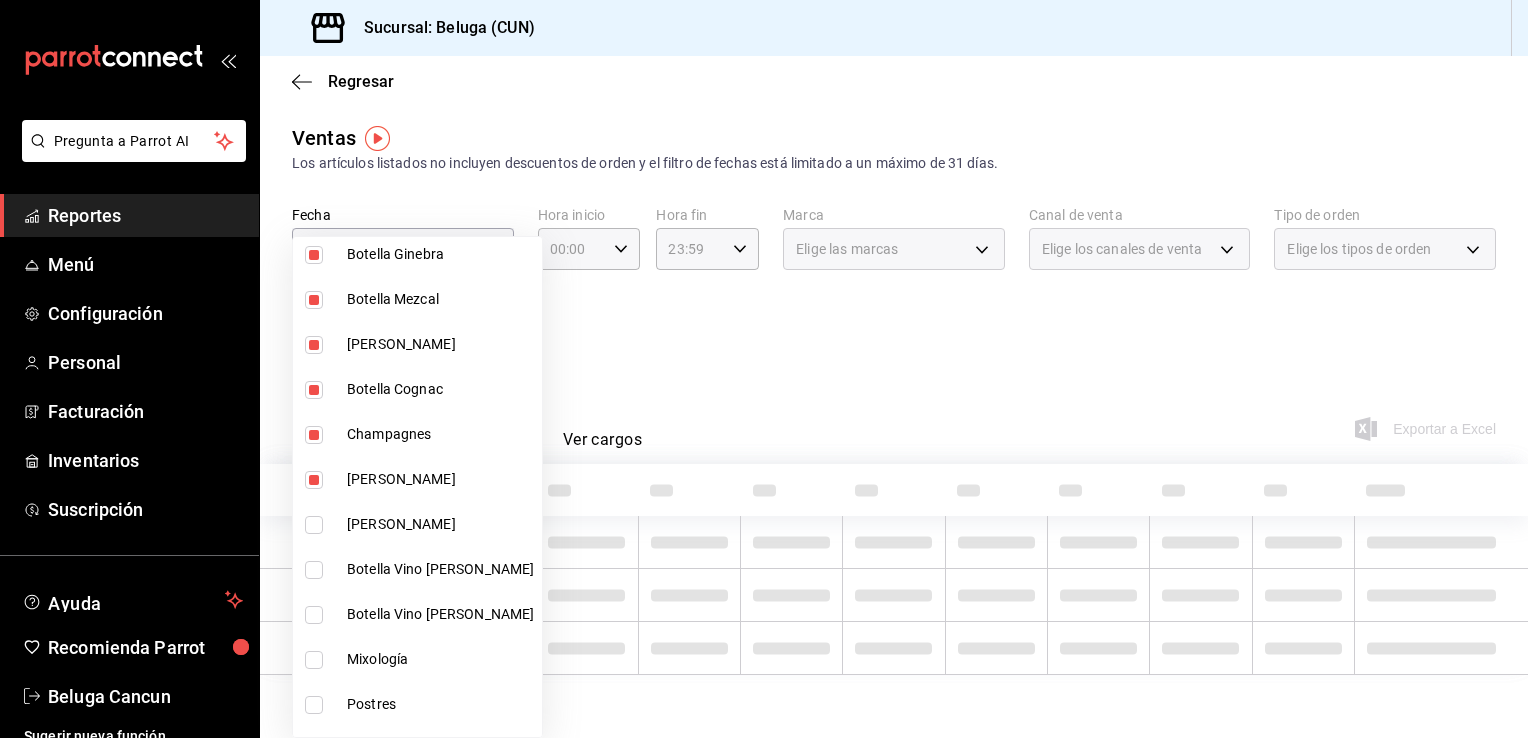 click on "Vino Tinto" at bounding box center [417, 524] 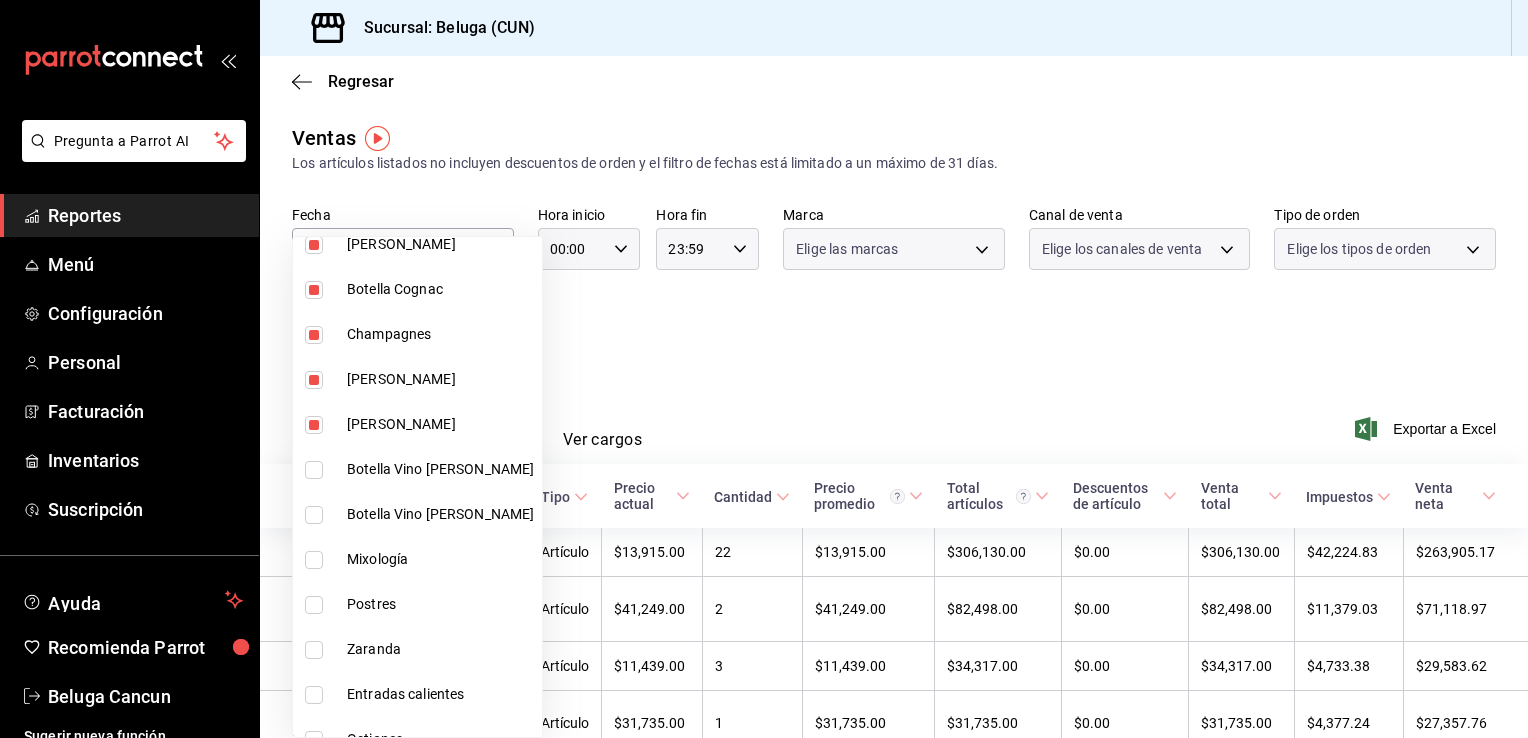 scroll, scrollTop: 1400, scrollLeft: 0, axis: vertical 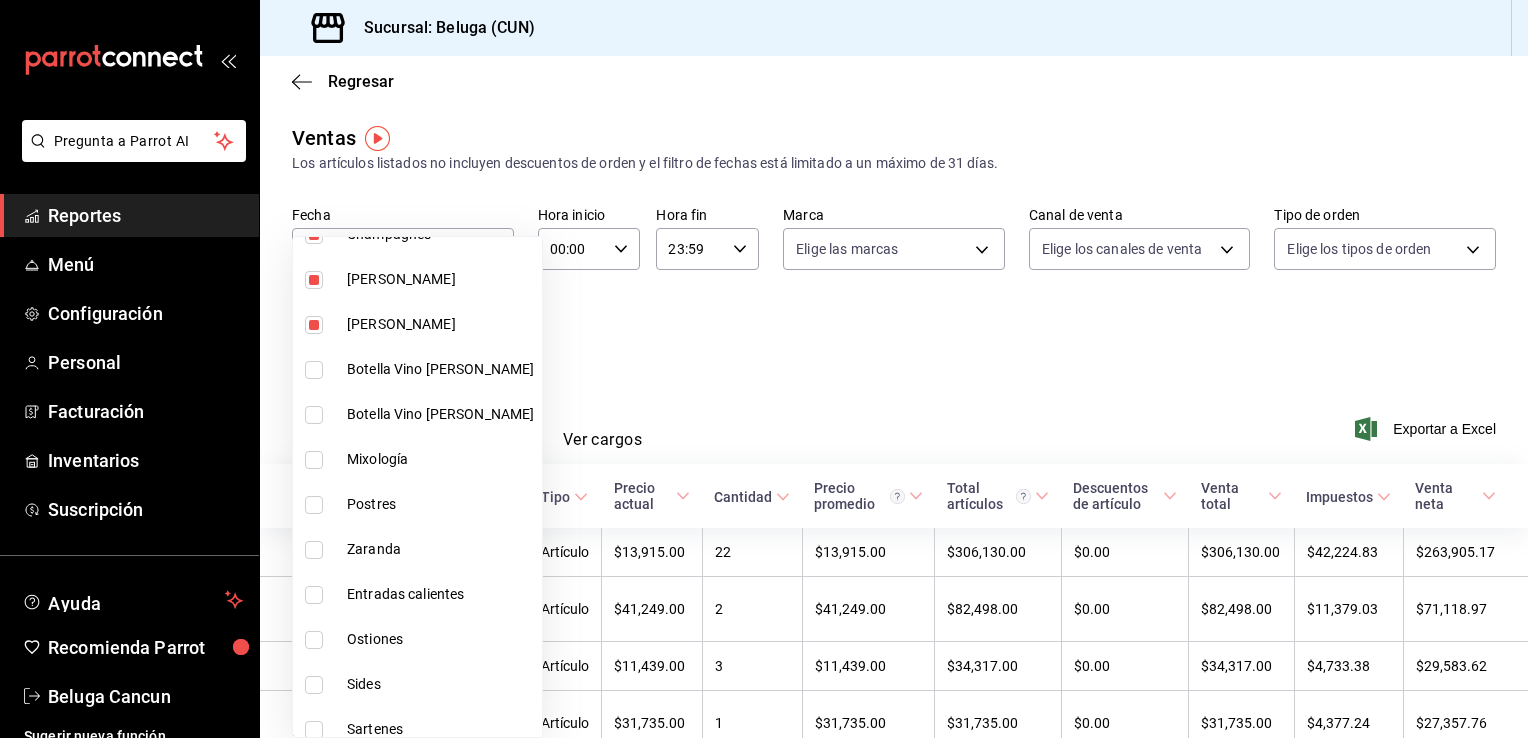 click on "Botella Vino blanco" at bounding box center [440, 369] 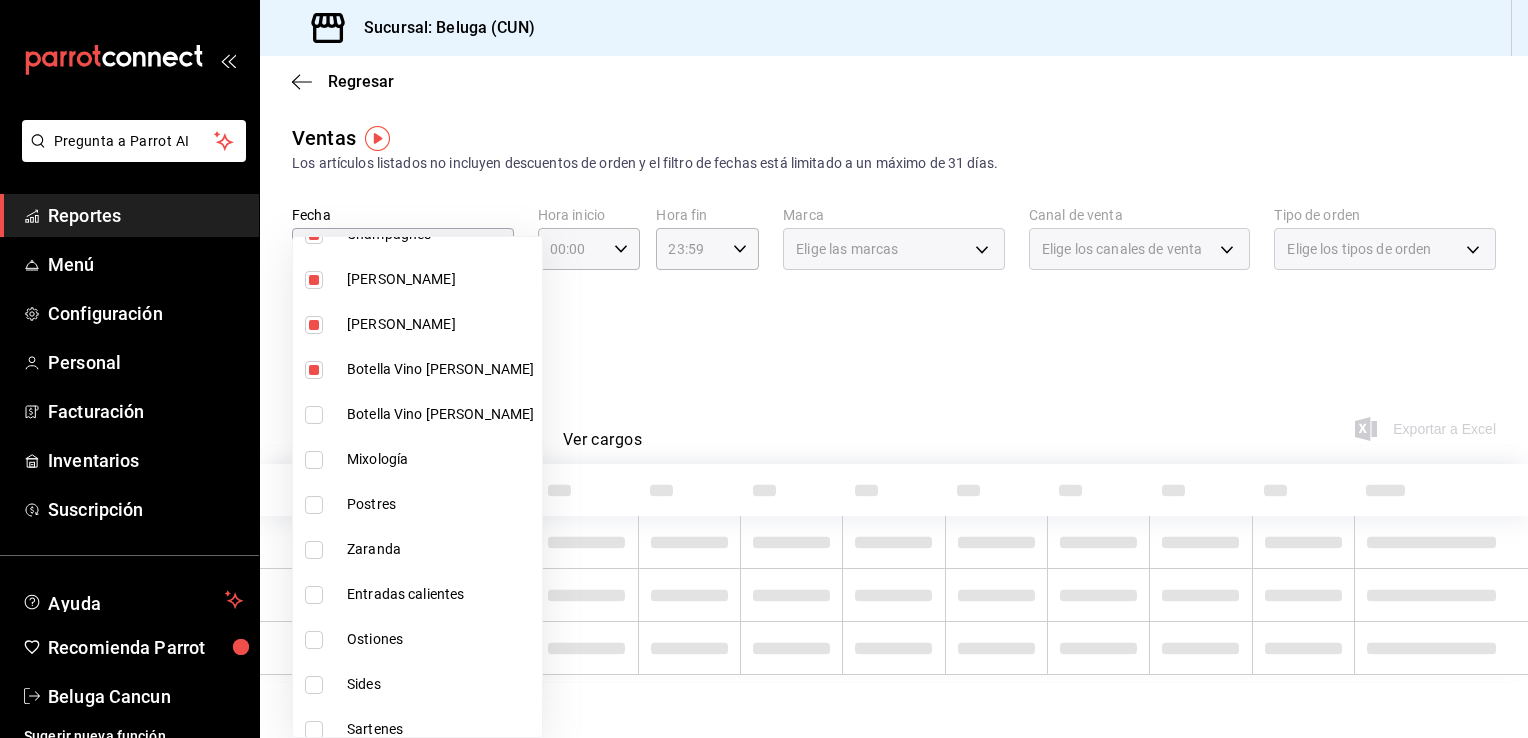 click on "Botella Vino rosado" at bounding box center [440, 414] 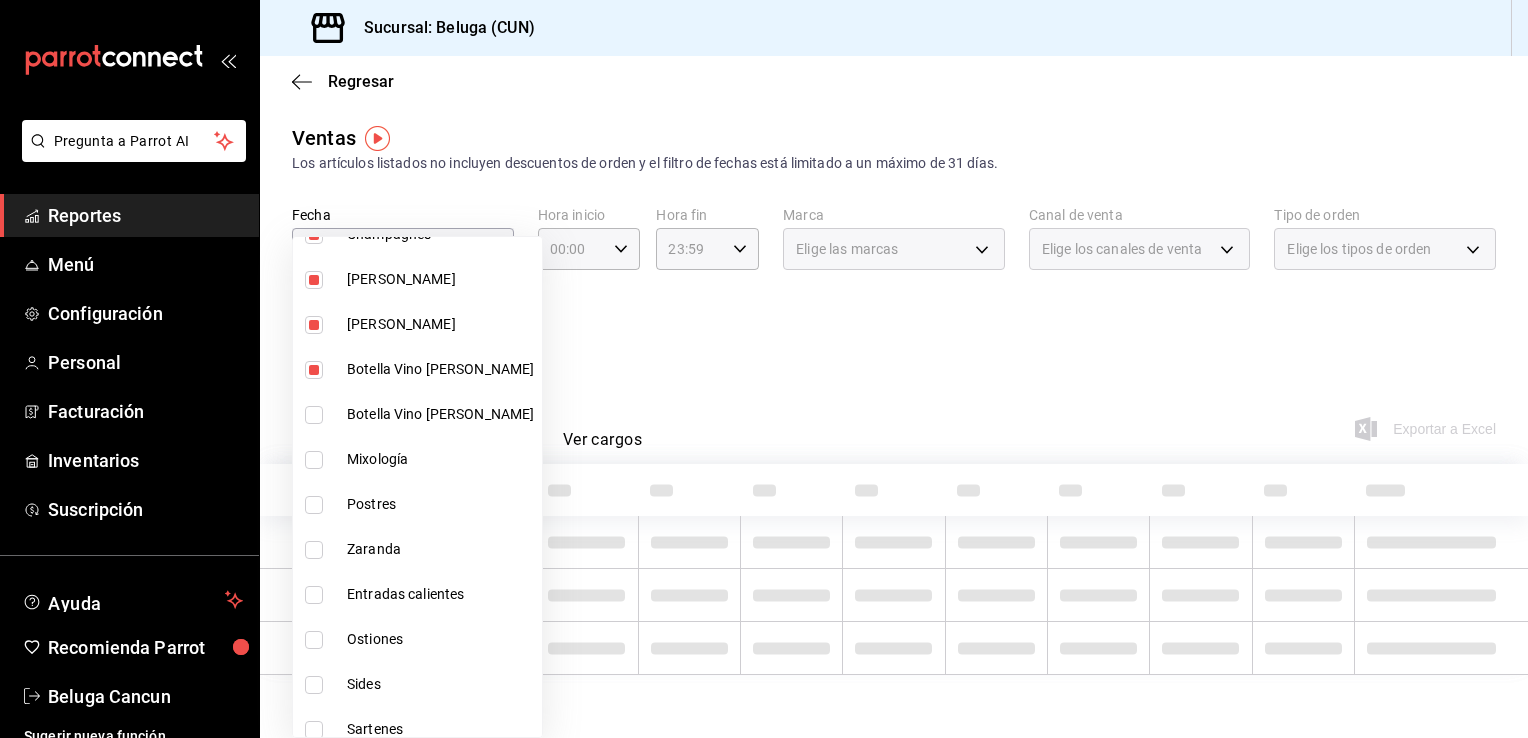 type on "76200984-1f3d-4ad7-a828-093dbbb6f79f,1cb26591-8809-4a62-af24-6277844fdaf2,c7a659b4-4503-4b76-8b61-8bfdc372e605,06da947a-a91a-491c-b6c6-1865265ea586,b8d13b40-ebfd-443a-bd59-ee6c58c9ee2a,94d64445-ef16-406e-b9e4-384bd1e2b26e,cc476a85-b1ec-4182-808d-73cc0022a5ce,ca78f2af-0a15-424b-9945-6df0e9f28f5d,392cab27-b038-4ffe-a825-0932ca6d1266,10ab44a8-4ccc-492e-9fc8-d909c5a842a4,1629a799-159c-48e9-af5f-807e2f095b5b,994361af-af90-4e41-aa66-d0985aaca1fd,9d662029-e92b-4f44-b9b0-a01a04152abc,40adc1a1-0f85-4bfb-a574-2898a067c203,9dfc04cc-5c54-4826-bef3-aeffccb40cbe,907b62bc-840a-42fa-92f9-6b66db9044b7,c5903fd8-4b00-4e2c-a374-33ccaf8e1d79,69553641-560e-43c8-8361-bc5f264d95ea,b0b38a94-81d9-479c-b953-13e16d310fe6,f6edc10f-fae7-405a-bddd-c256b4cf1bbf,07eb5f78-3abe-47d5-84bf-841b322a269d,45ef9126-fbe5-4901-b6b1-cbb55998f1cd,203cce97-b5b2-4015-915e-16b8361794e3,73fffa5a-c070-4a5d-85d5-bc362aa7db3f,d740b52b-4923-43e1-a57a-2511b06f95f9,376ae5b2-9a63-45d1-b9c3-253a3f910bd4" 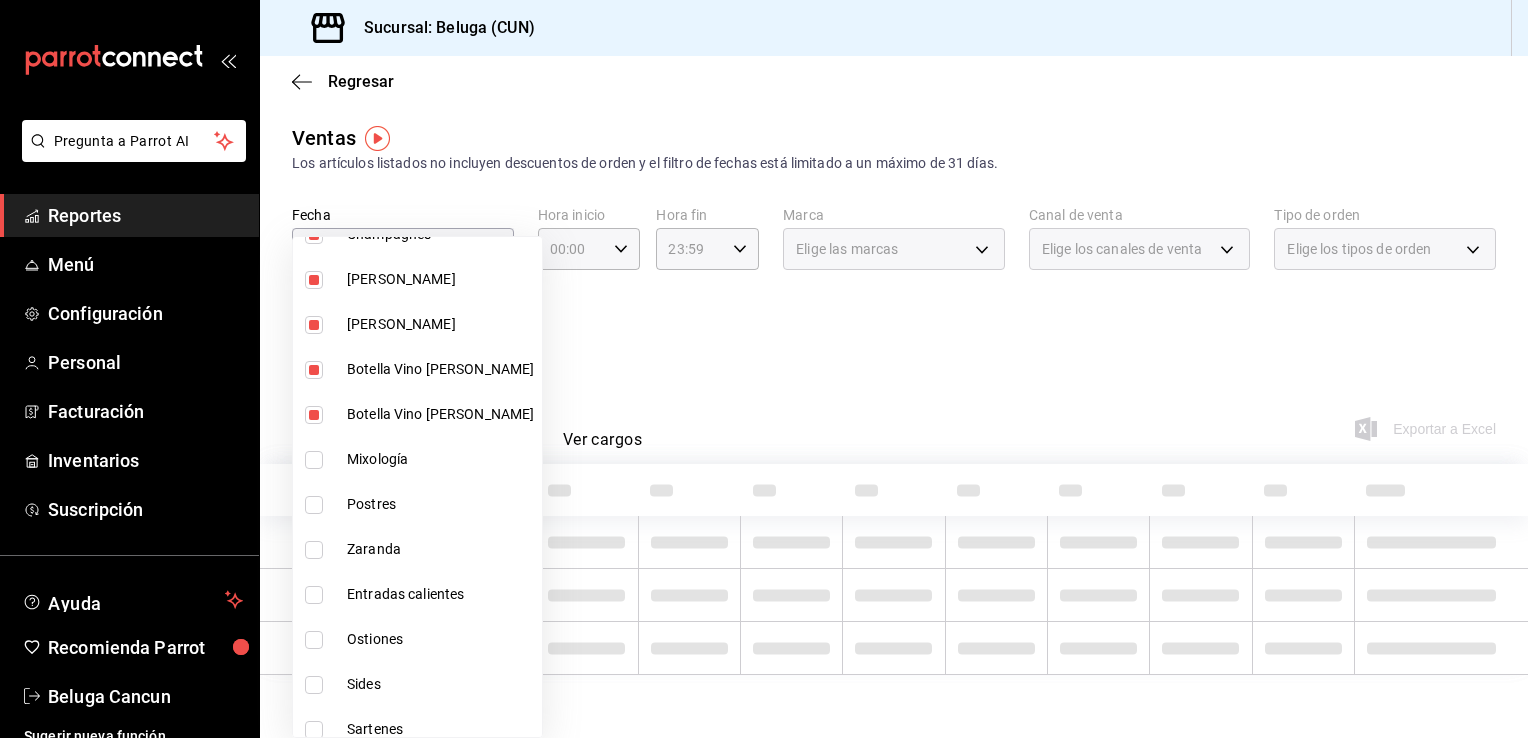click on "Mixología" at bounding box center [440, 459] 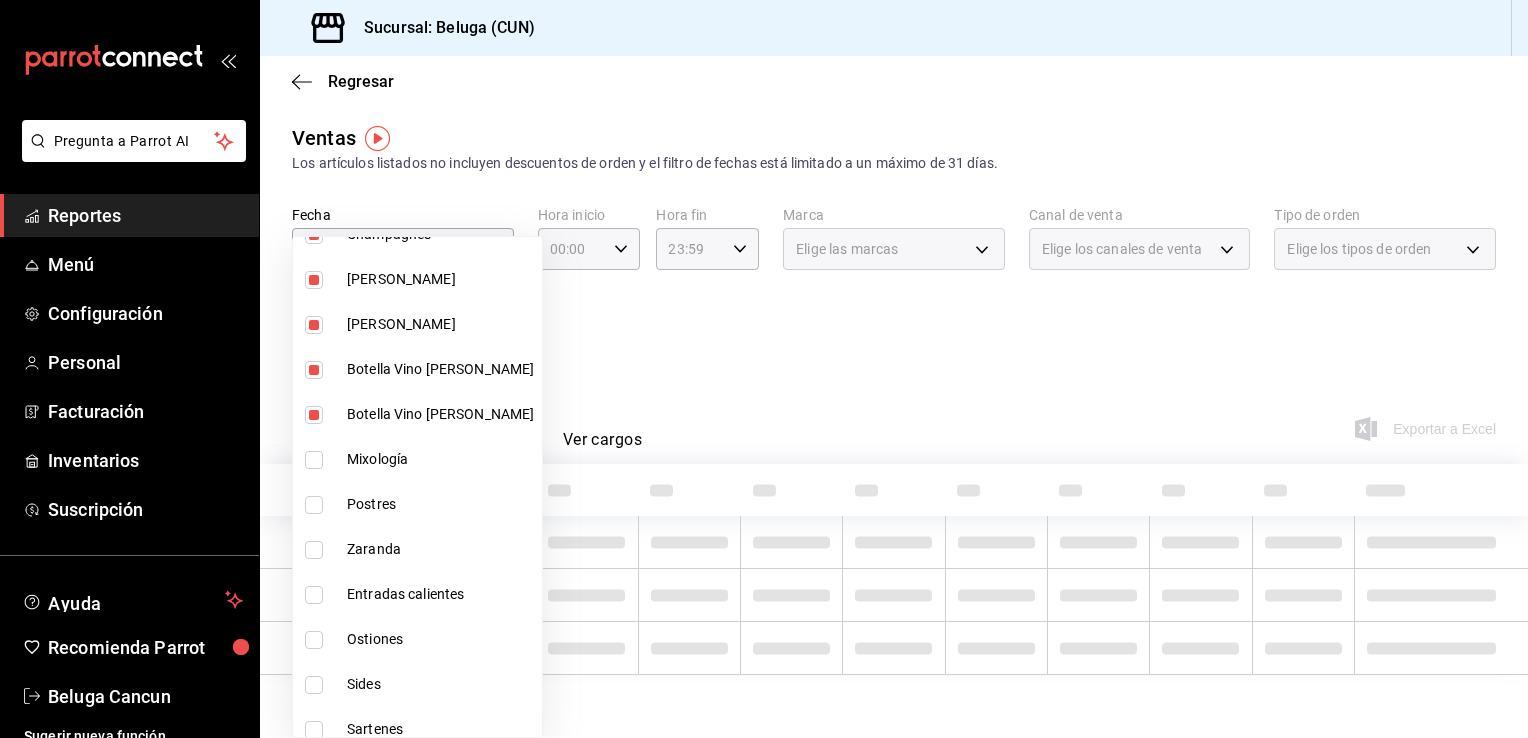 type on "76200984-1f3d-4ad7-a828-093dbbb6f79f,1cb26591-8809-4a62-af24-6277844fdaf2,c7a659b4-4503-4b76-8b61-8bfdc372e605,06da947a-a91a-491c-b6c6-1865265ea586,b8d13b40-ebfd-443a-bd59-ee6c58c9ee2a,94d64445-ef16-406e-b9e4-384bd1e2b26e,cc476a85-b1ec-4182-808d-73cc0022a5ce,ca78f2af-0a15-424b-9945-6df0e9f28f5d,392cab27-b038-4ffe-a825-0932ca6d1266,10ab44a8-4ccc-492e-9fc8-d909c5a842a4,1629a799-159c-48e9-af5f-807e2f095b5b,994361af-af90-4e41-aa66-d0985aaca1fd,9d662029-e92b-4f44-b9b0-a01a04152abc,40adc1a1-0f85-4bfb-a574-2898a067c203,9dfc04cc-5c54-4826-bef3-aeffccb40cbe,907b62bc-840a-42fa-92f9-6b66db9044b7,c5903fd8-4b00-4e2c-a374-33ccaf8e1d79,69553641-560e-43c8-8361-bc5f264d95ea,b0b38a94-81d9-479c-b953-13e16d310fe6,f6edc10f-fae7-405a-bddd-c256b4cf1bbf,07eb5f78-3abe-47d5-84bf-841b322a269d,45ef9126-fbe5-4901-b6b1-cbb55998f1cd,203cce97-b5b2-4015-915e-16b8361794e3,73fffa5a-c070-4a5d-85d5-bc362aa7db3f,d740b52b-4923-43e1-a57a-2511b06f95f9,376ae5b2-9a63-45d1-b9c3-253a3f910bd4,c37c4feb-9972-4ee0-b9ac-b0a53a8ce030" 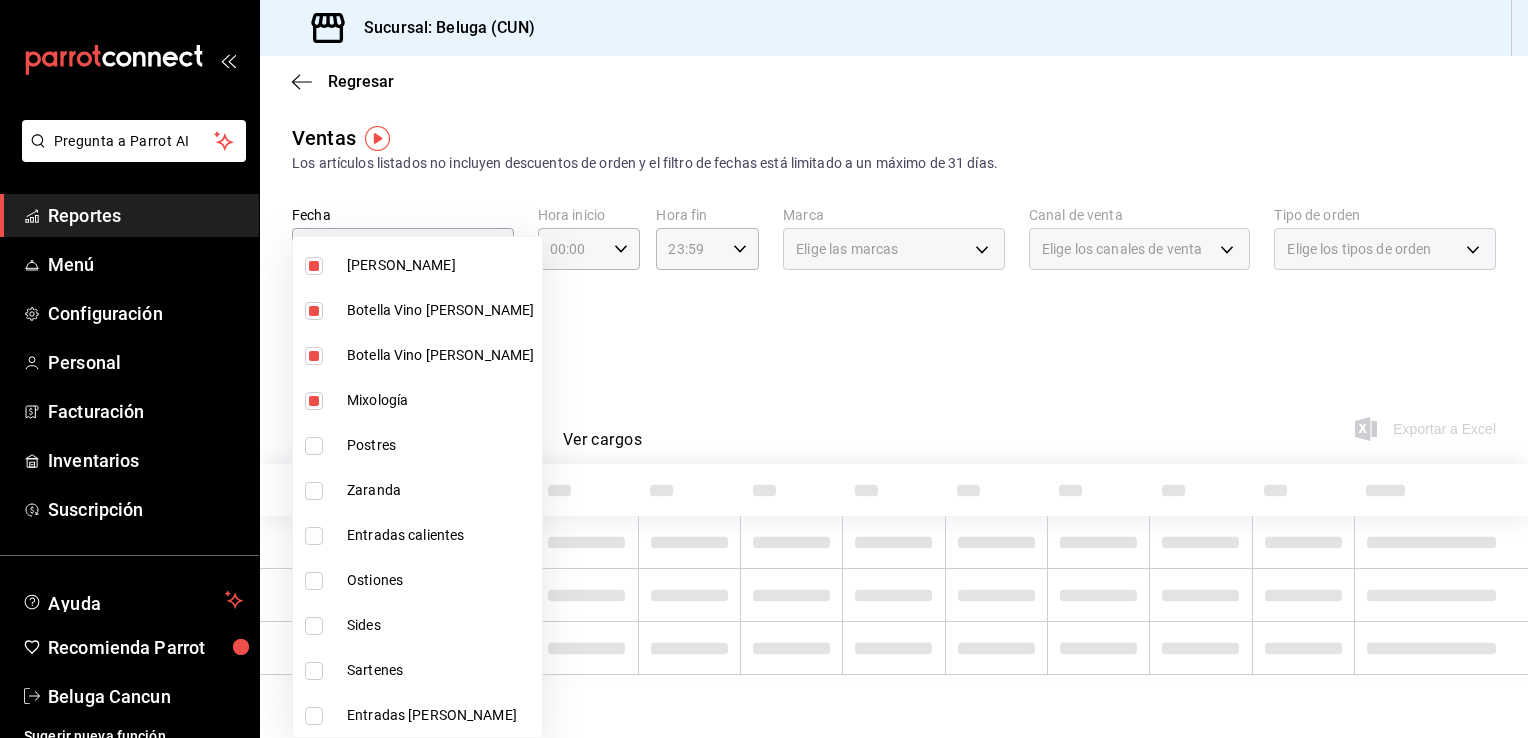 scroll, scrollTop: 1460, scrollLeft: 0, axis: vertical 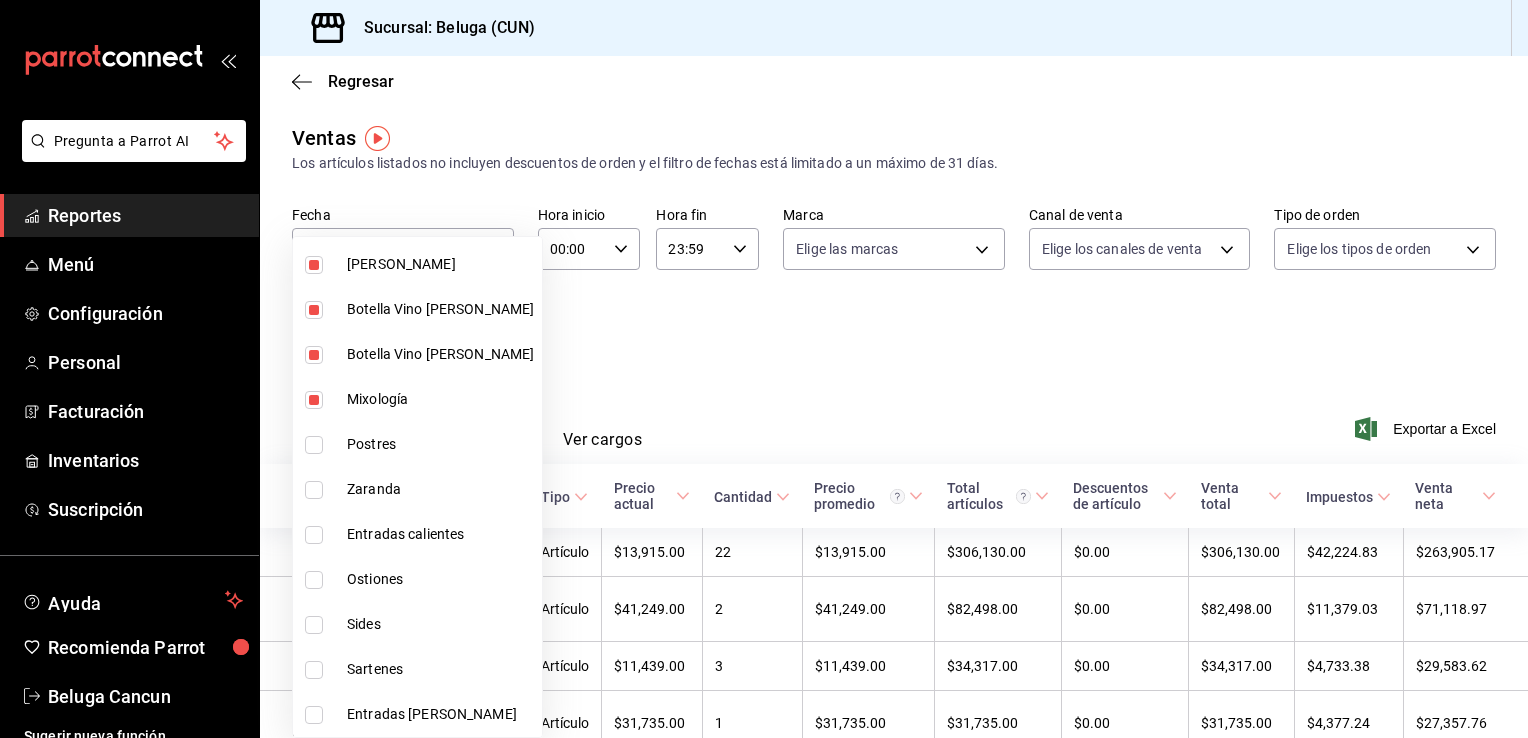 click at bounding box center [764, 369] 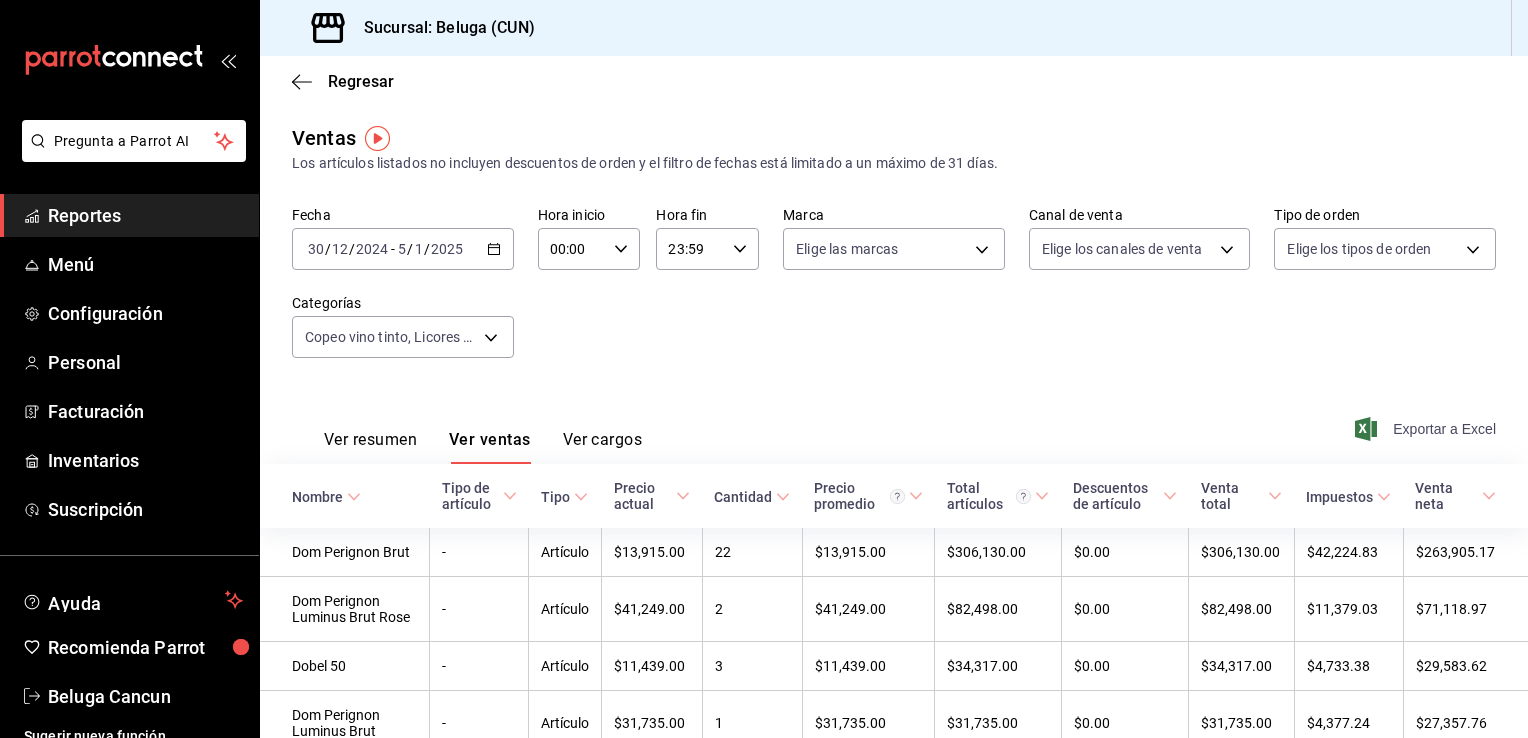 click on "Ver resumen Ver ventas Ver cargos Exportar a Excel" at bounding box center [894, 423] 